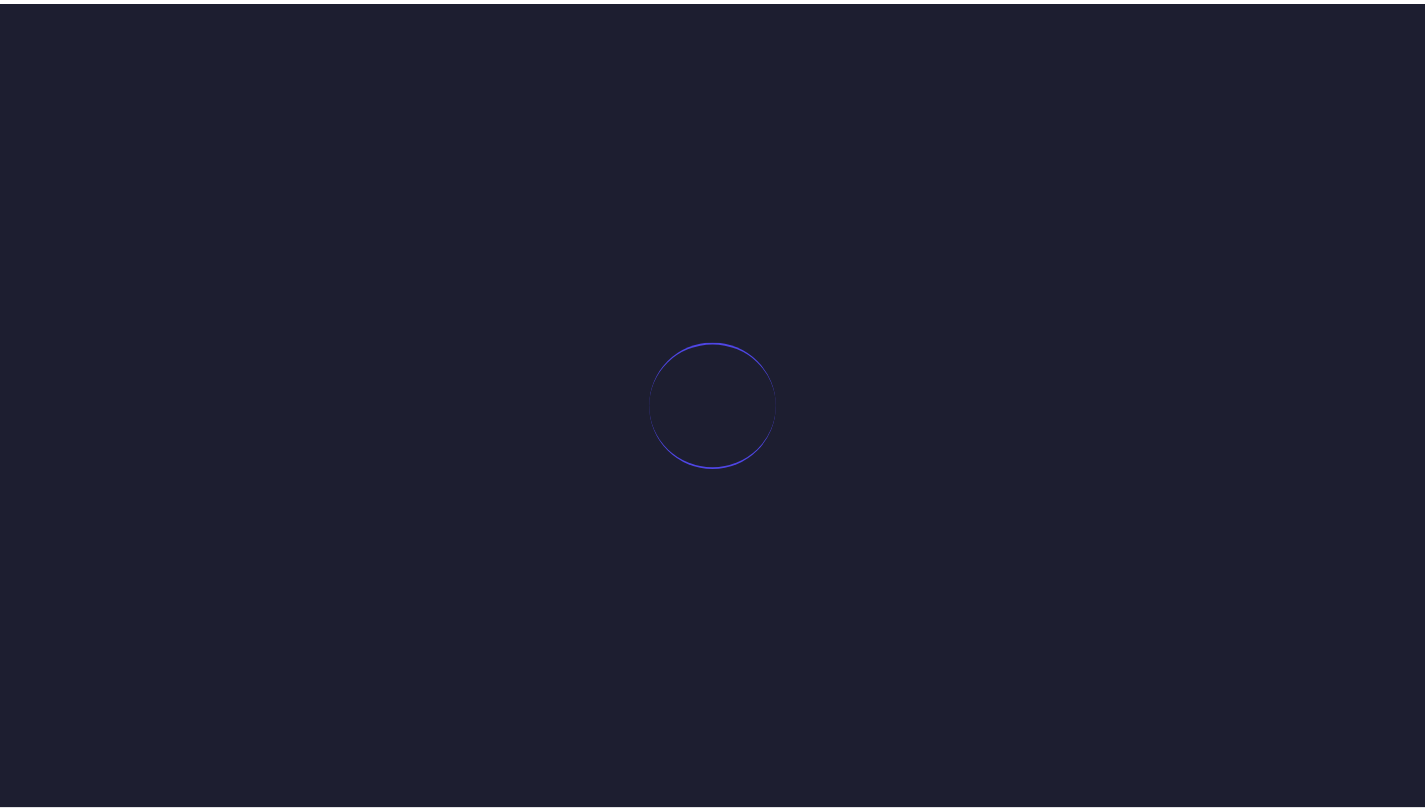 scroll, scrollTop: 0, scrollLeft: 0, axis: both 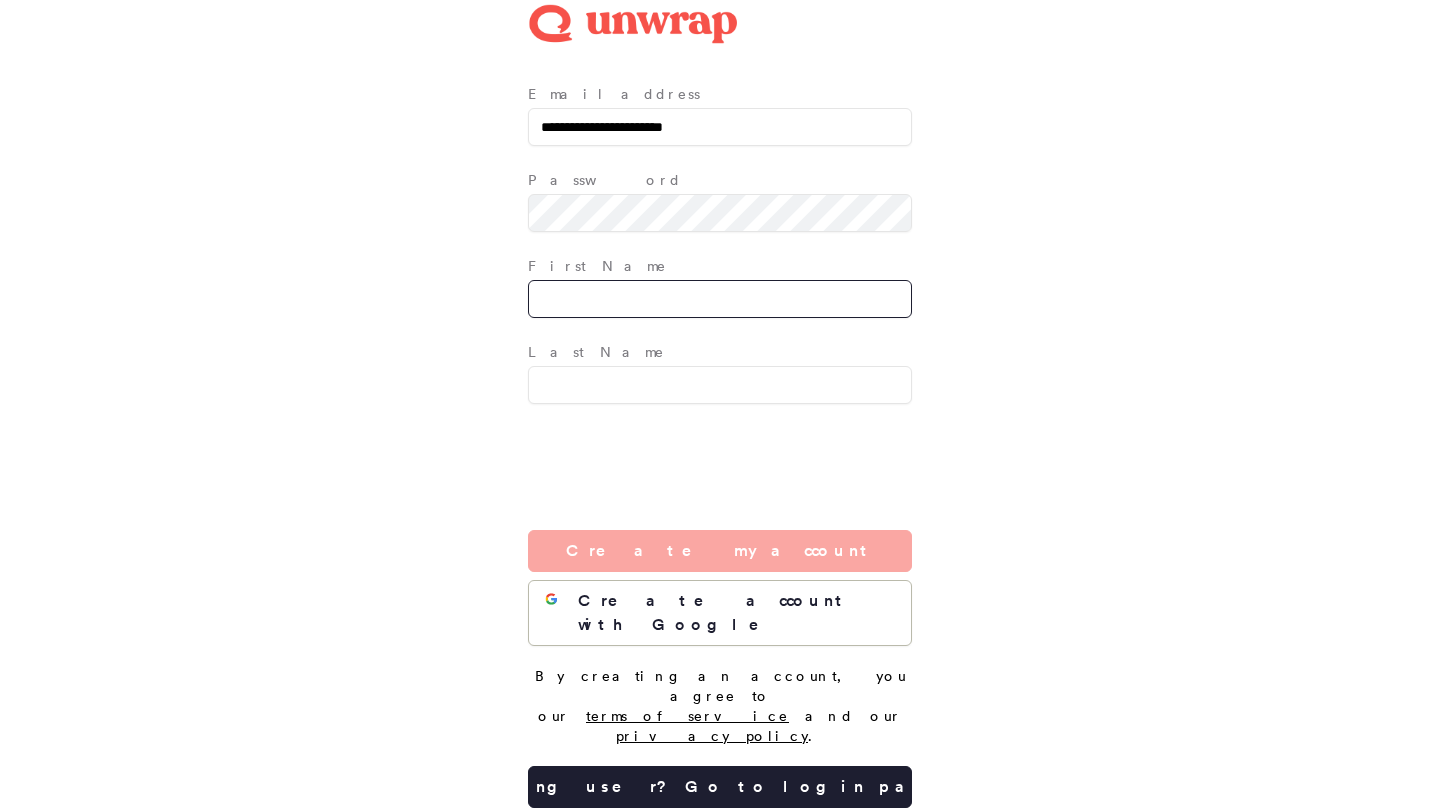 click at bounding box center (720, 299) 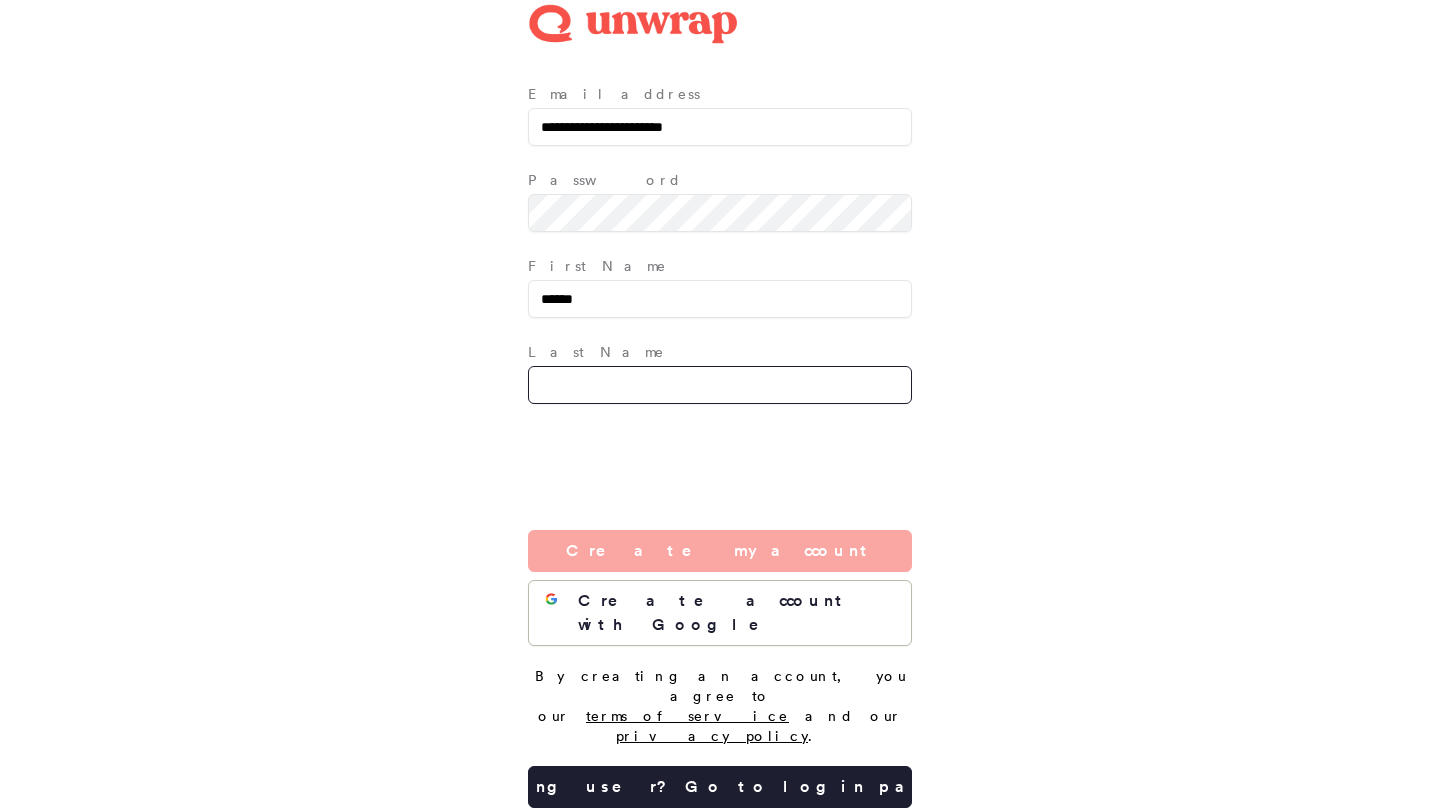 type on "****" 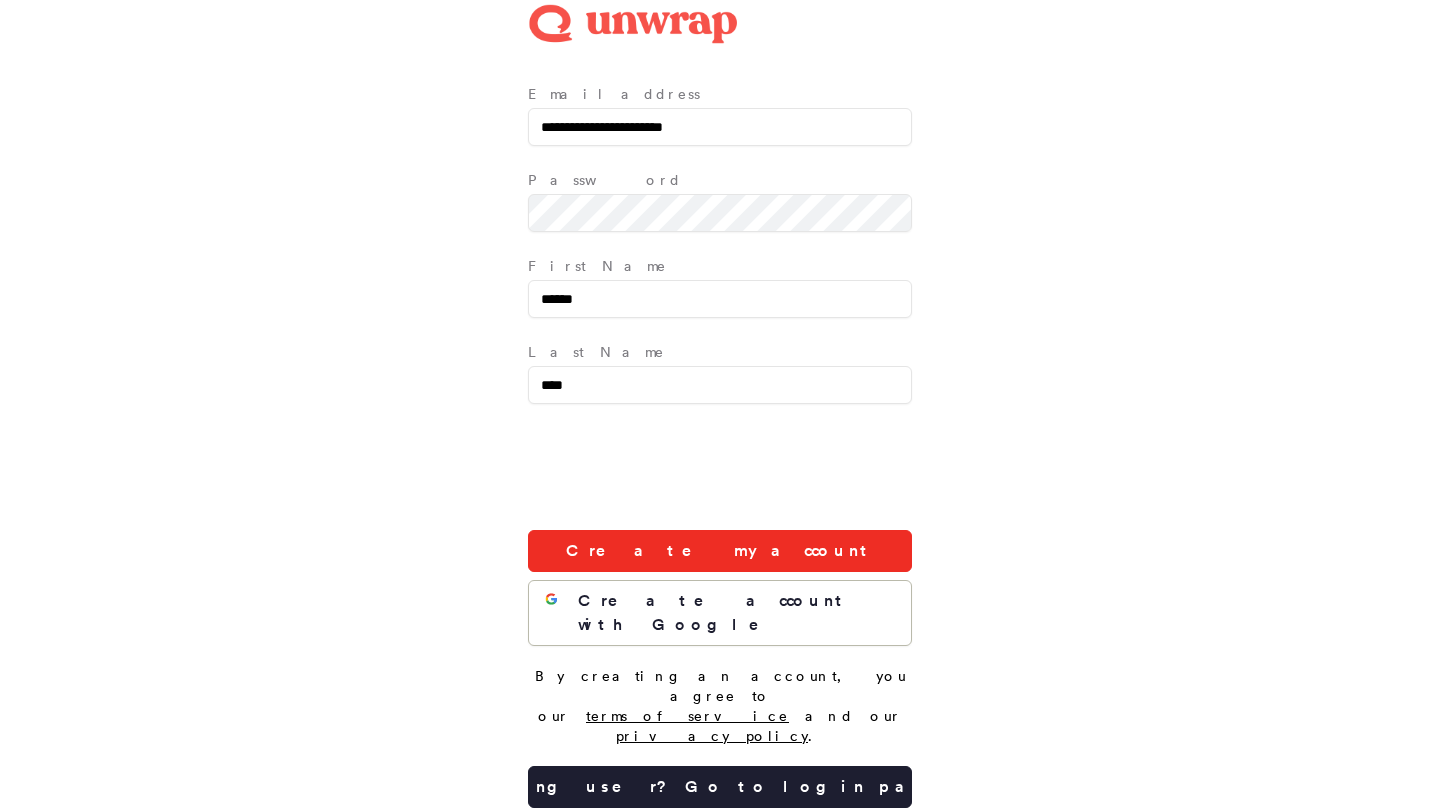 click on "Create my account" at bounding box center [720, 551] 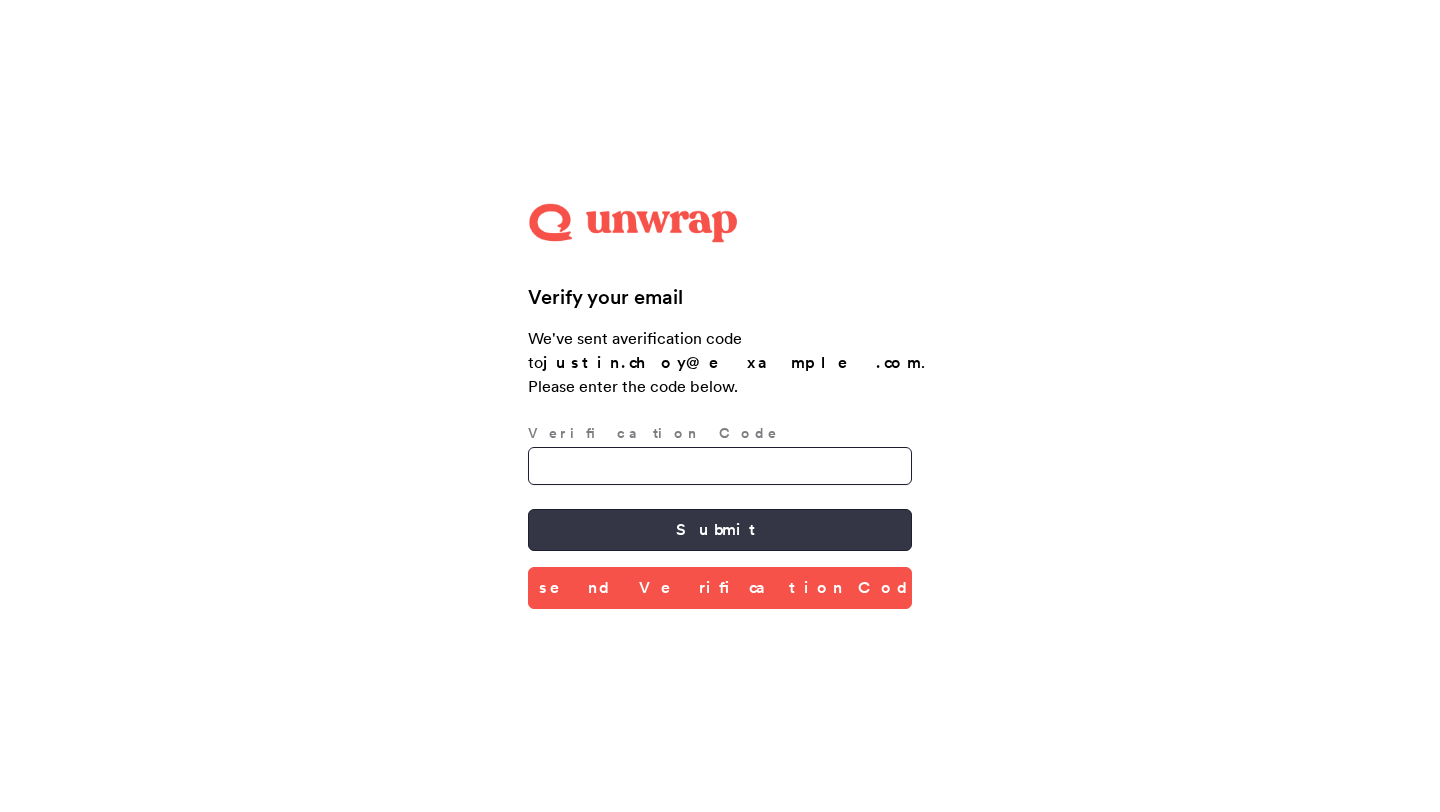 drag, startPoint x: 731, startPoint y: 458, endPoint x: 722, endPoint y: 512, distance: 54.74486 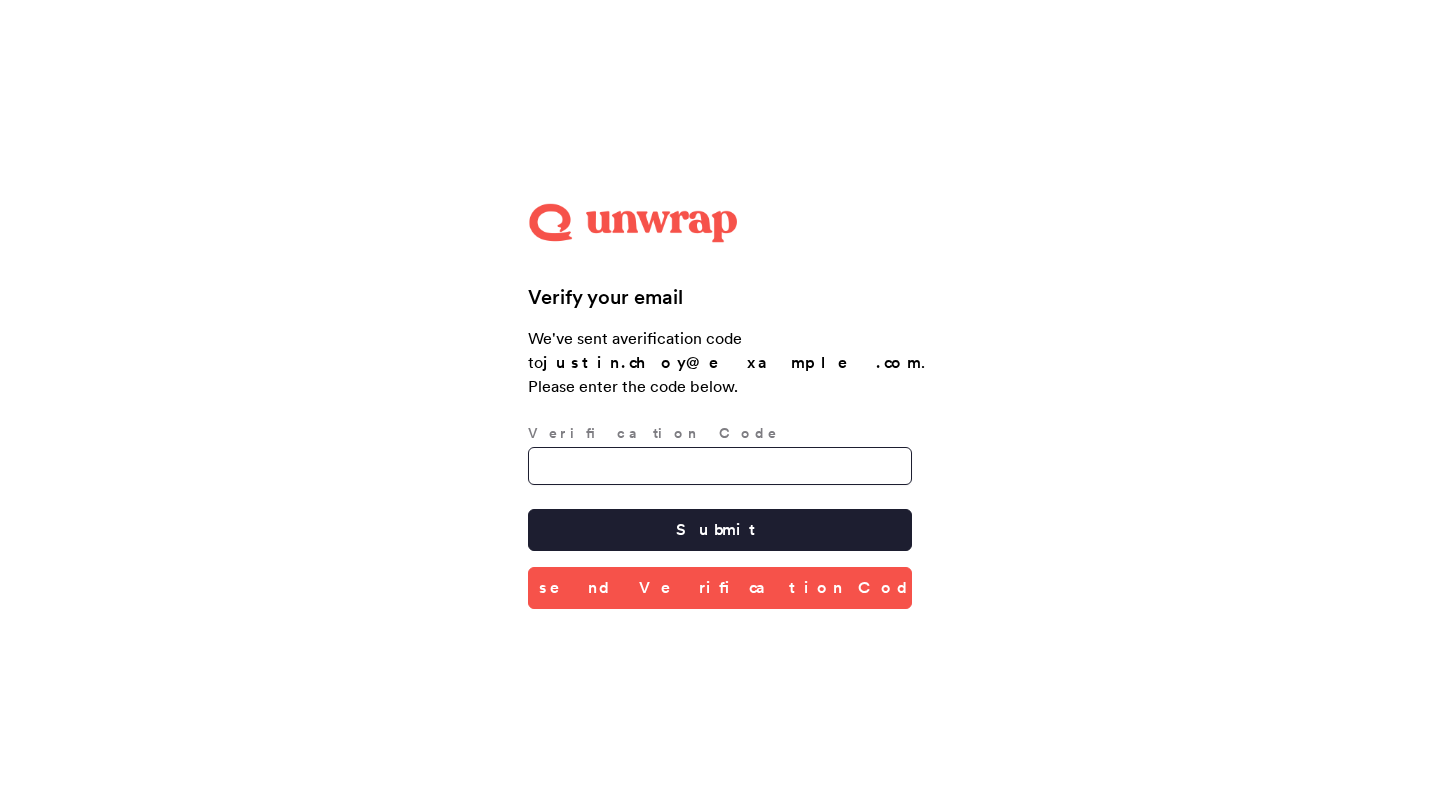paste on "******" 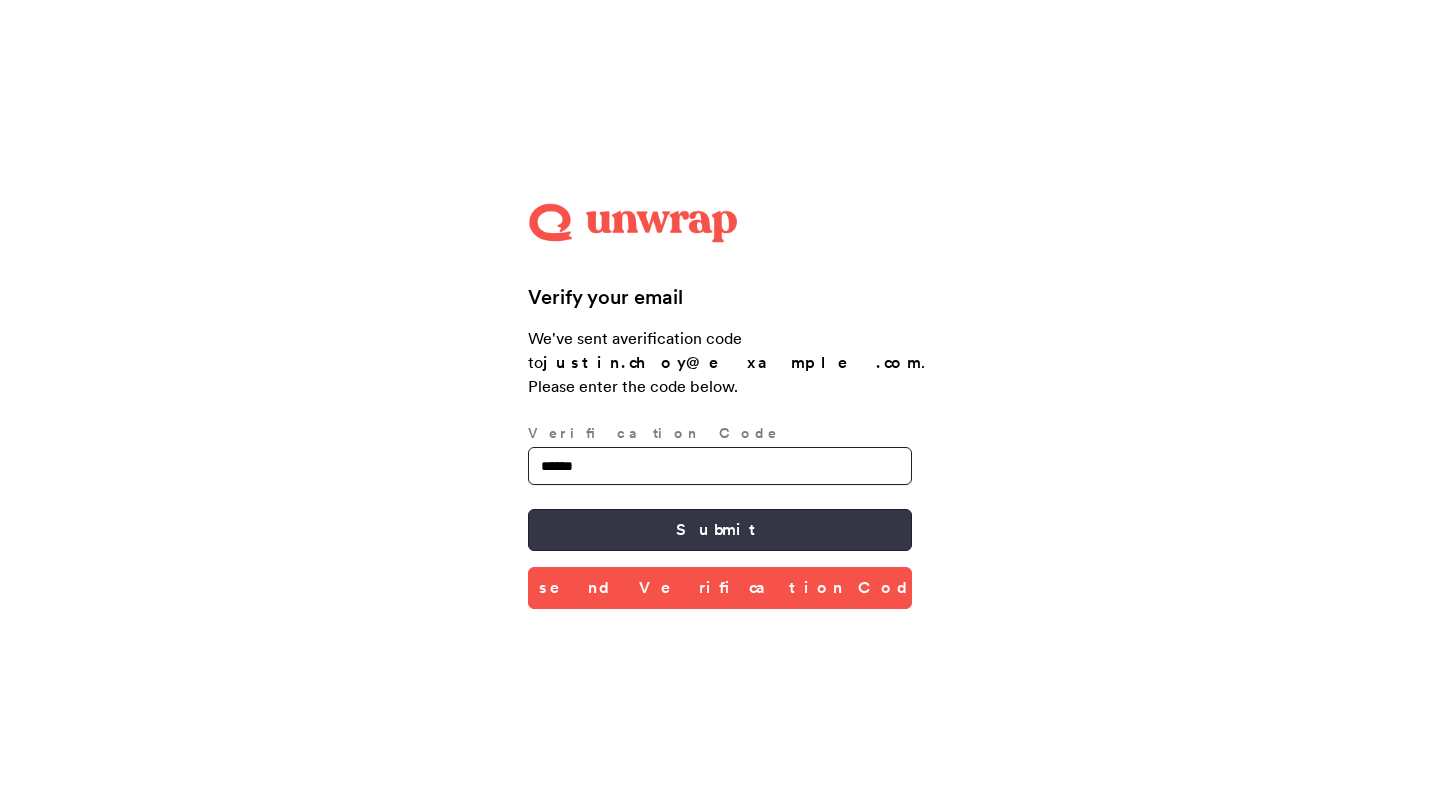 type on "******" 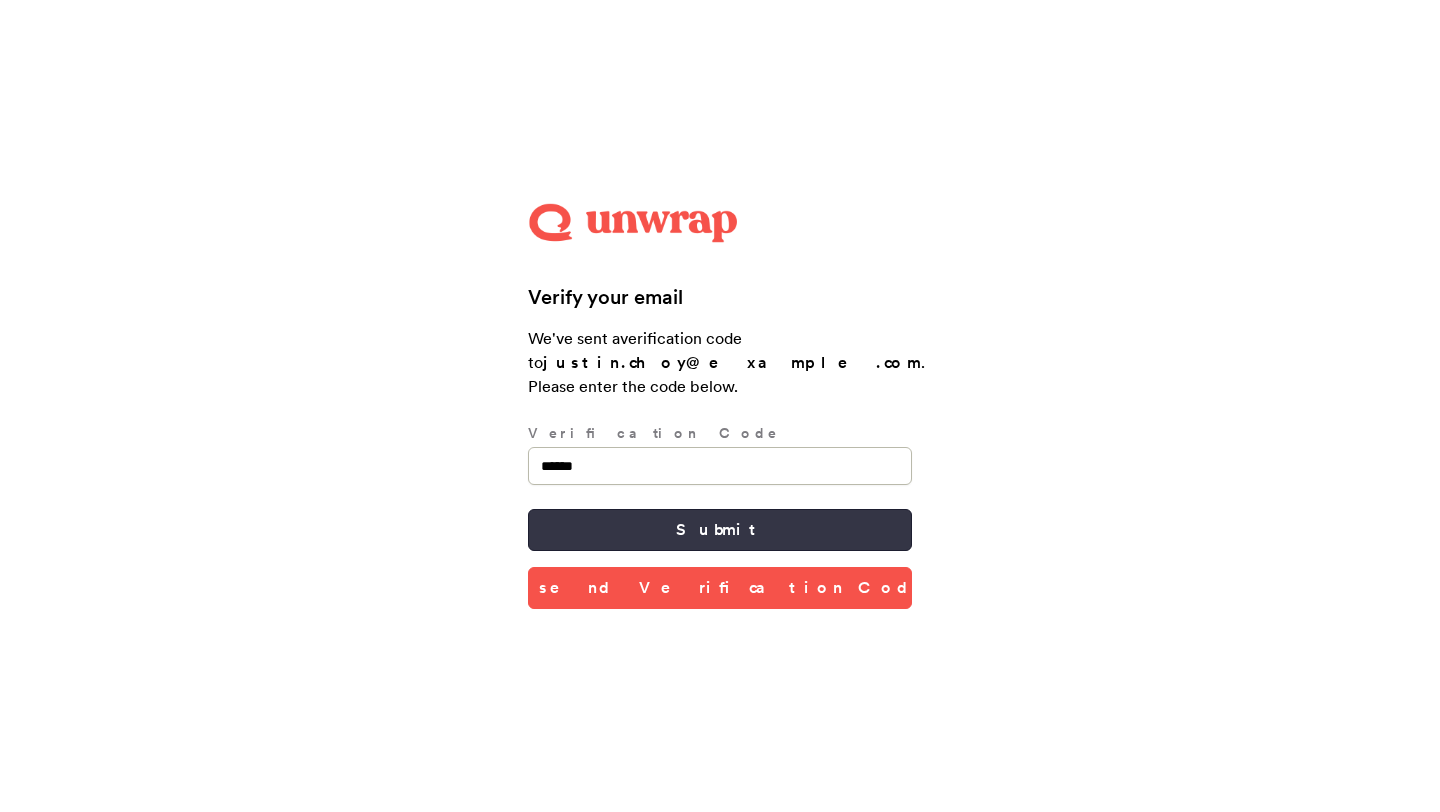 click on "Submit" at bounding box center (720, 530) 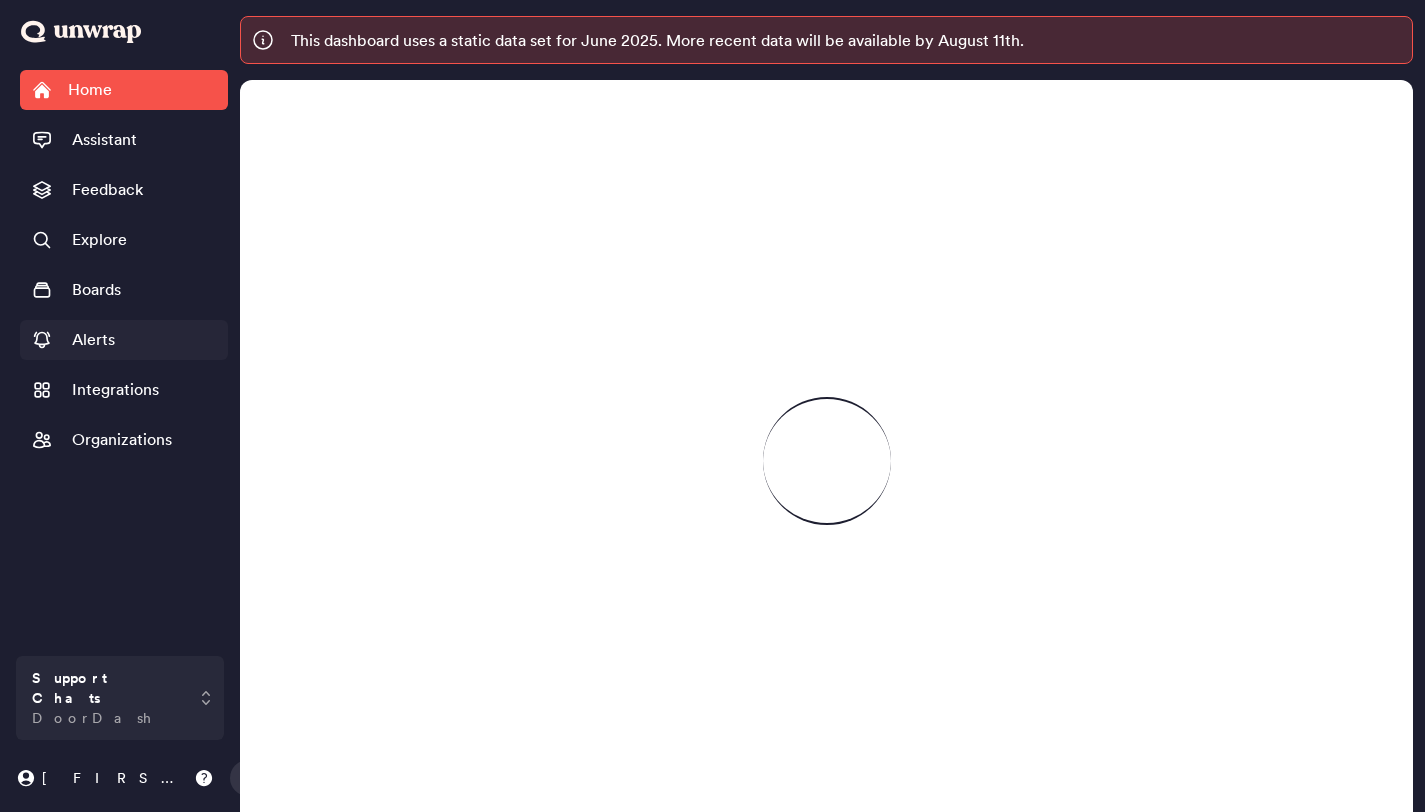 scroll, scrollTop: 0, scrollLeft: 0, axis: both 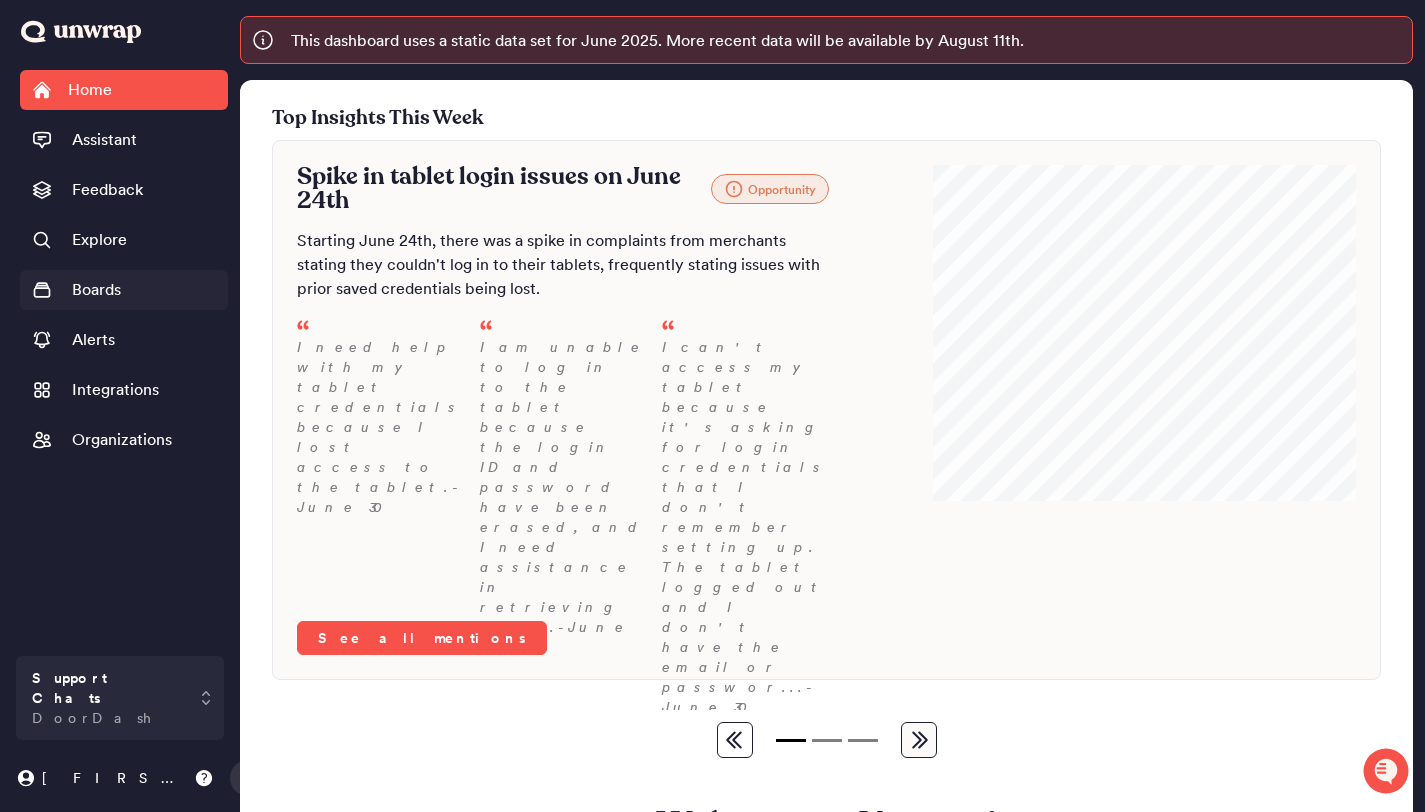 click on "Boards" at bounding box center [96, 290] 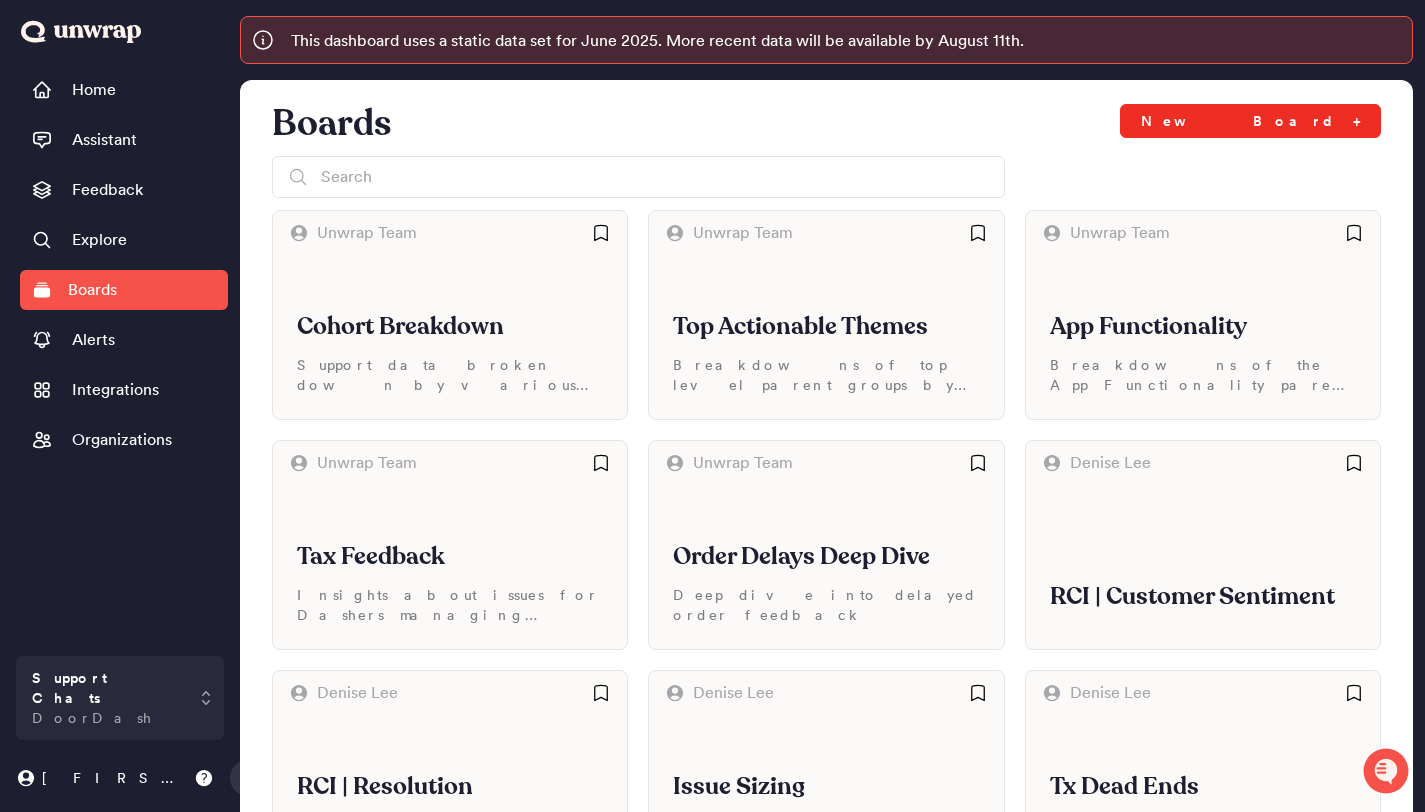 click on "New Board +" at bounding box center [1250, 121] 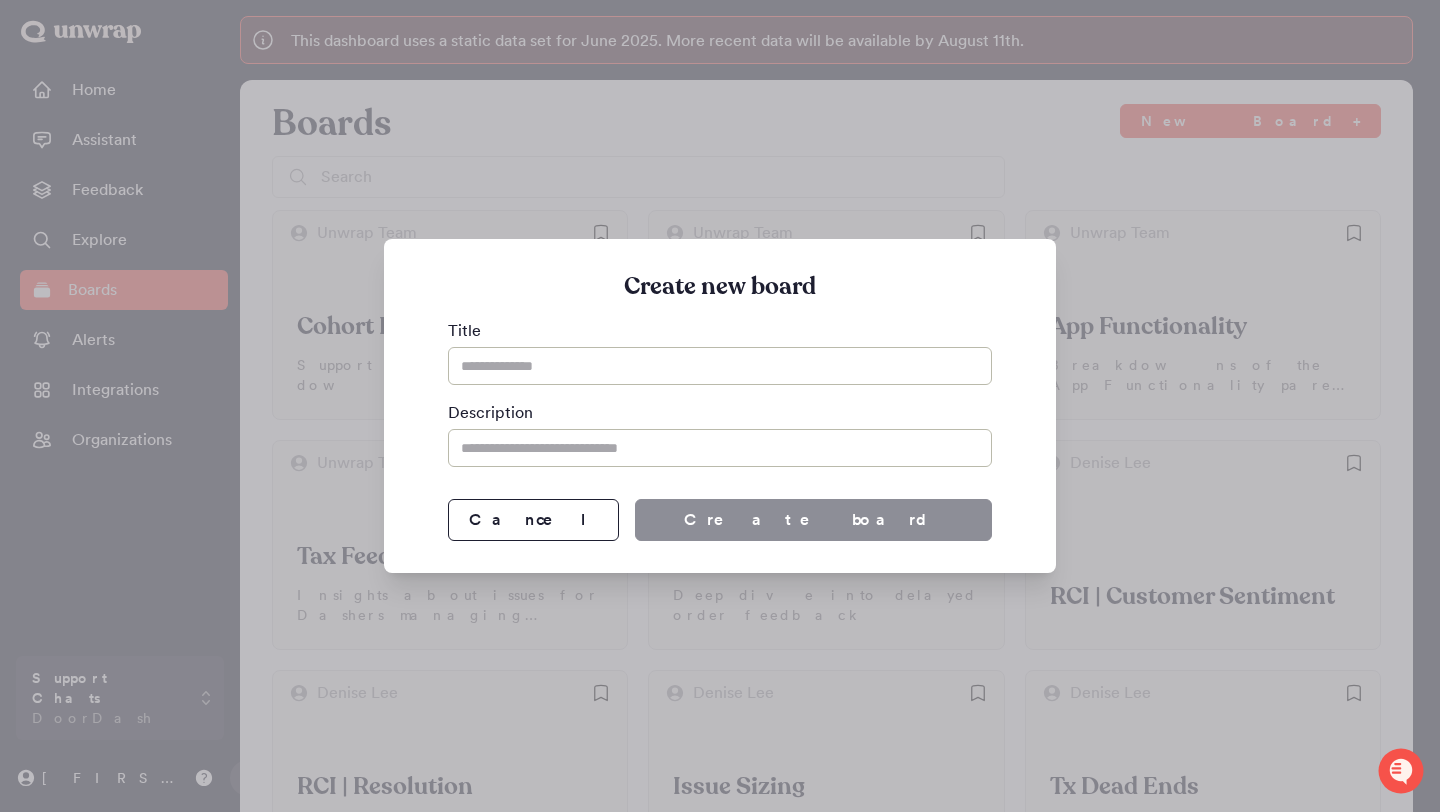click at bounding box center [720, 366] 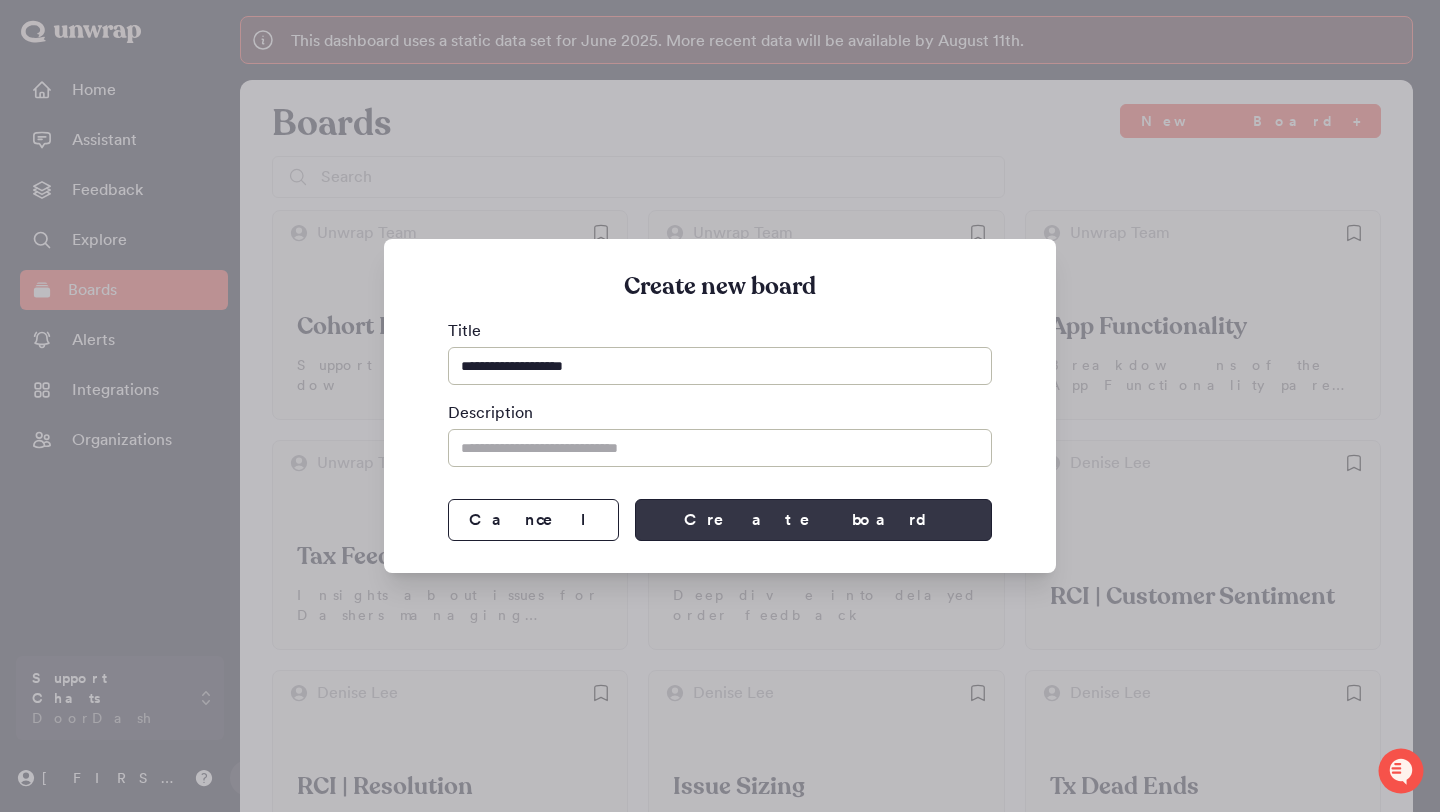type on "**********" 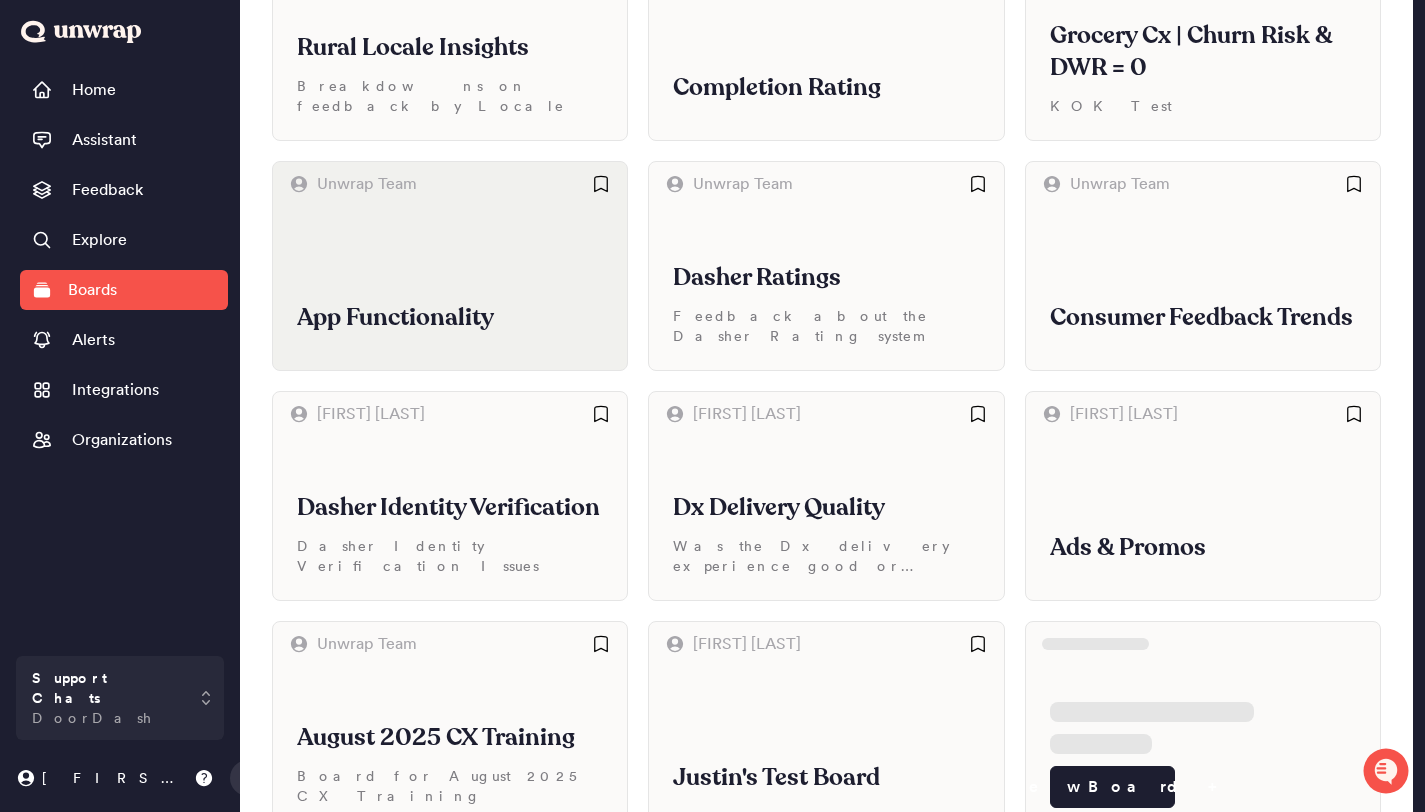 scroll, scrollTop: 1468, scrollLeft: 0, axis: vertical 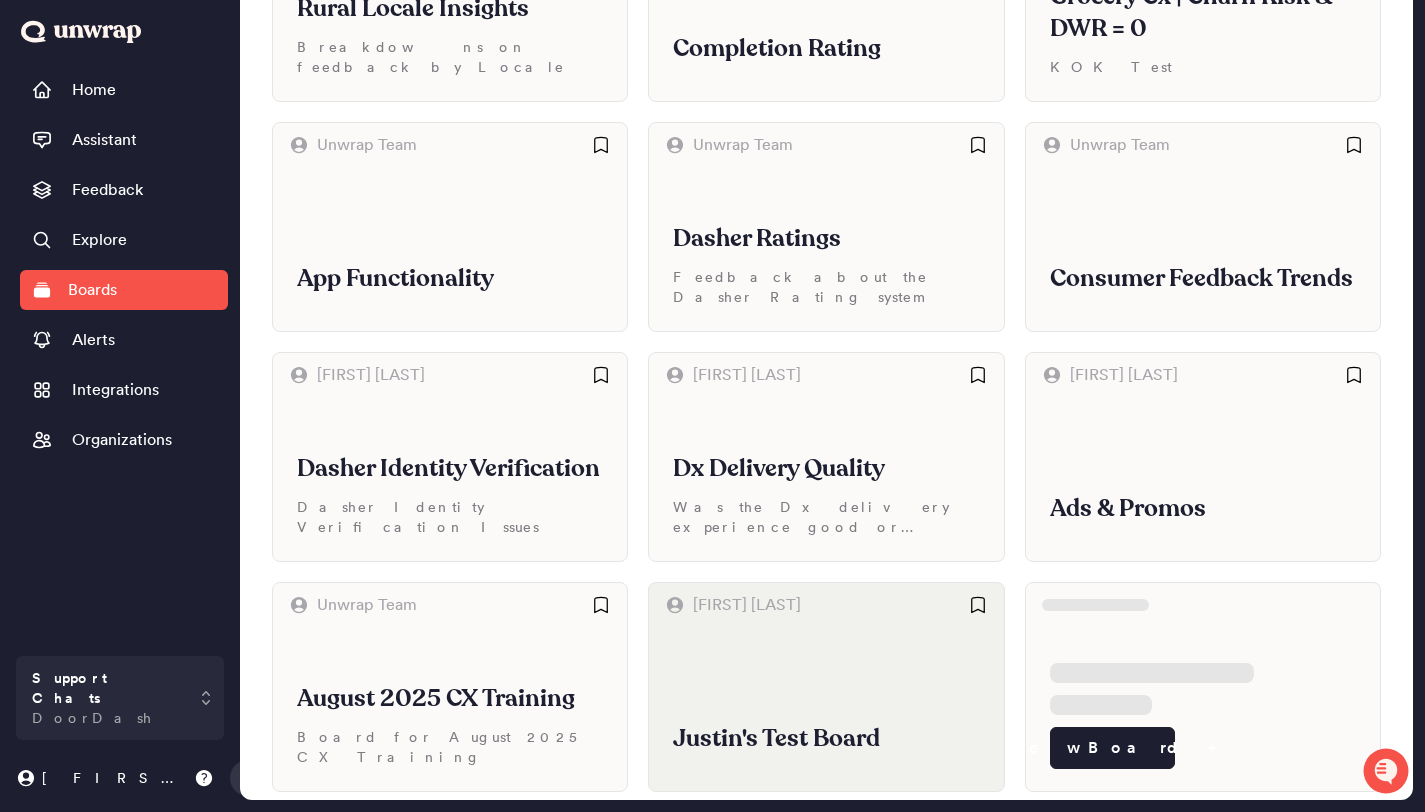 drag, startPoint x: 877, startPoint y: 666, endPoint x: 817, endPoint y: 711, distance: 75 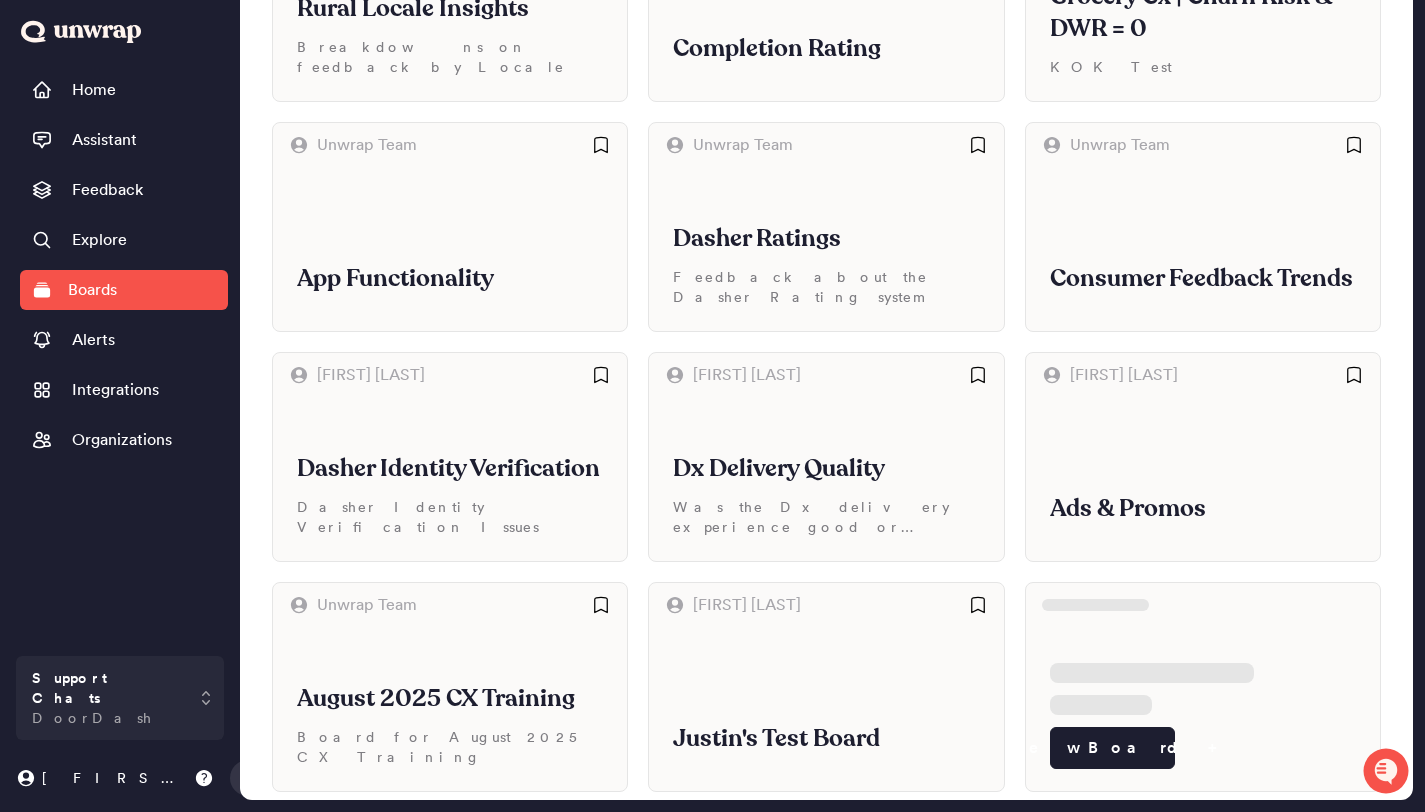 click on "Justin's Test Board" at bounding box center [826, 709] 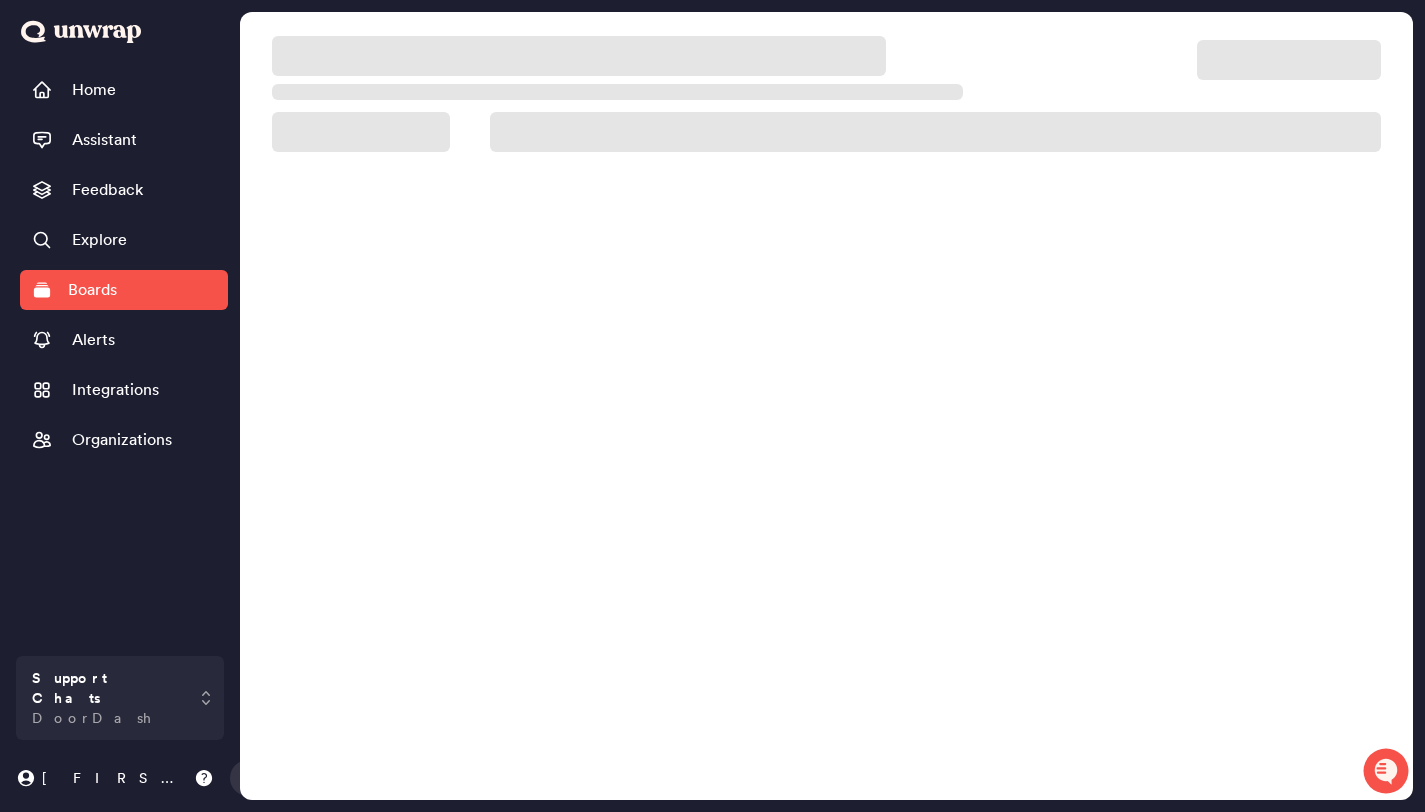 scroll, scrollTop: 68, scrollLeft: 0, axis: vertical 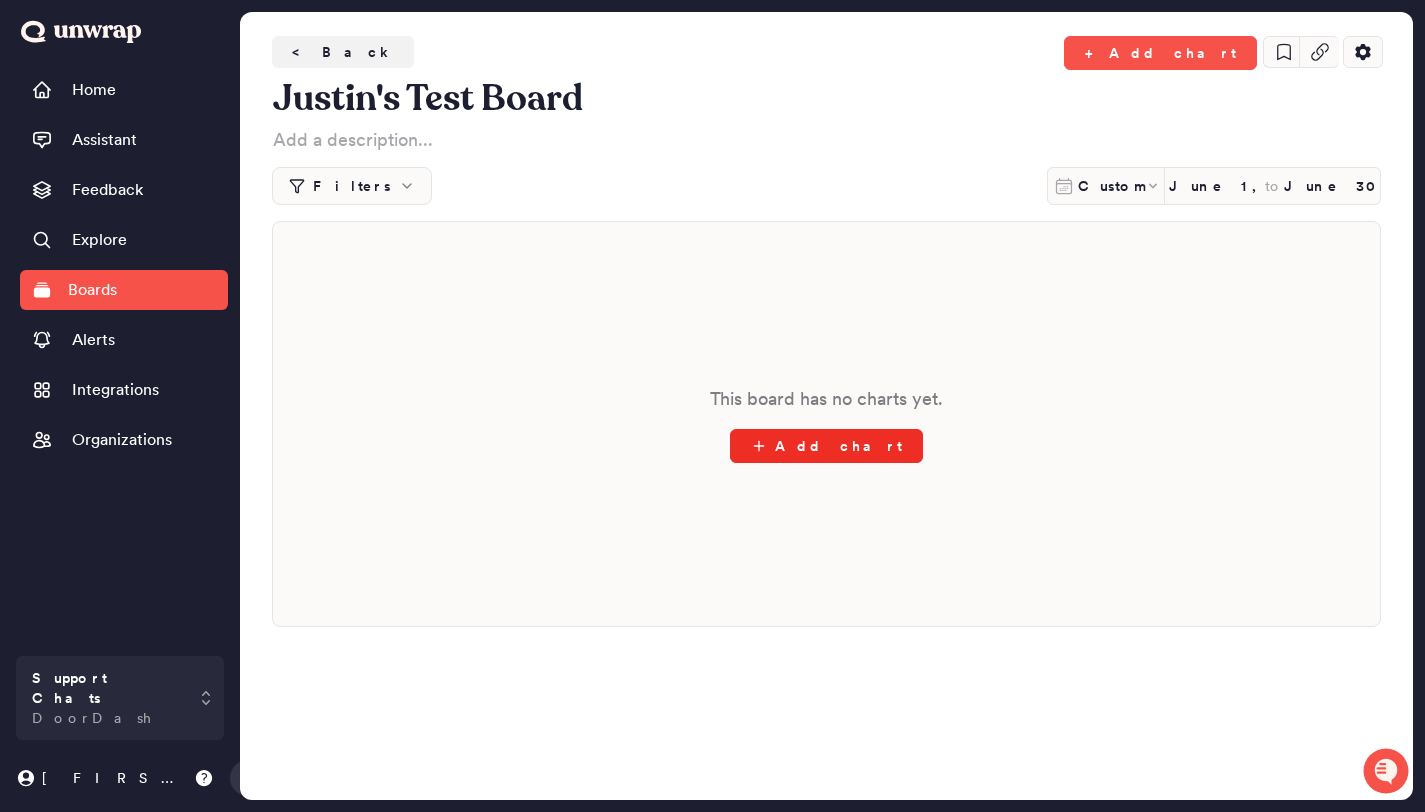 click on "Add chart" at bounding box center [826, 446] 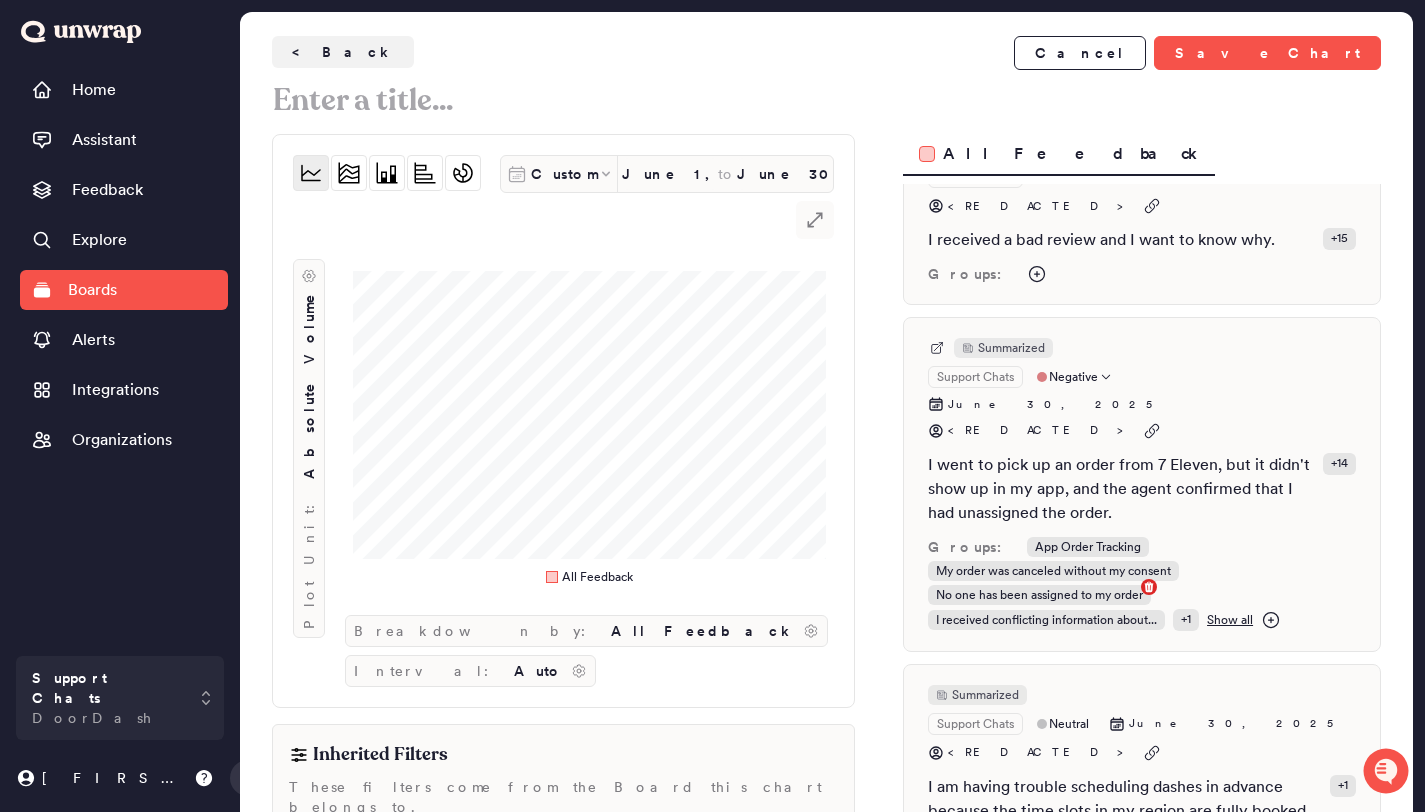 scroll, scrollTop: 185, scrollLeft: 0, axis: vertical 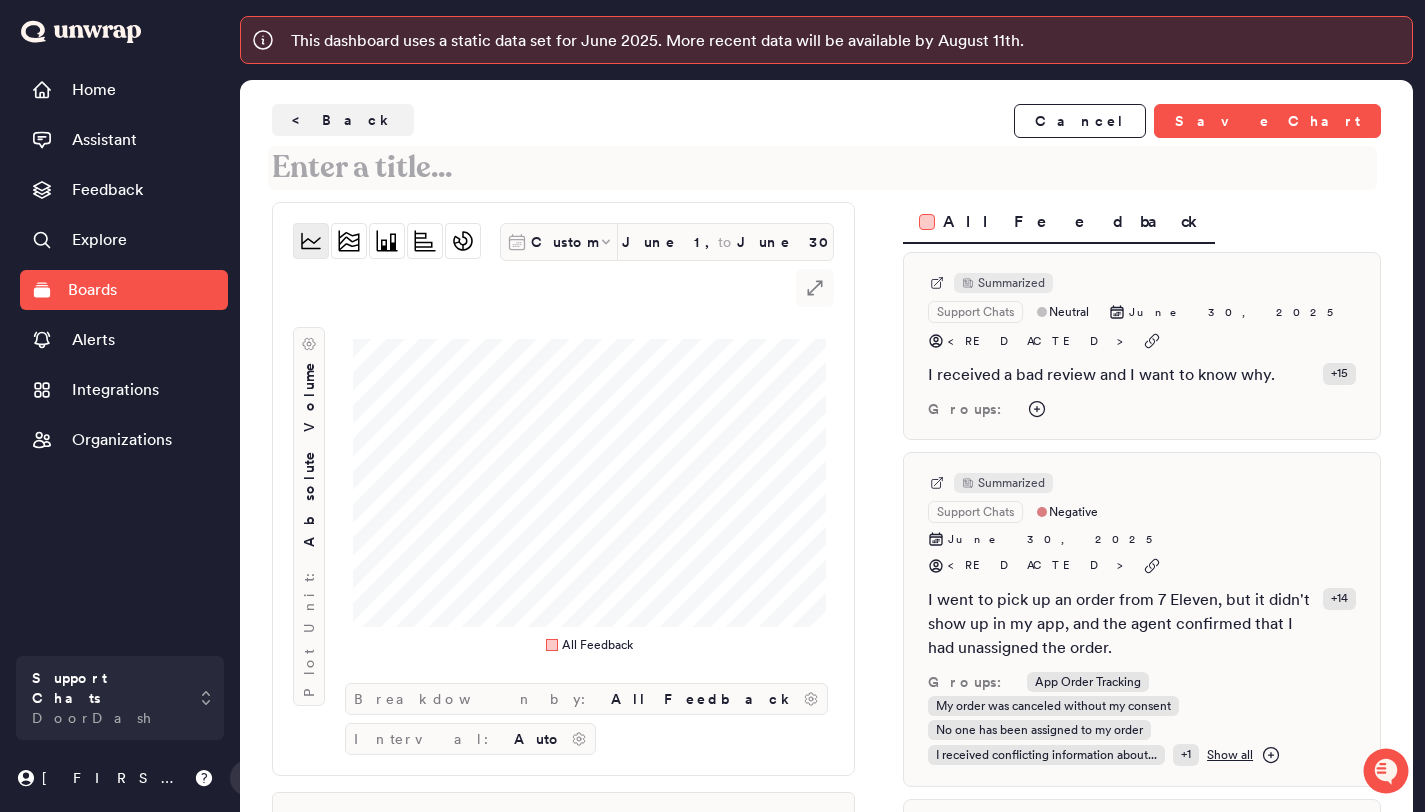 click at bounding box center (822, 168) 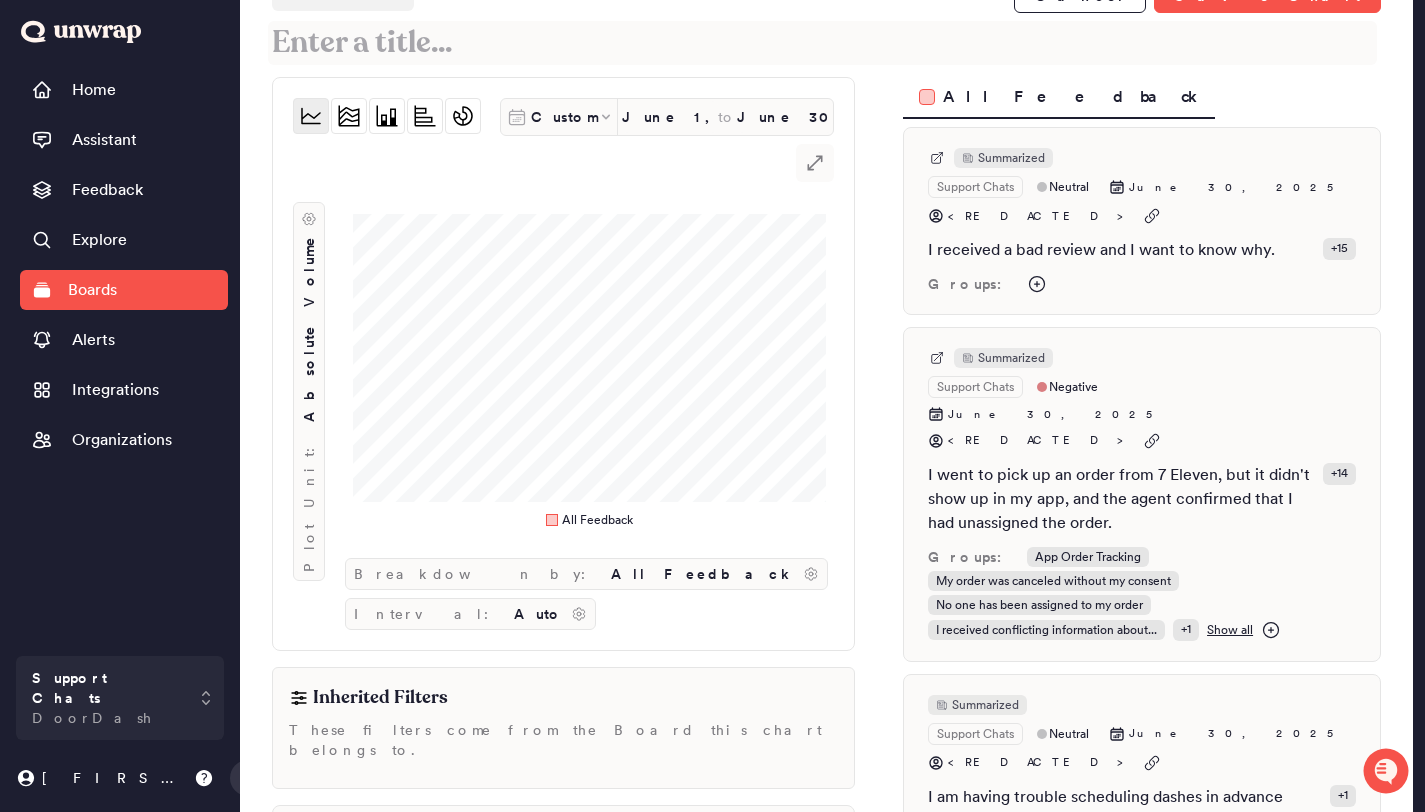 scroll, scrollTop: 198, scrollLeft: 0, axis: vertical 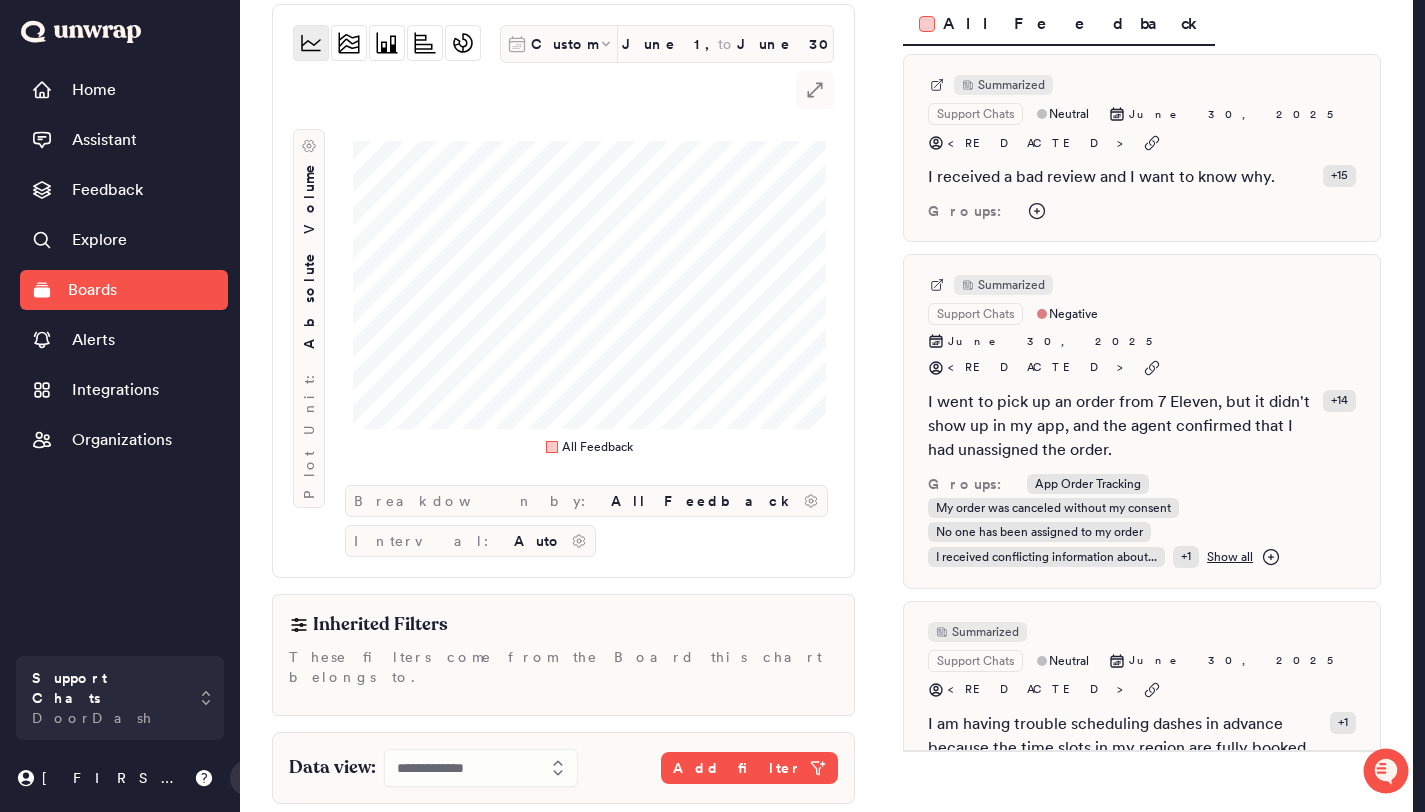 click on "Inherited Filters" at bounding box center [380, 625] 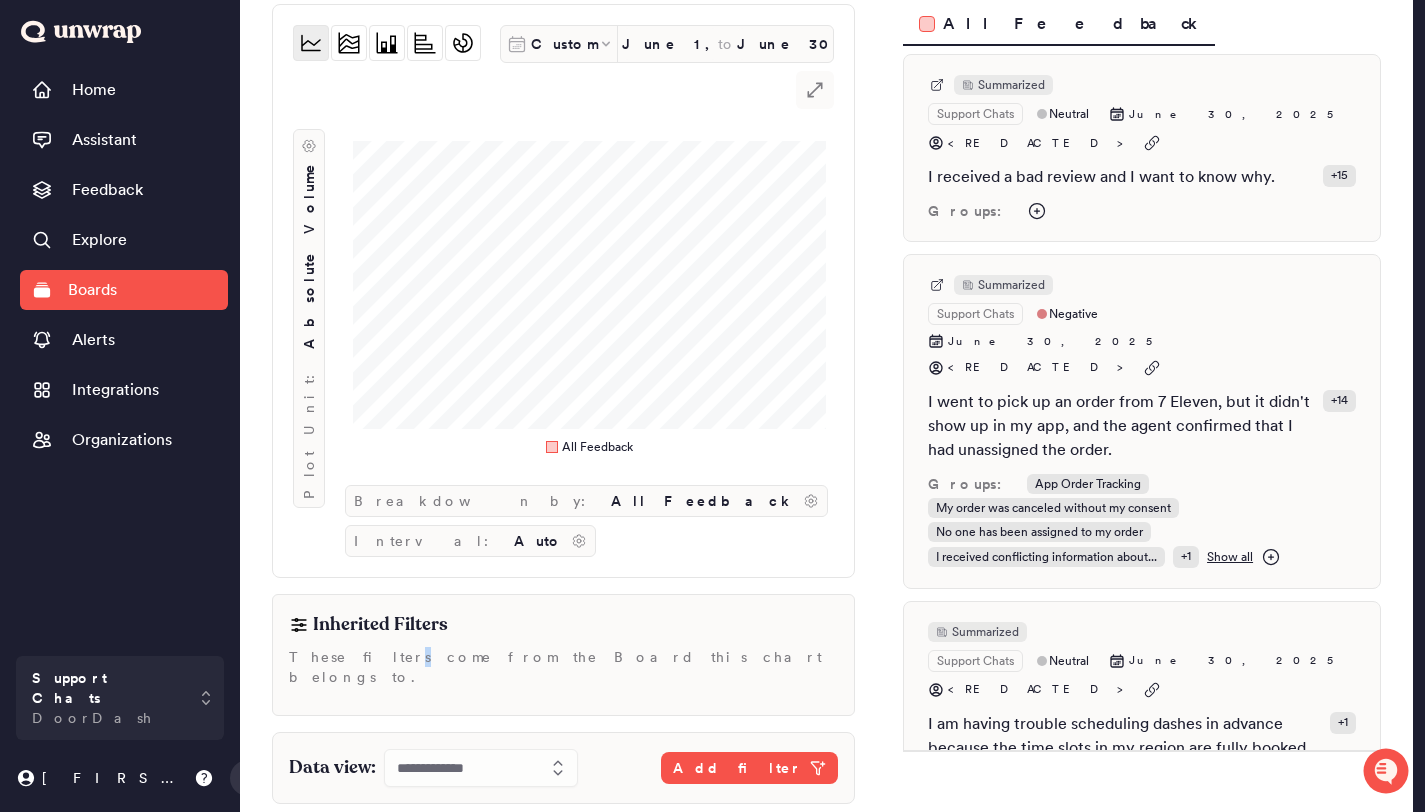 click on "These filters come from the Board this chart belongs to." at bounding box center (563, 667) 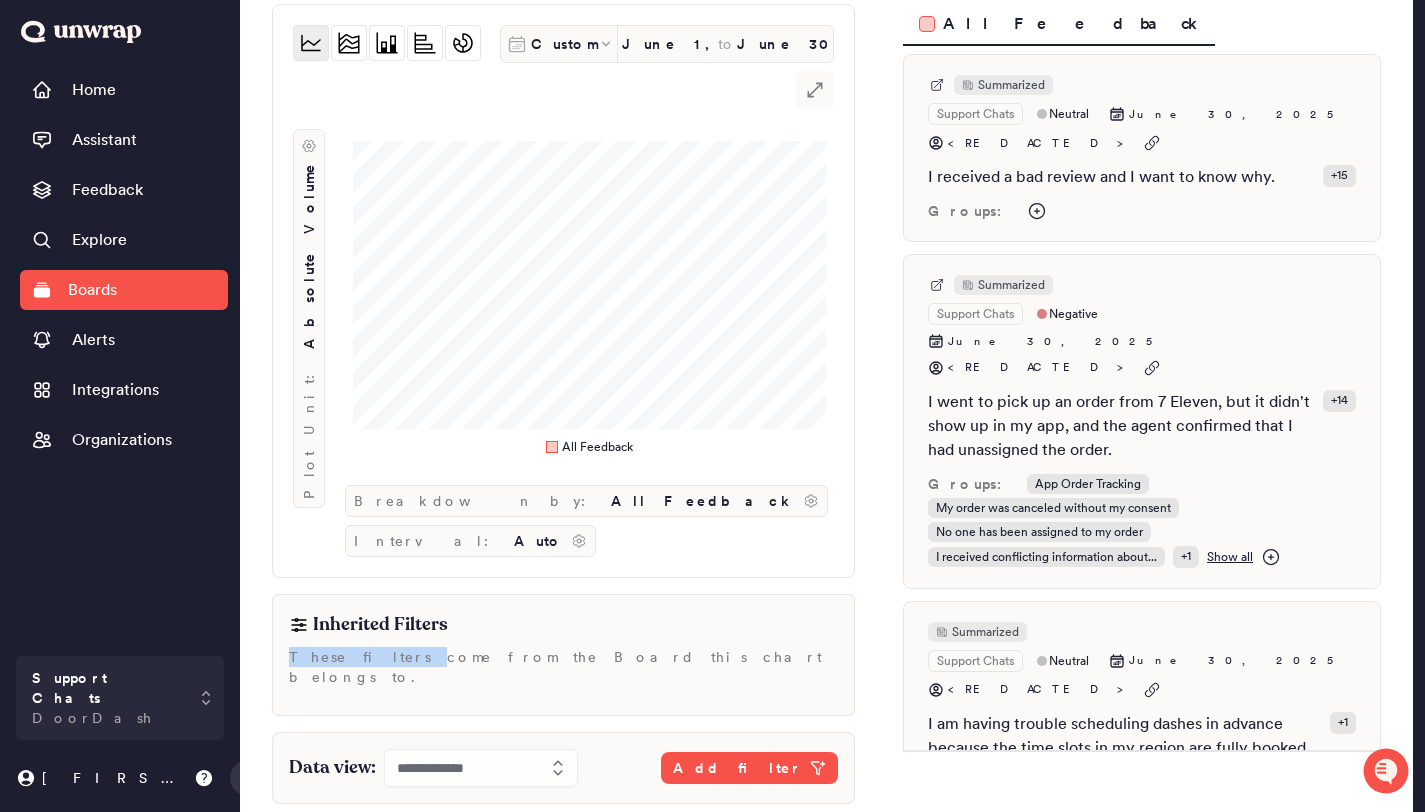 drag, startPoint x: 374, startPoint y: 612, endPoint x: 383, endPoint y: 596, distance: 18.35756 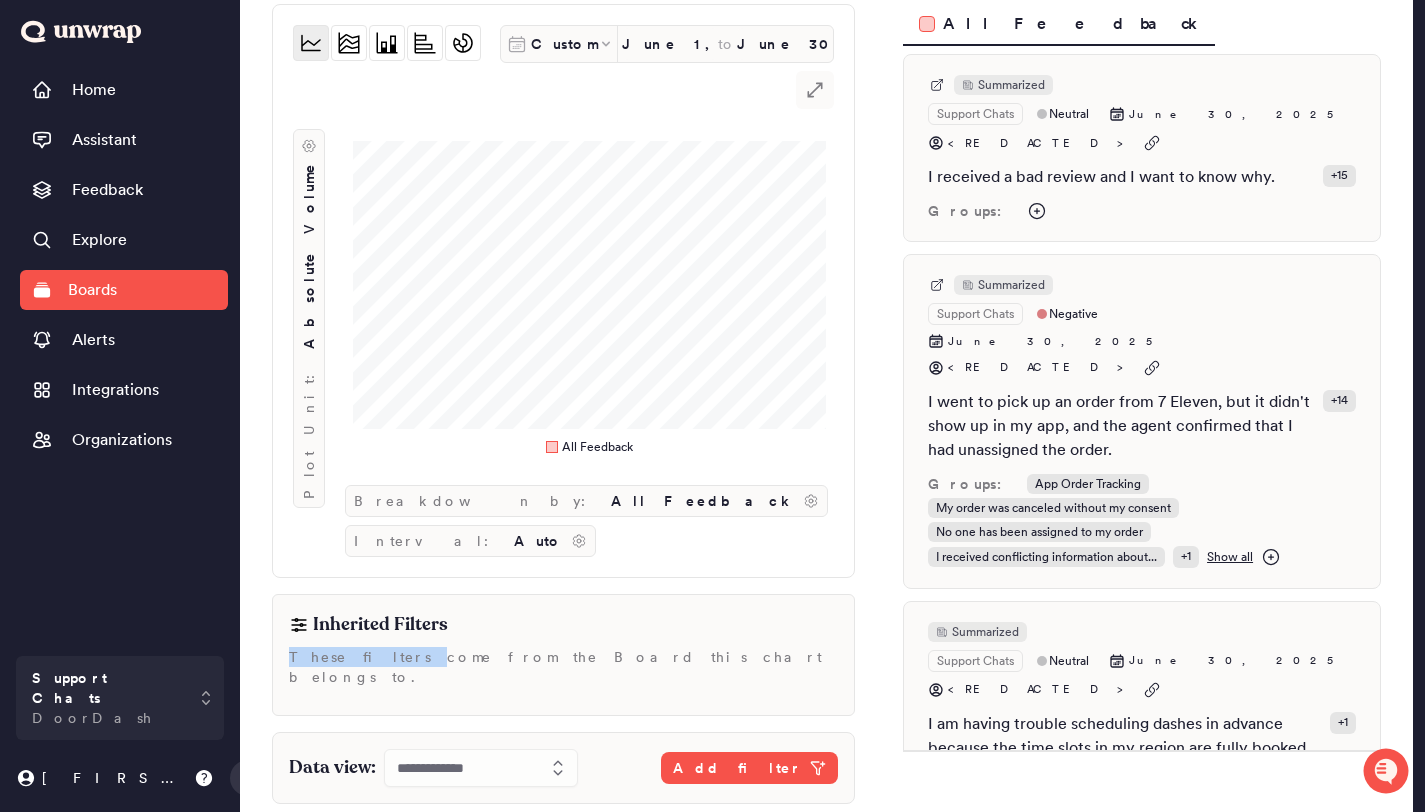 click on "Inherited Filters These filters come from the Board this chart belongs to." at bounding box center [563, 649] 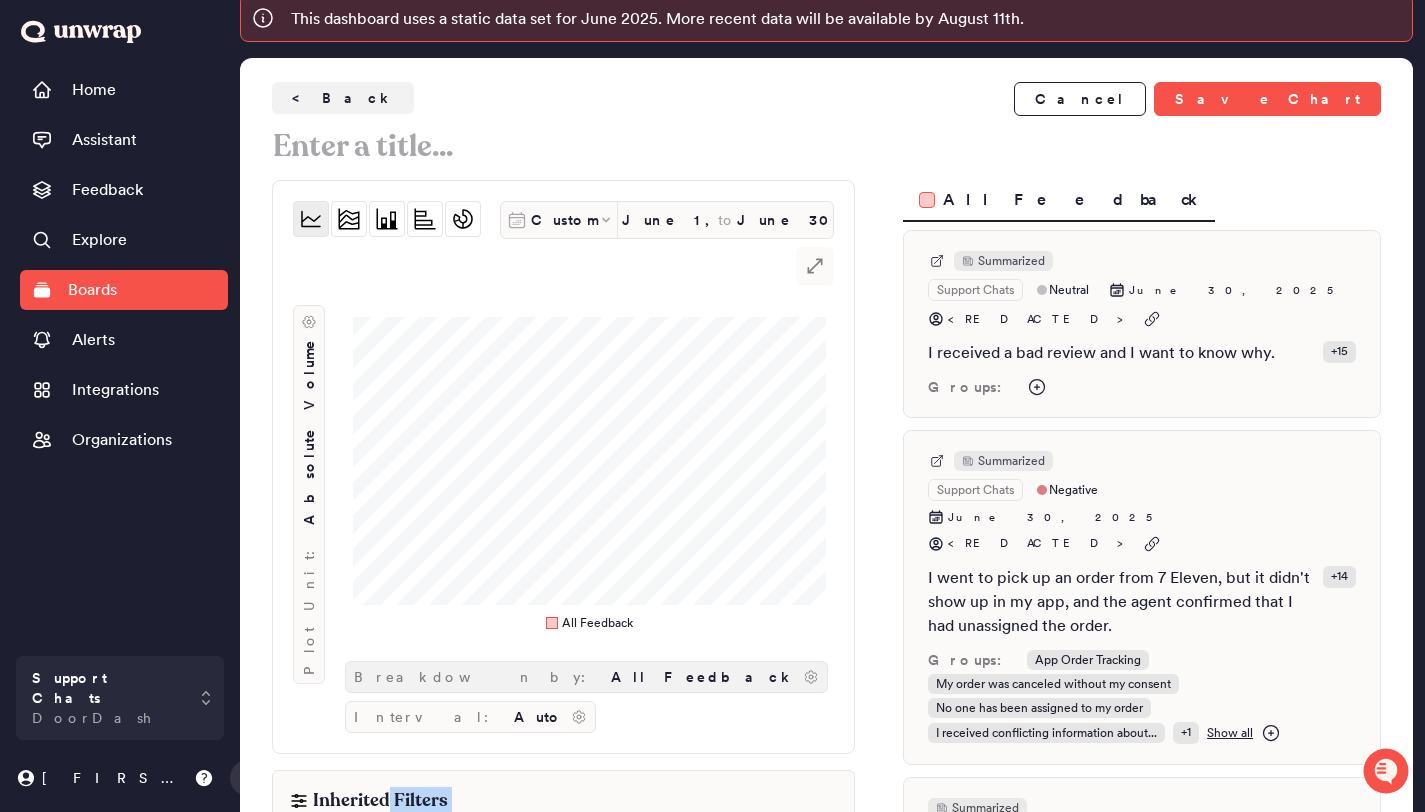 scroll, scrollTop: 0, scrollLeft: 0, axis: both 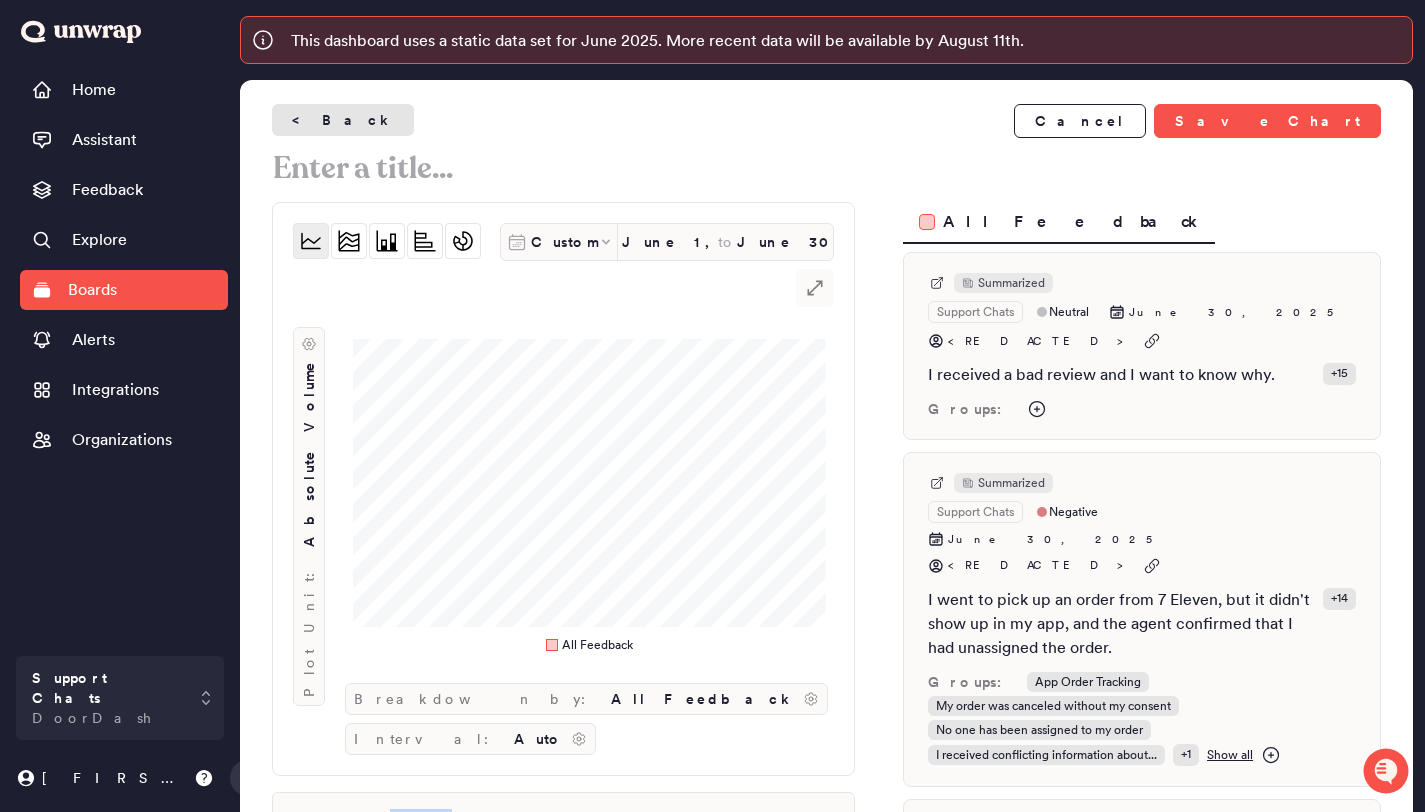 click on "< Back" at bounding box center (343, 120) 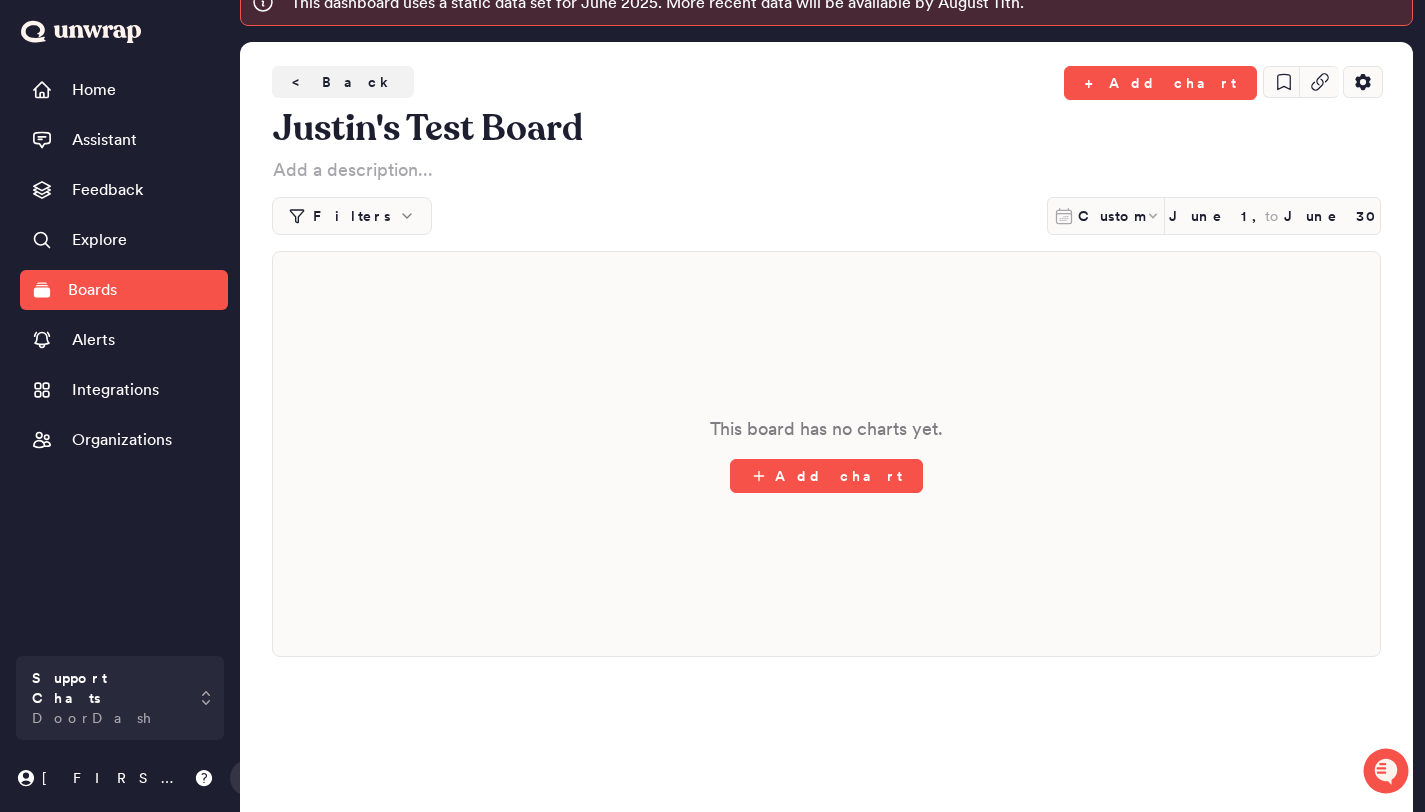scroll, scrollTop: 68, scrollLeft: 0, axis: vertical 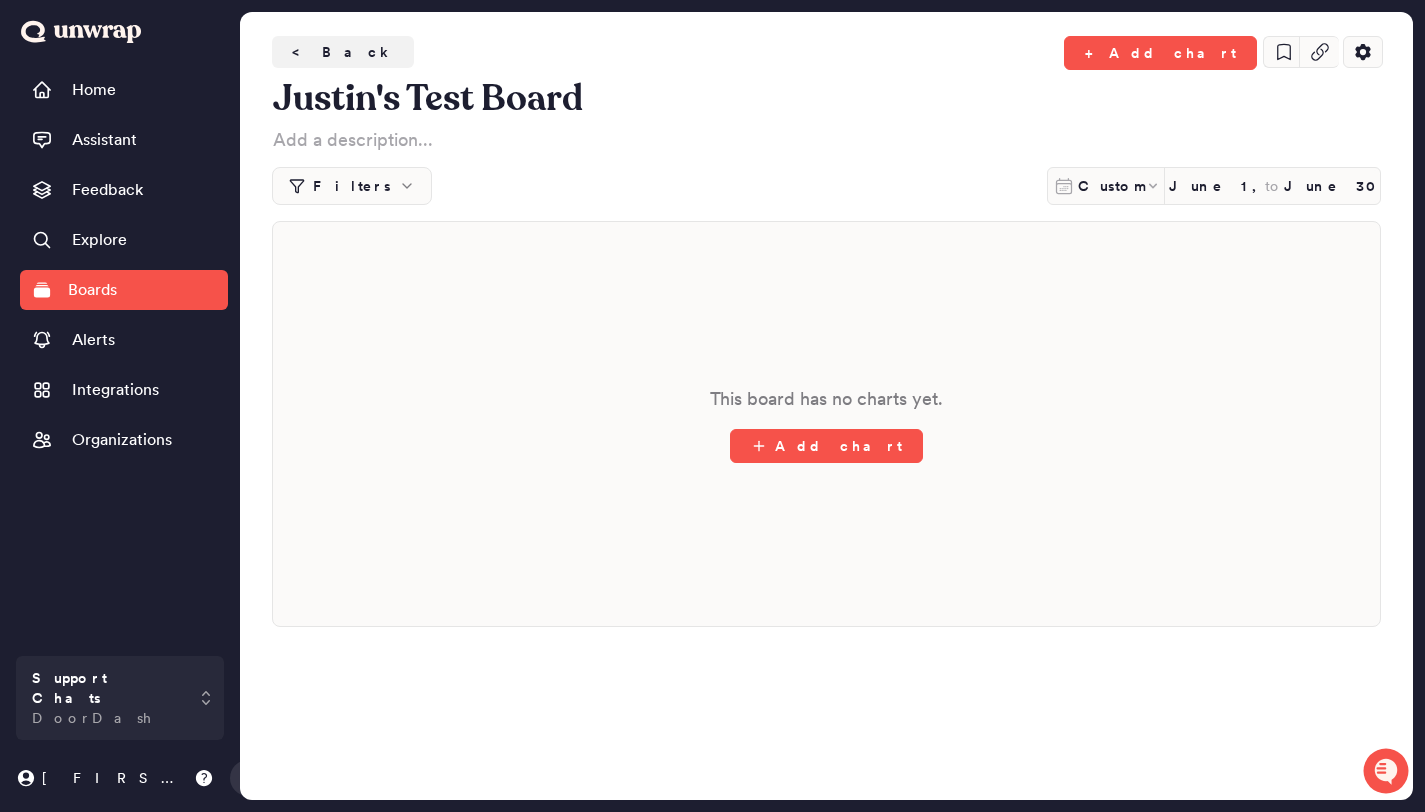 click on "Filters" at bounding box center [352, 186] 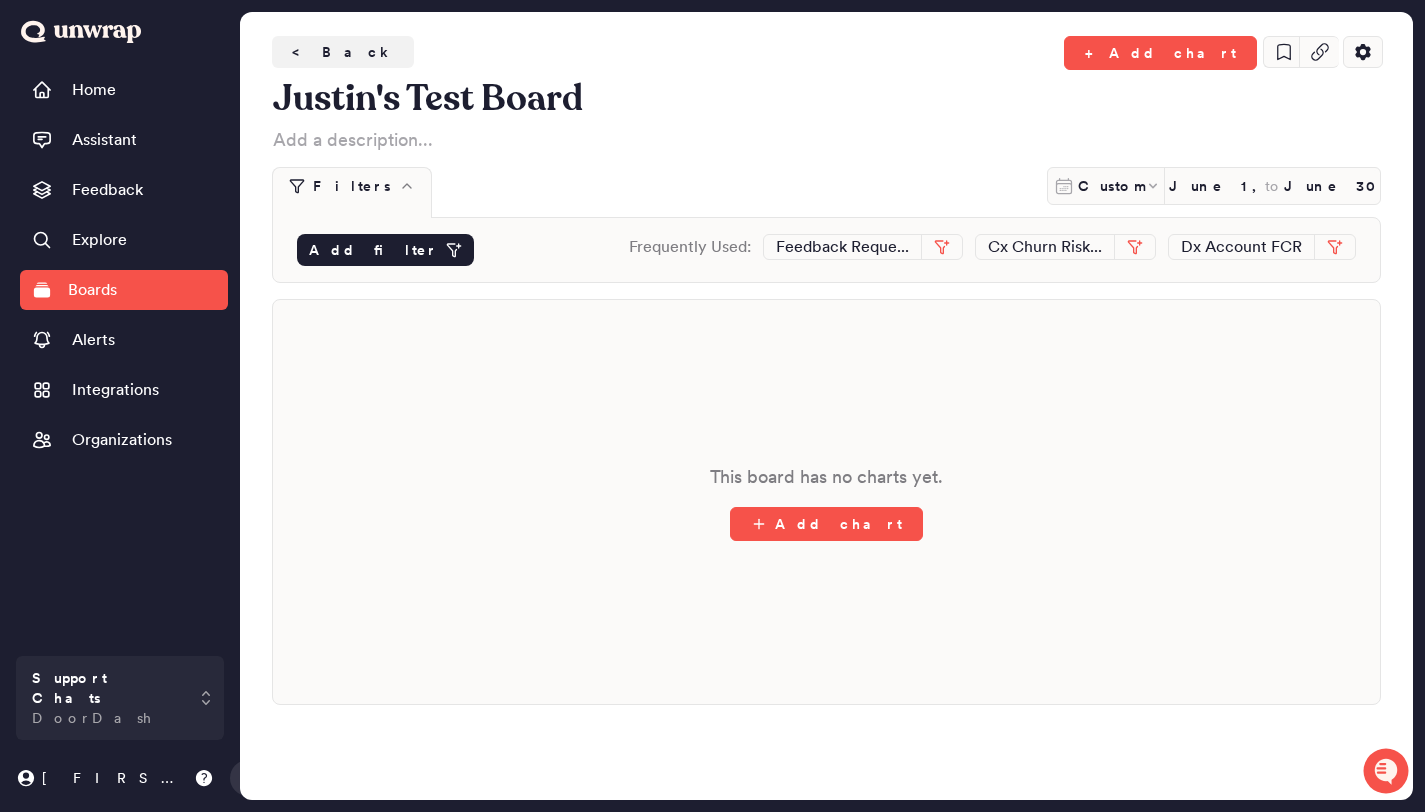 click on "Add filter" at bounding box center (373, 250) 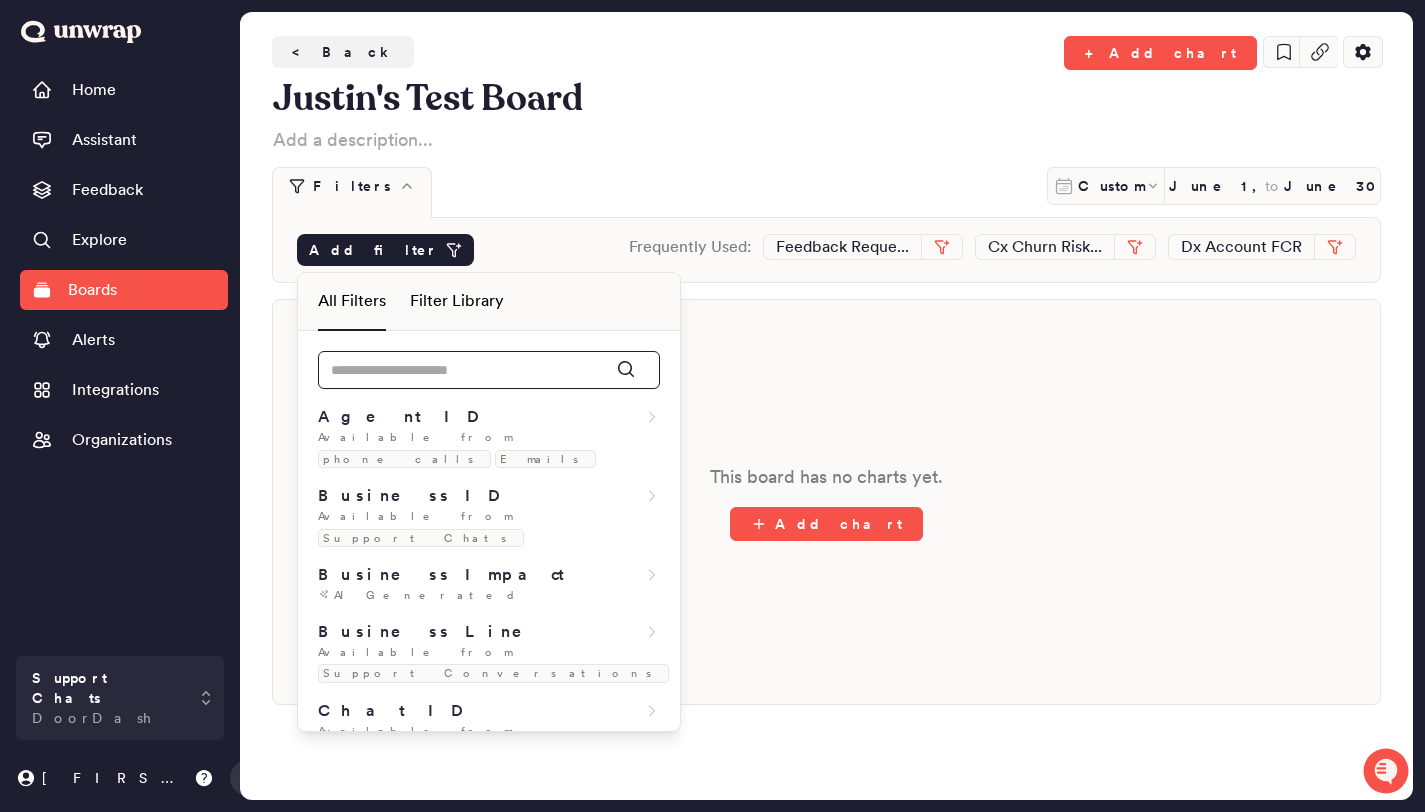 click at bounding box center (489, 370) 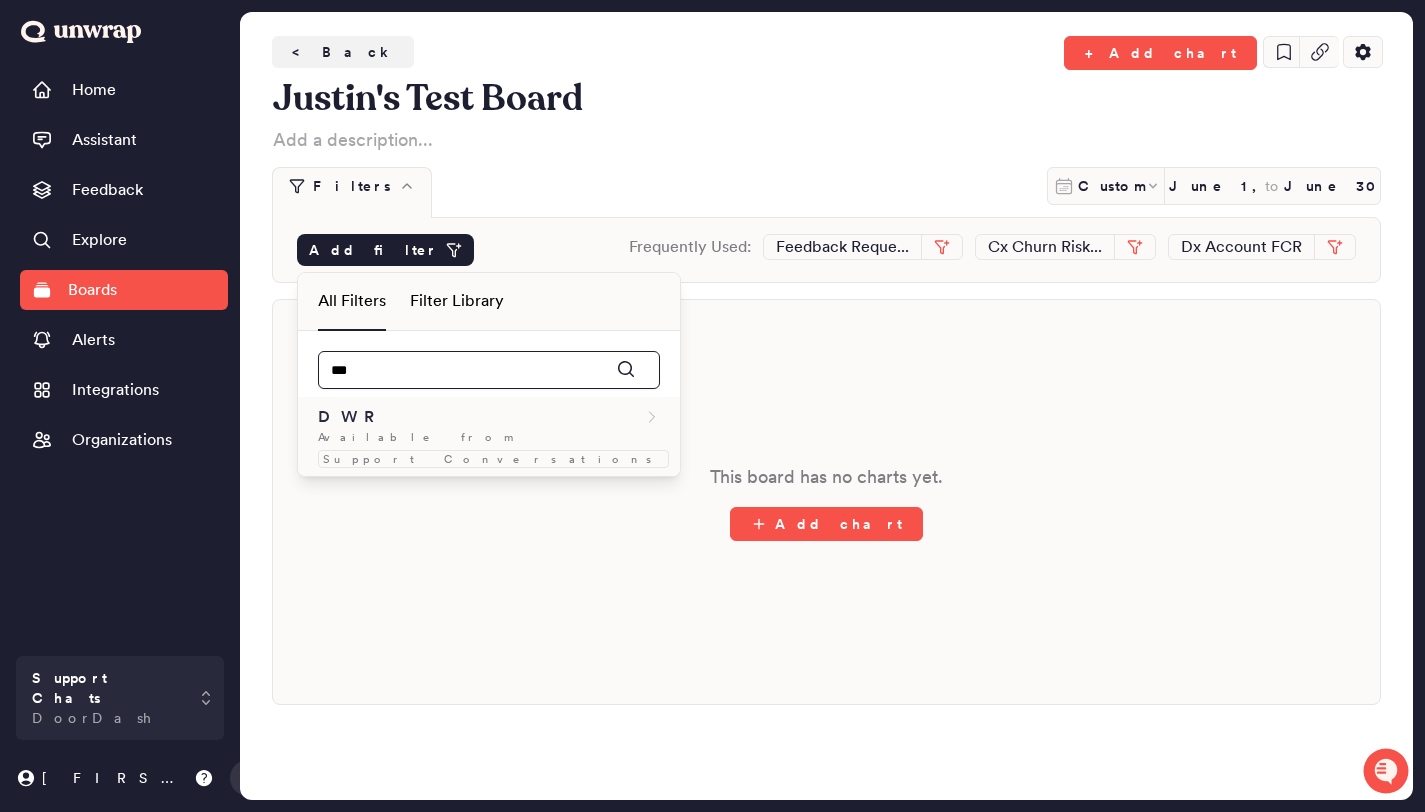 type on "***" 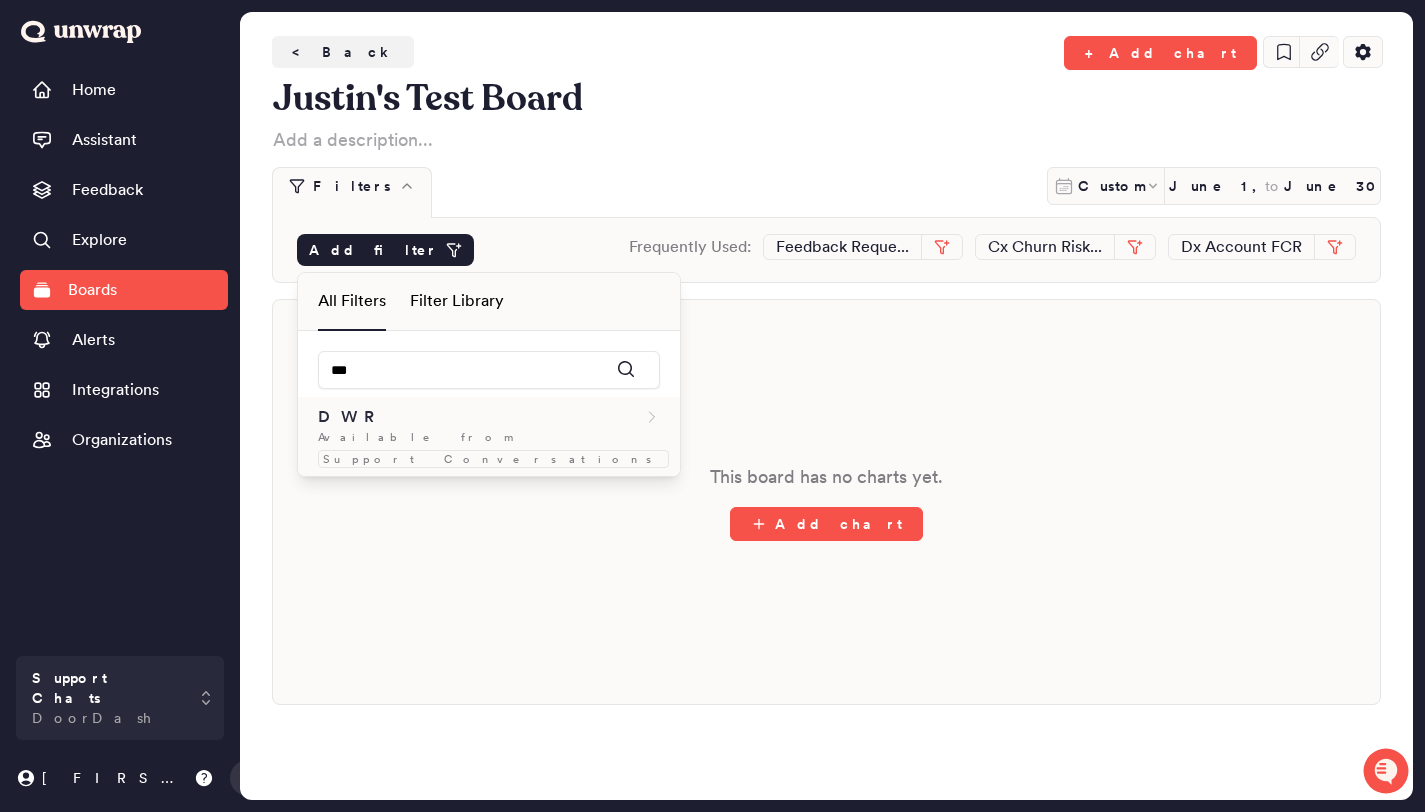 click on "DWR Available from Support Conversations" at bounding box center (489, 436) 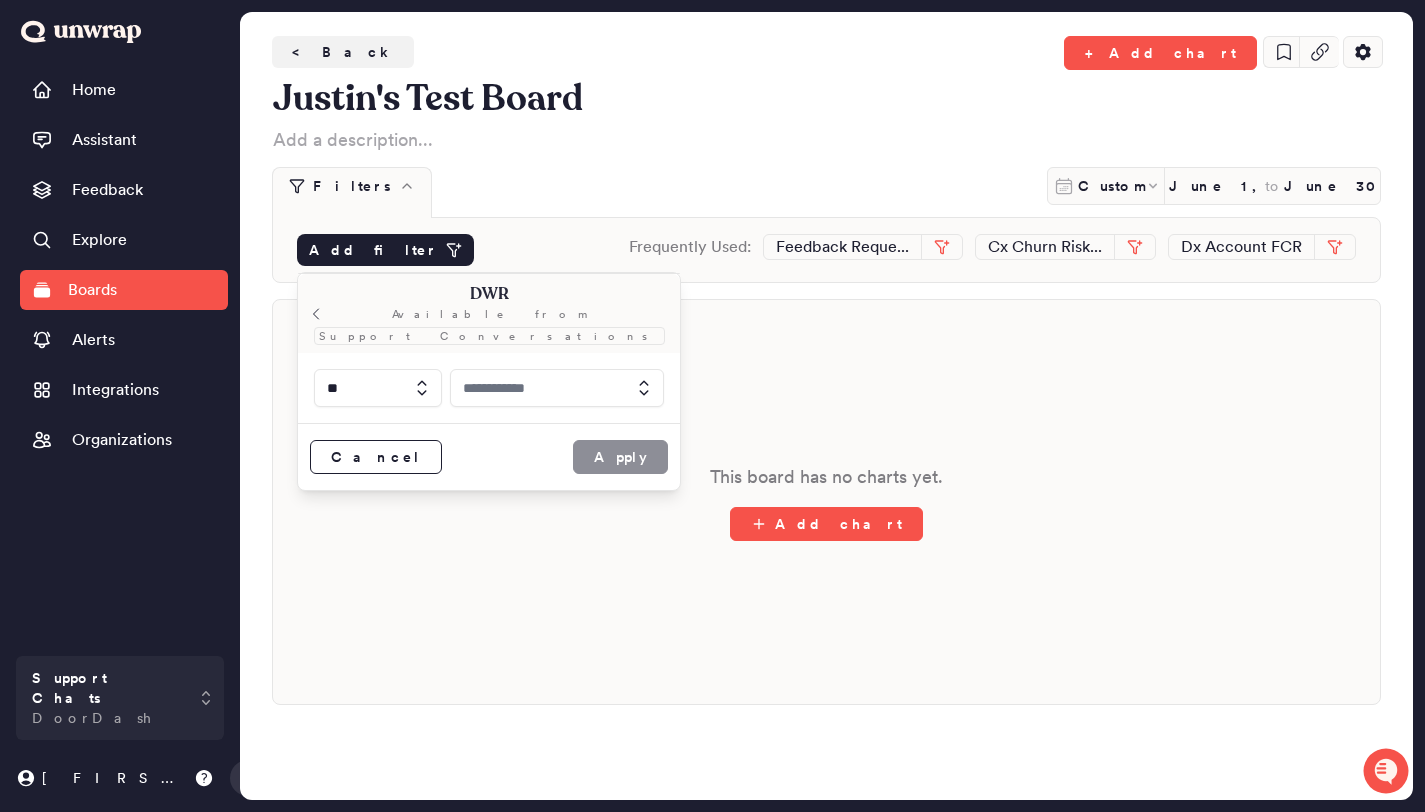 click at bounding box center (557, 388) 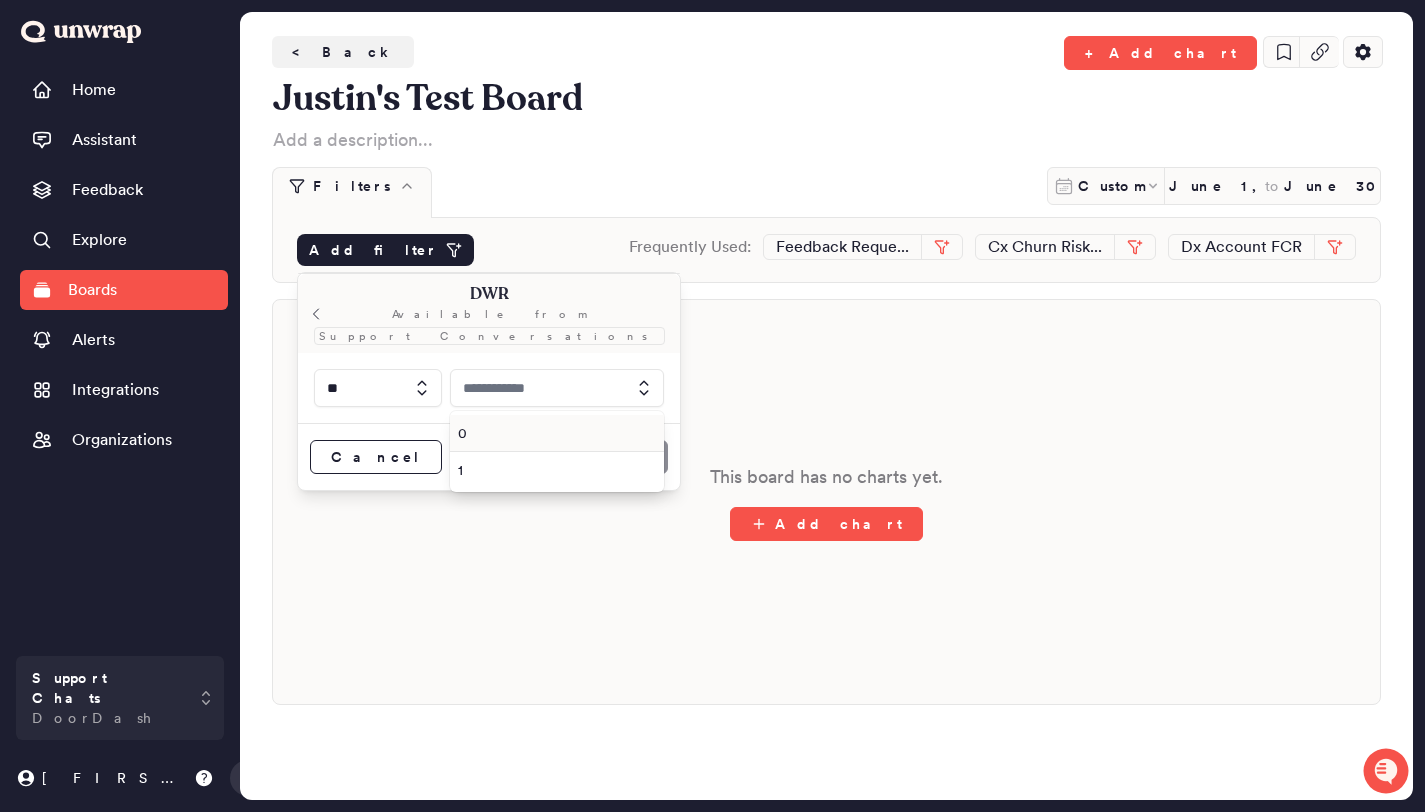 click on "0" at bounding box center (553, 433) 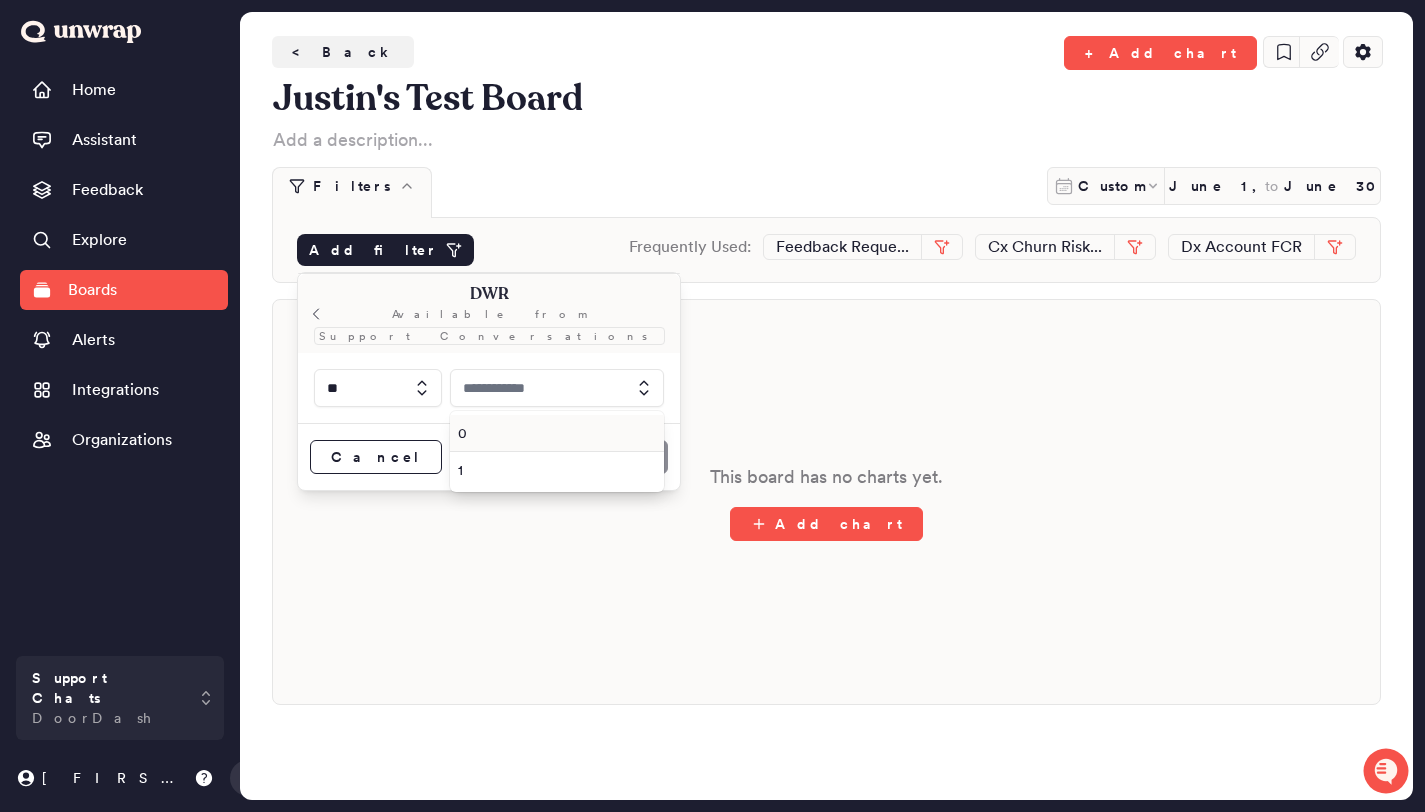 type on "*" 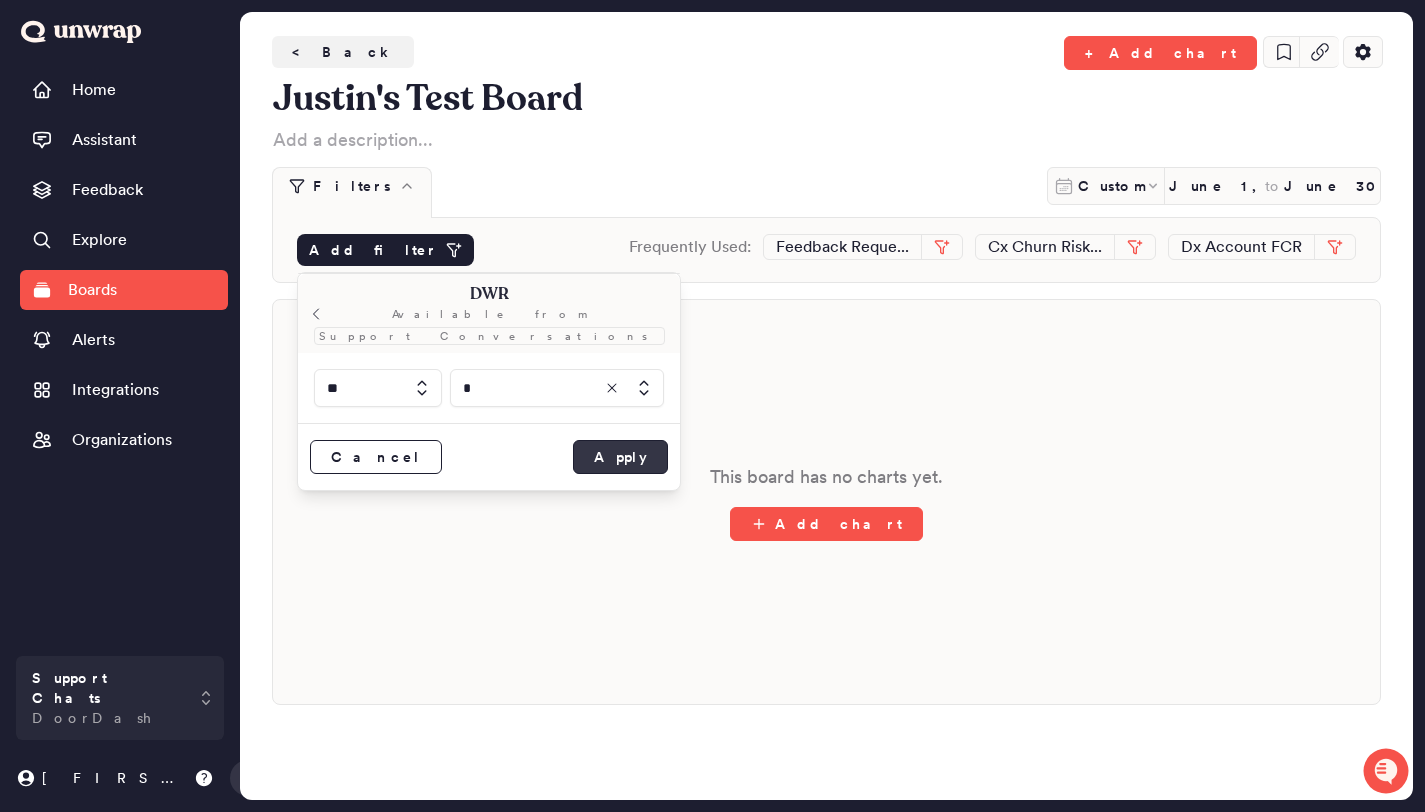 click on "Apply" at bounding box center [620, 457] 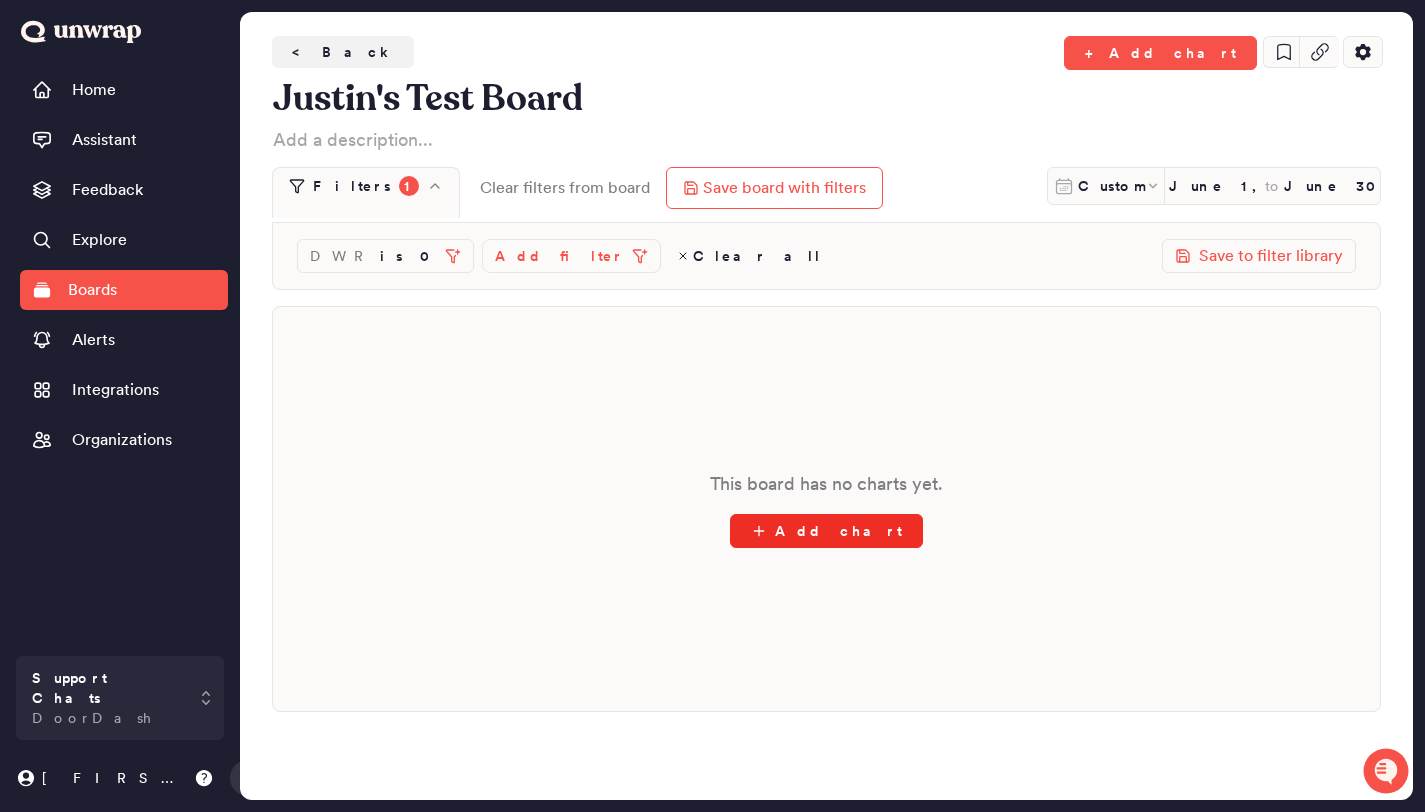 click on "Add chart" at bounding box center (826, 531) 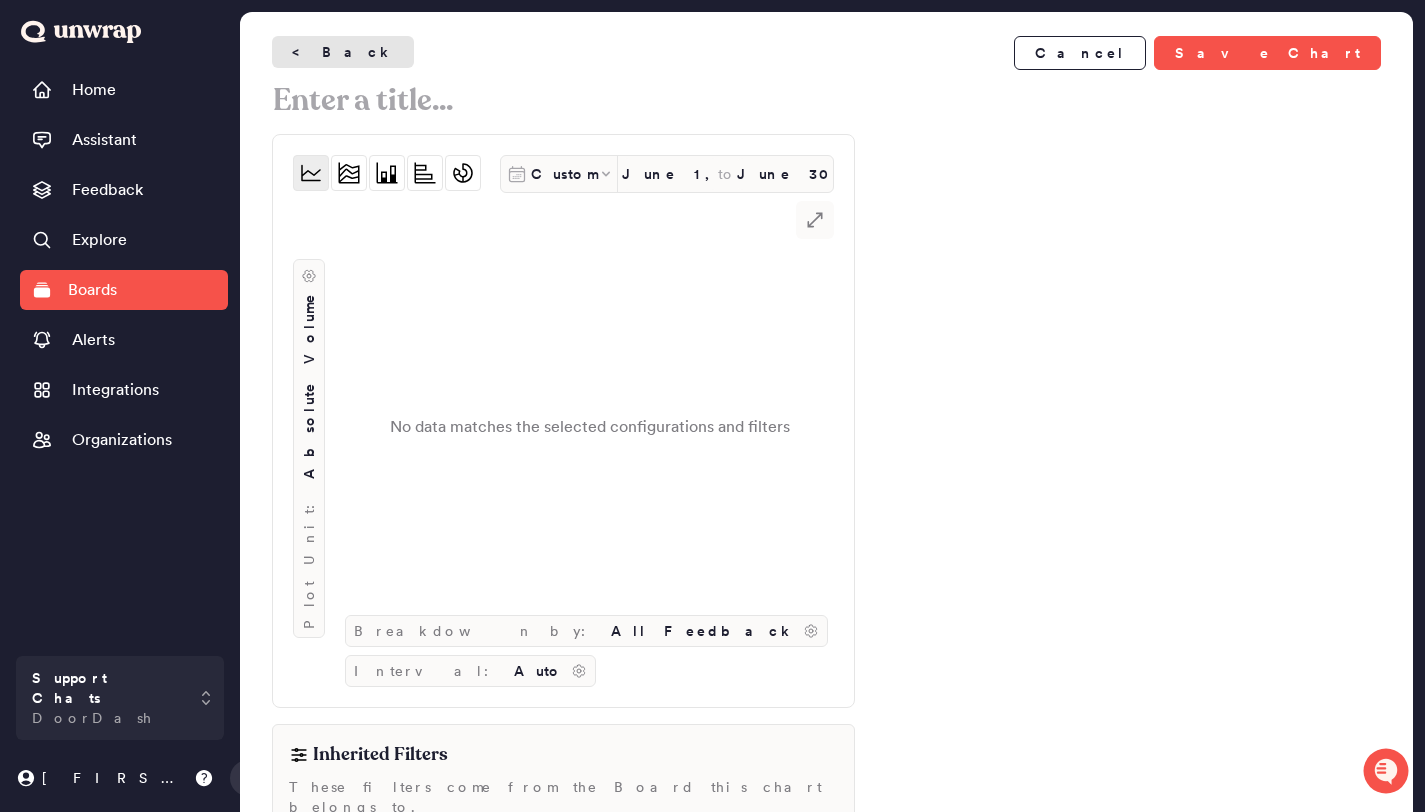 click on "< Back" at bounding box center (343, 52) 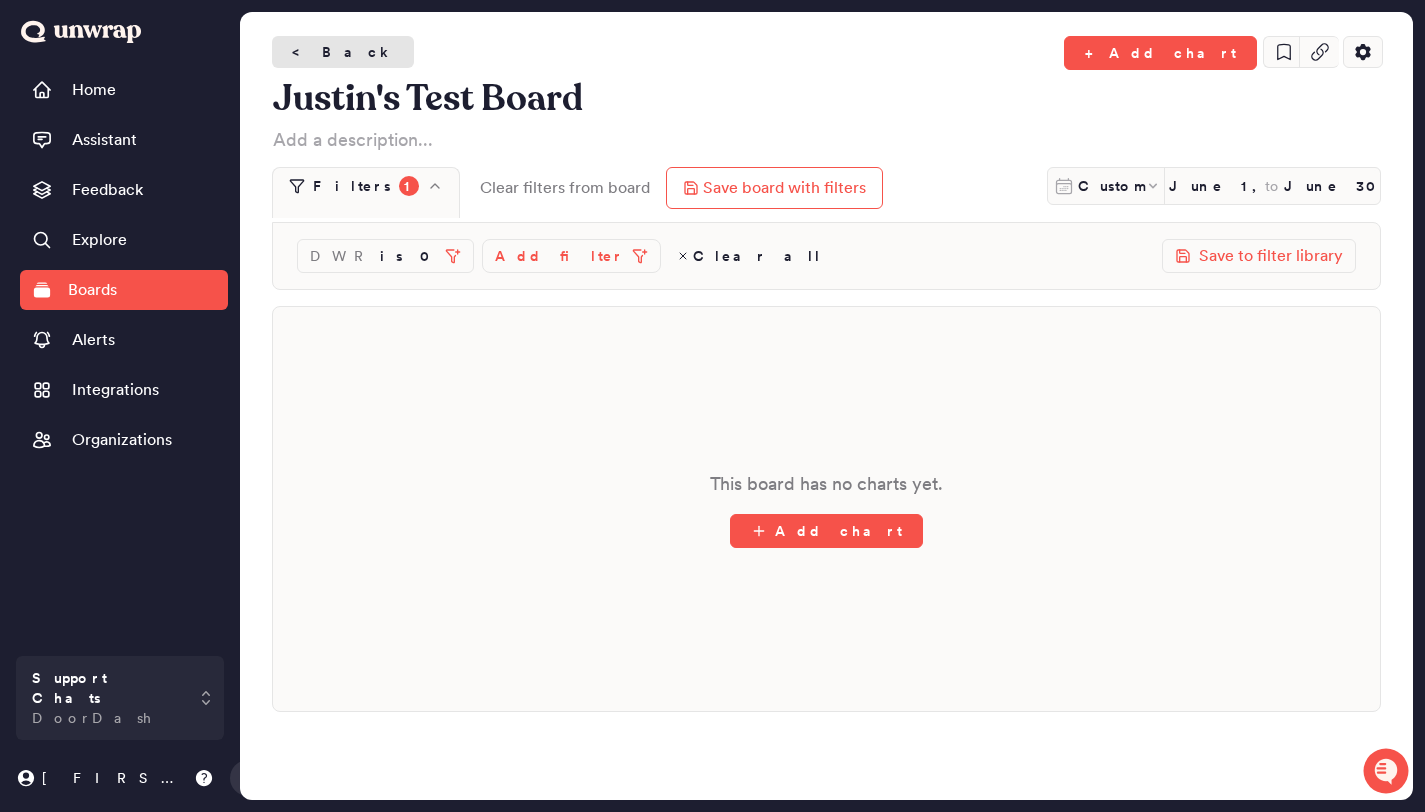 click on "< Back" at bounding box center (343, 52) 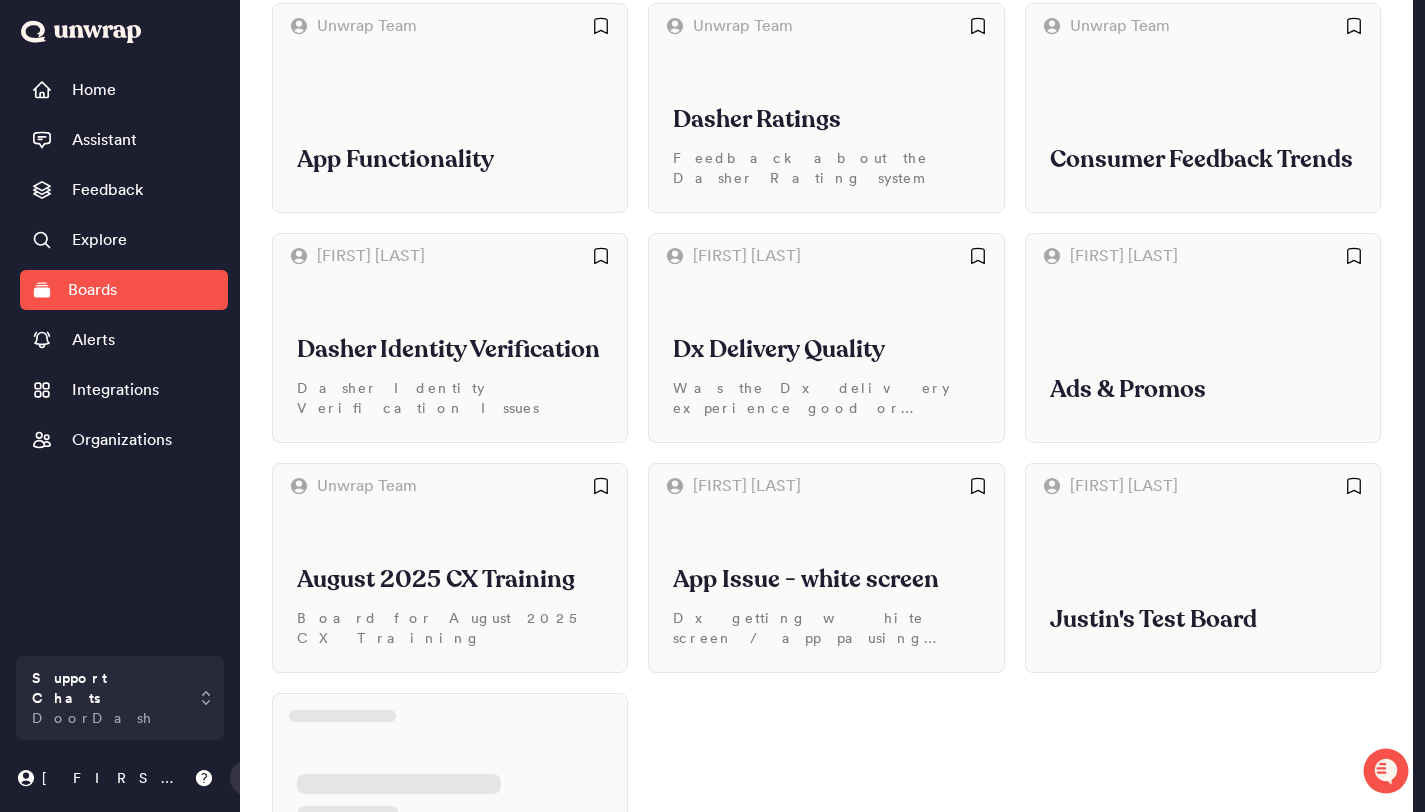 scroll, scrollTop: 1698, scrollLeft: 0, axis: vertical 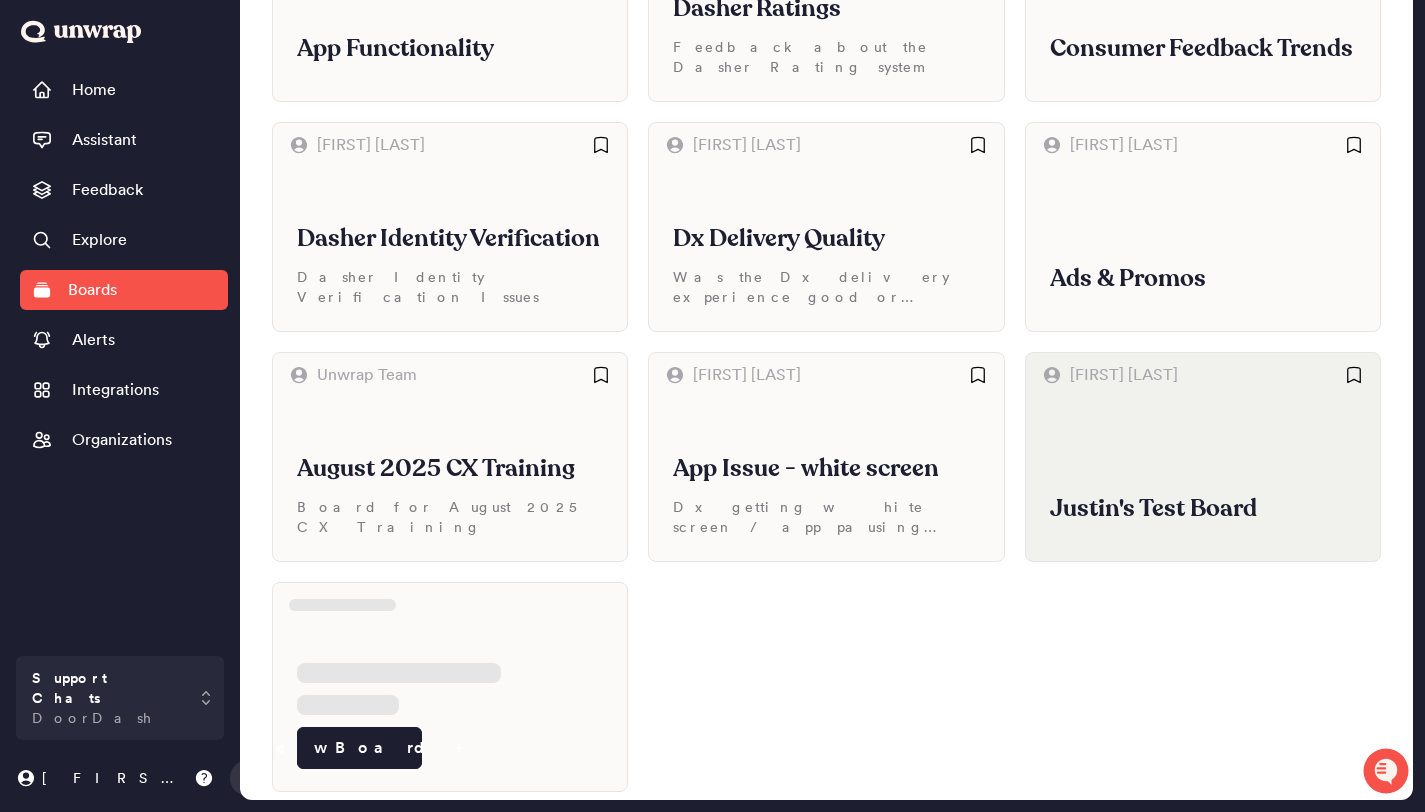 click on "Justin's Test Board" at bounding box center [1203, 509] 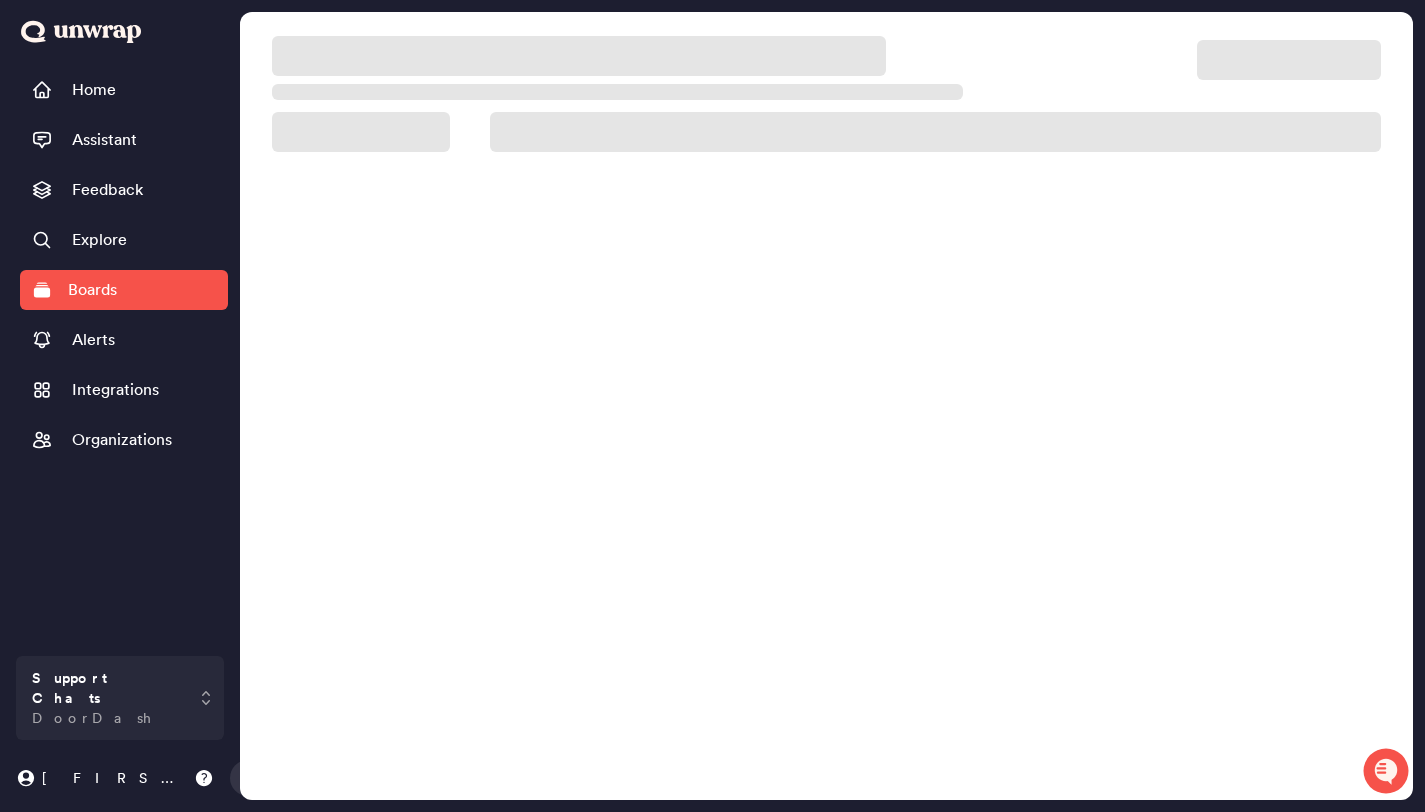 scroll, scrollTop: 68, scrollLeft: 0, axis: vertical 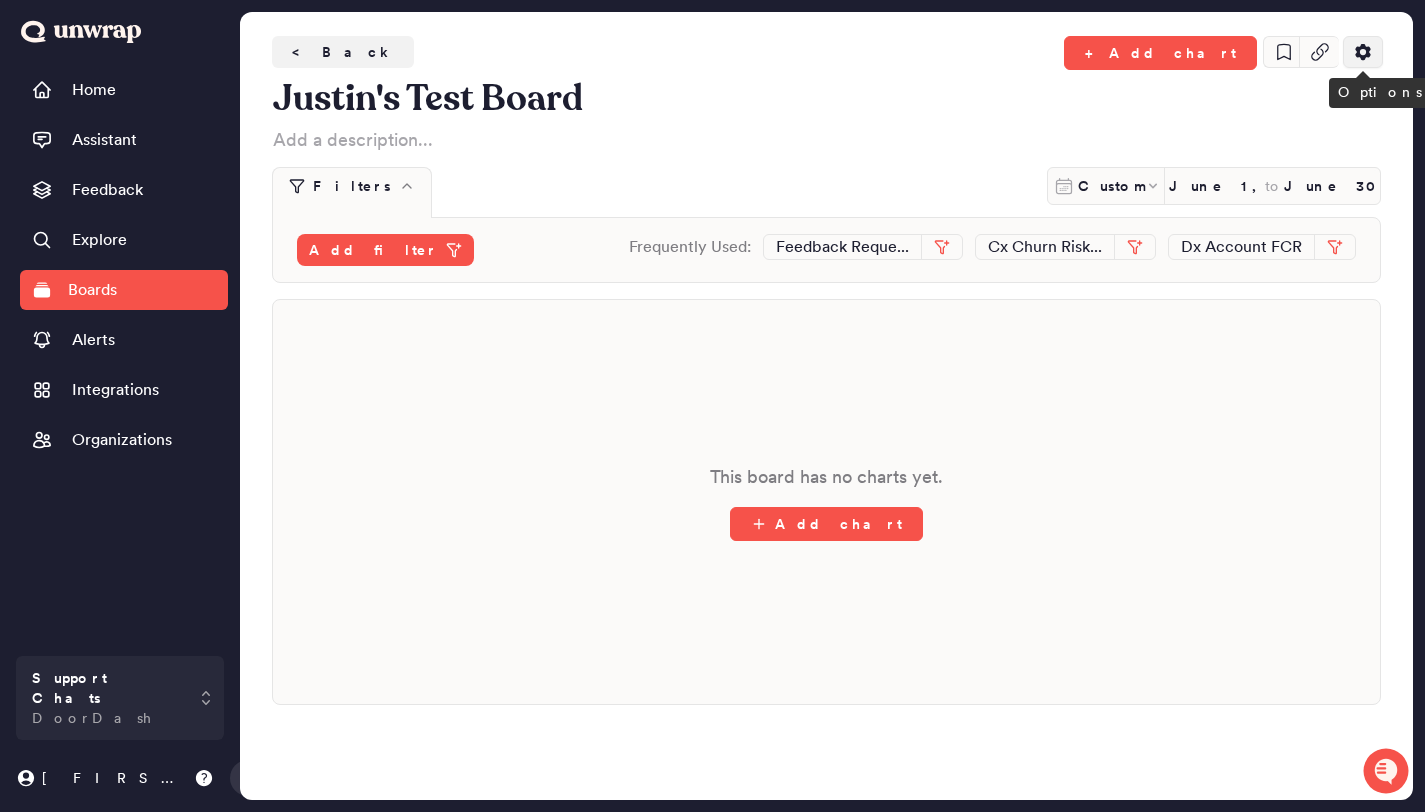 drag, startPoint x: 1354, startPoint y: 39, endPoint x: 1349, endPoint y: 50, distance: 12.083046 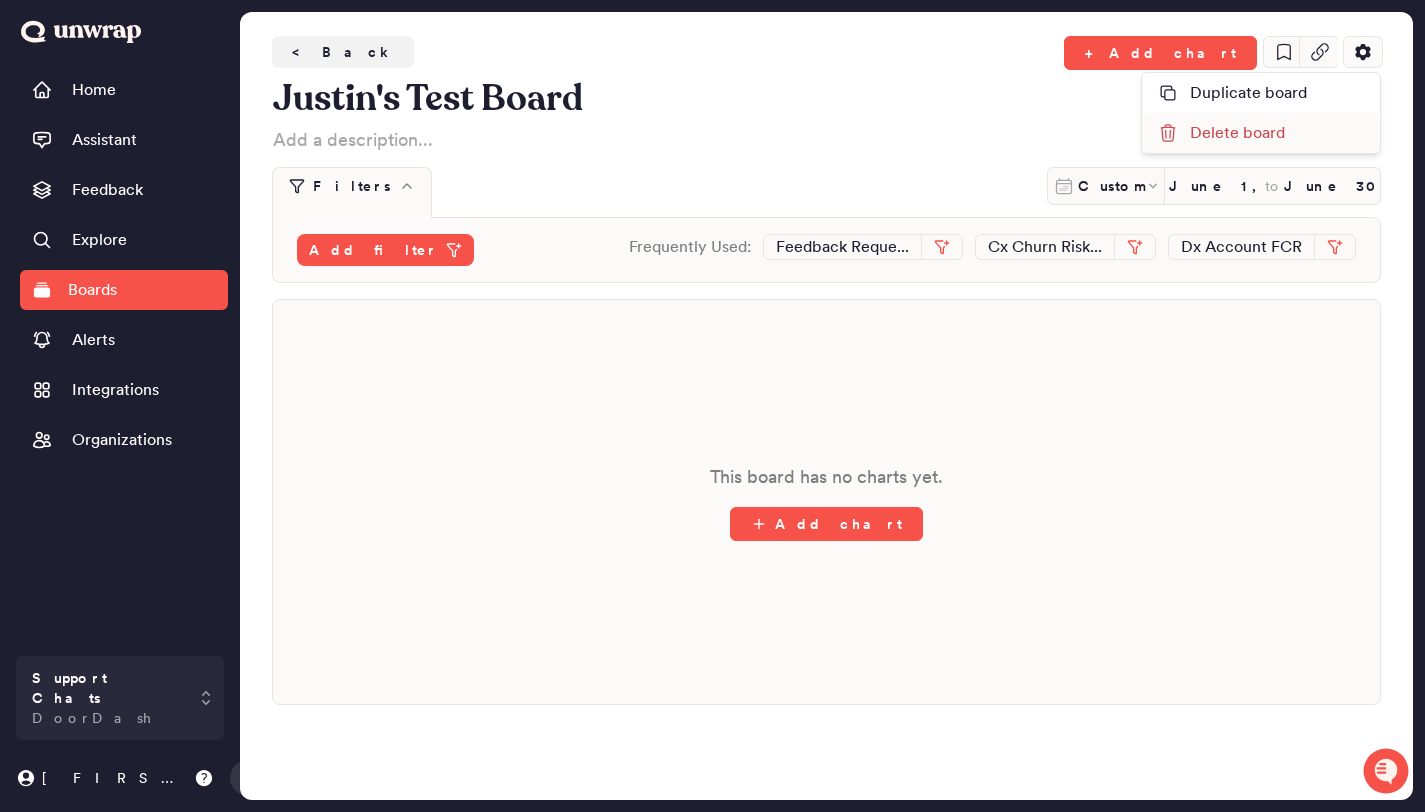 click on "Delete board" at bounding box center [1261, 133] 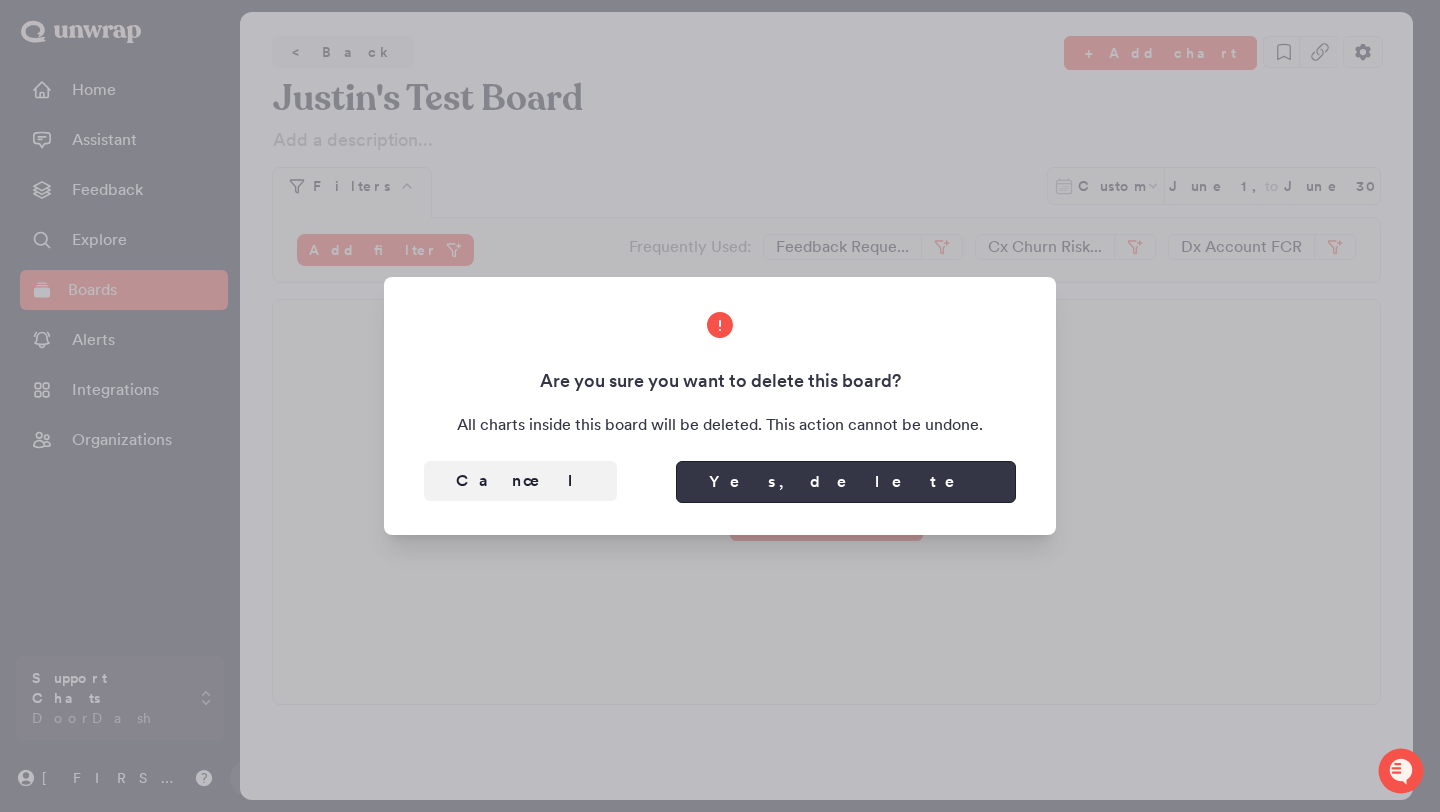 click on "Yes, delete" at bounding box center [846, 482] 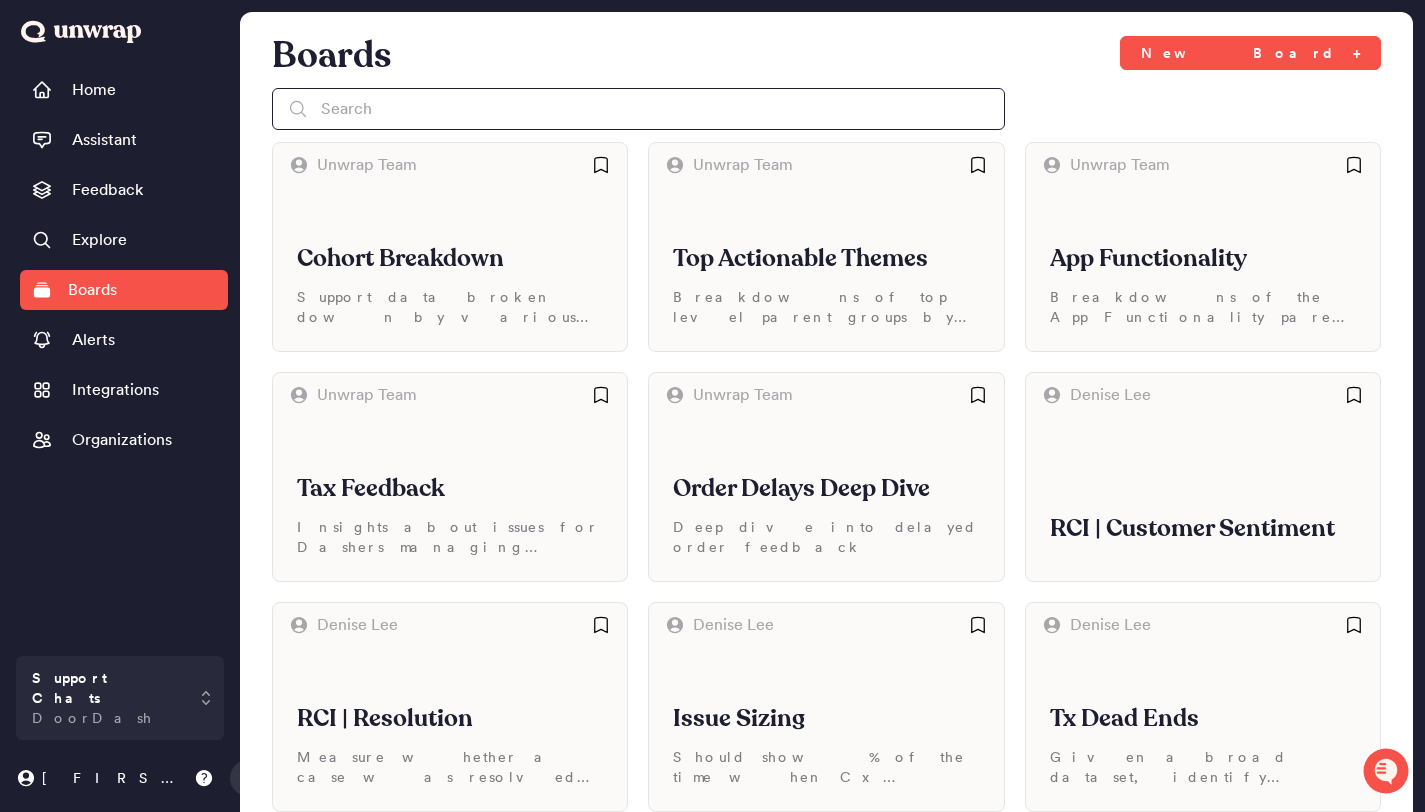 click at bounding box center [638, 109] 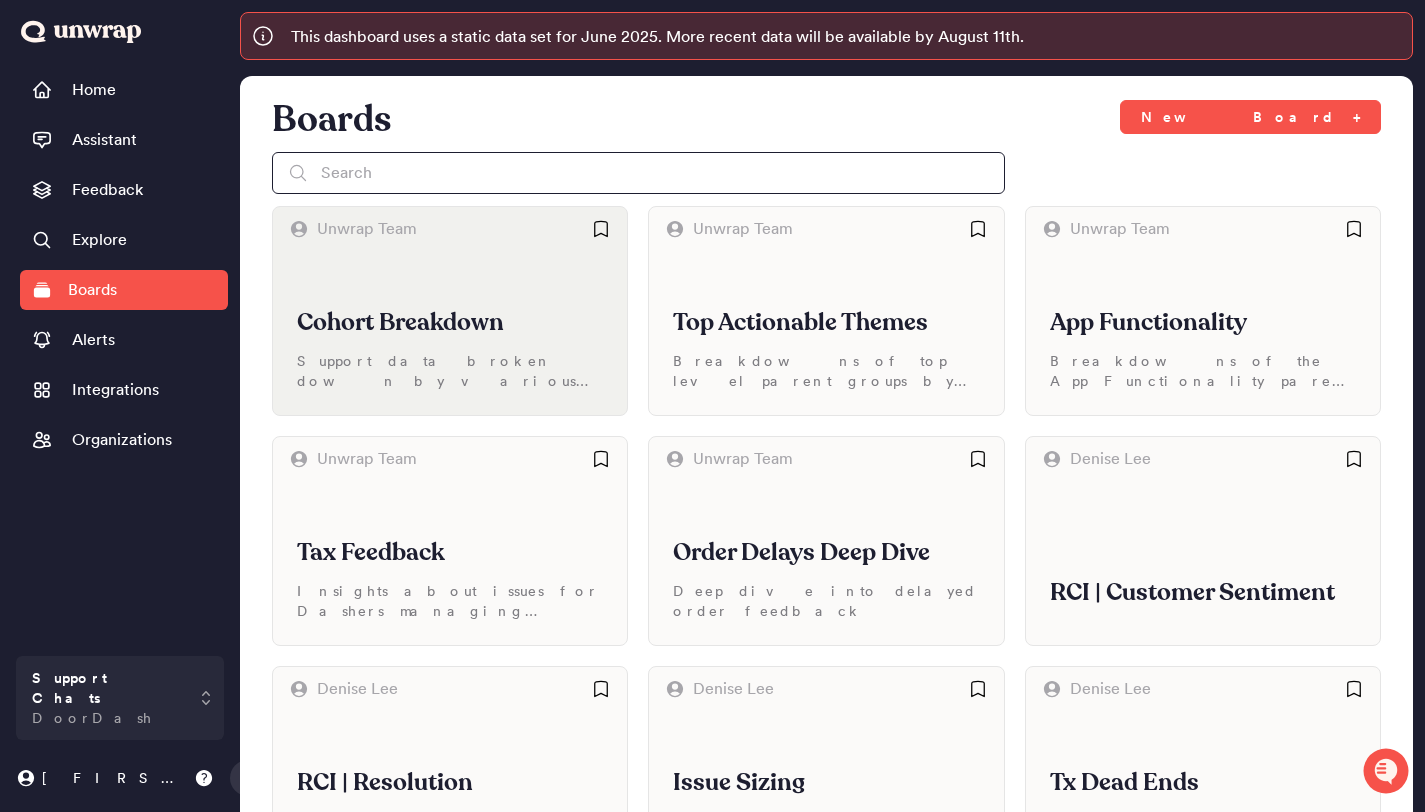 scroll, scrollTop: 0, scrollLeft: 0, axis: both 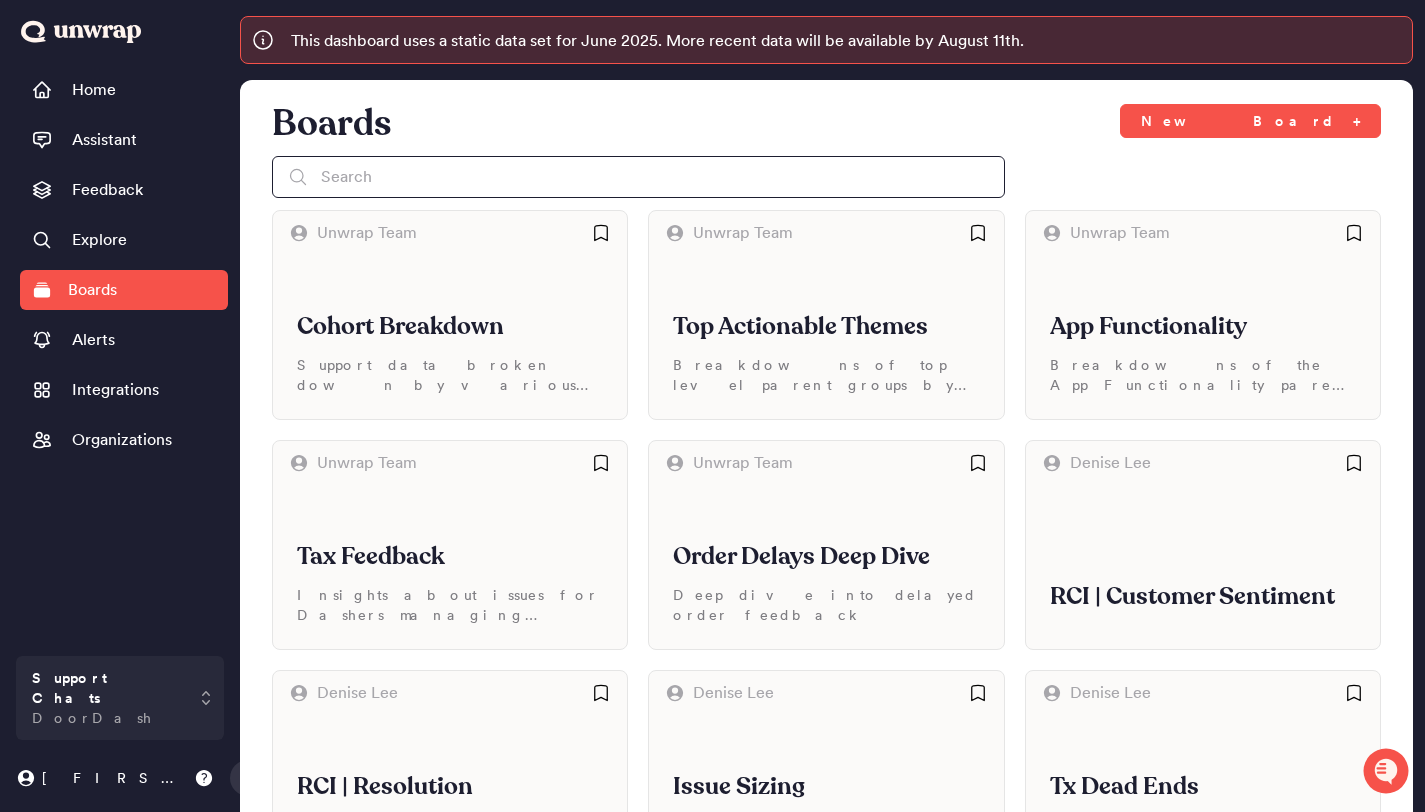 click at bounding box center [638, 177] 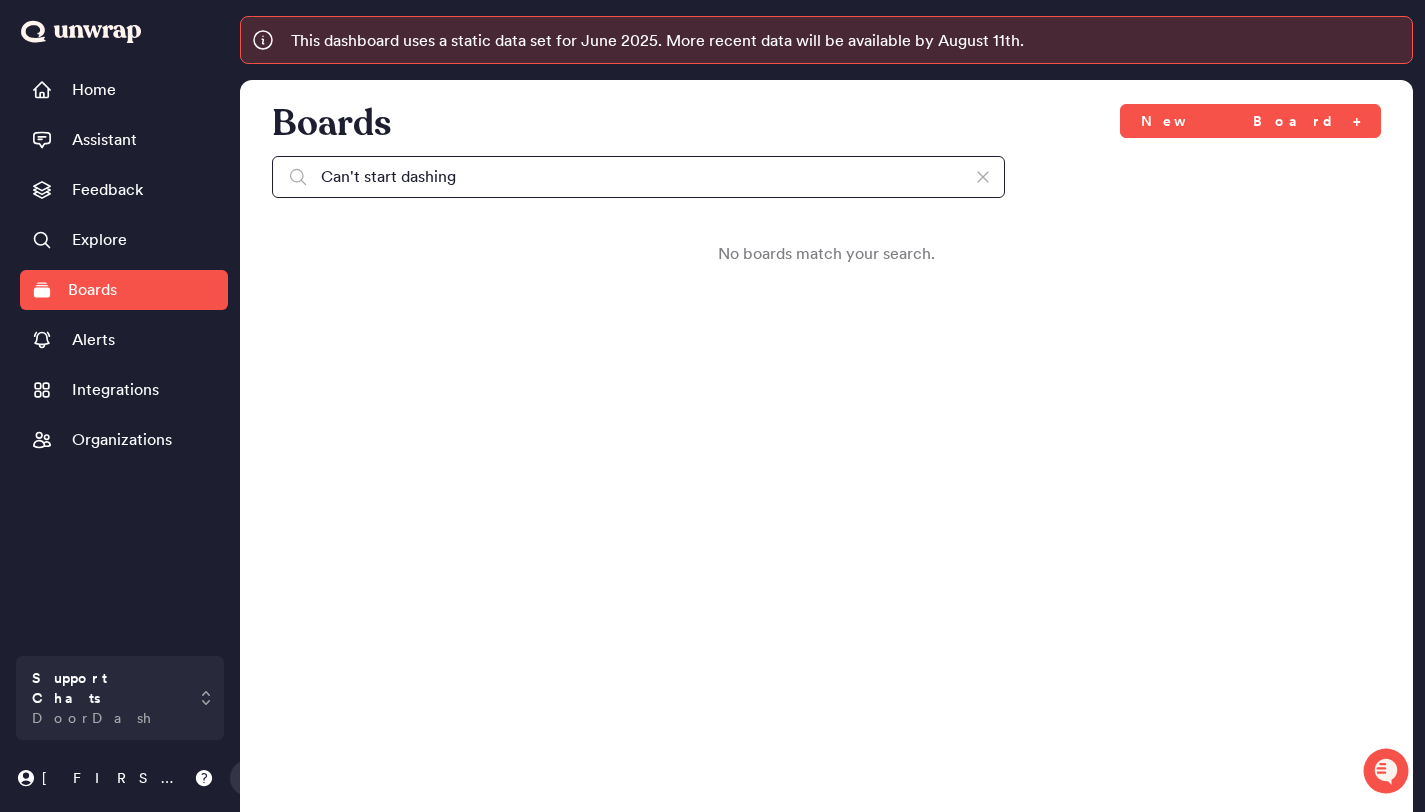 type on "Can't start dashing" 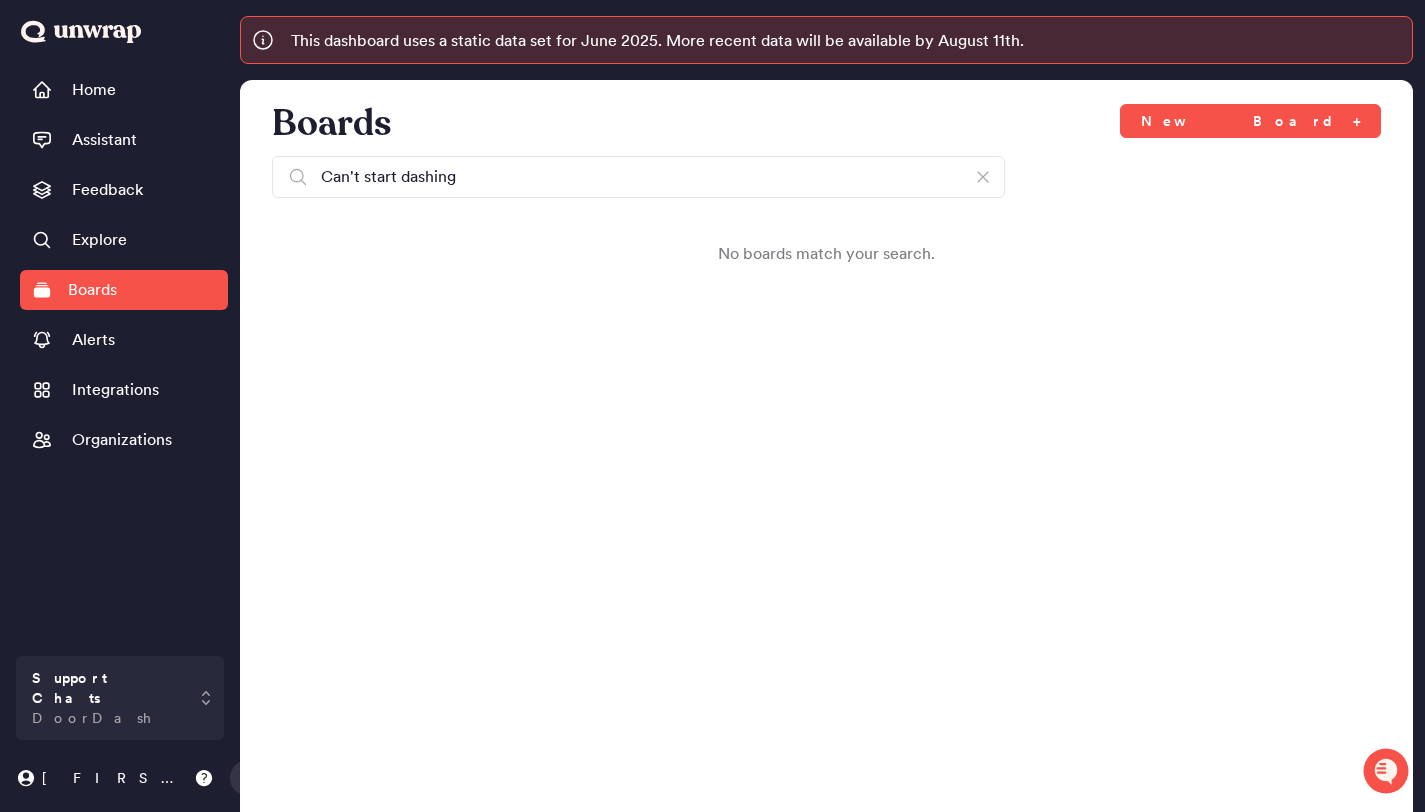 click on "Boards New Board + Can't start dashing No boards match your search." at bounding box center [826, 181] 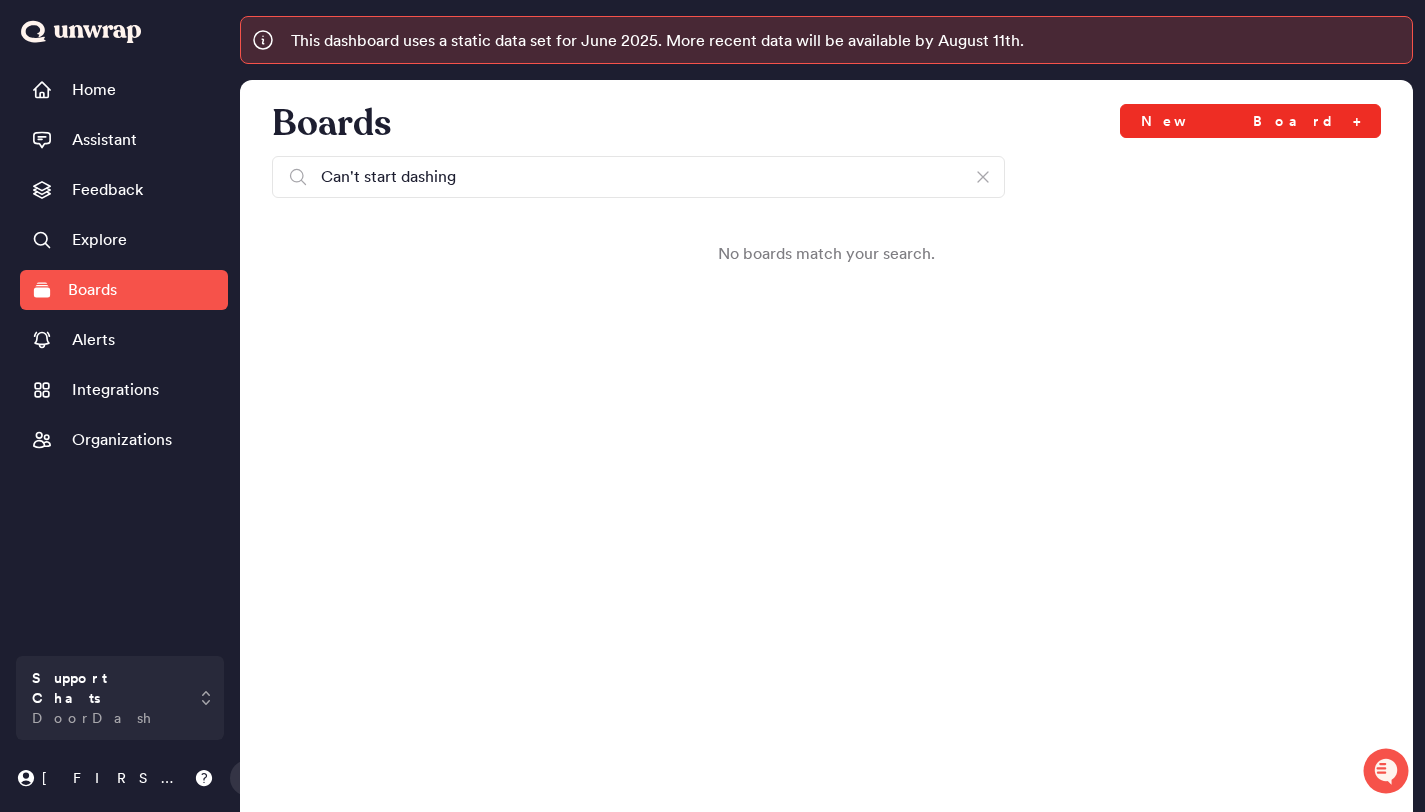 click on "New Board +" at bounding box center [1250, 121] 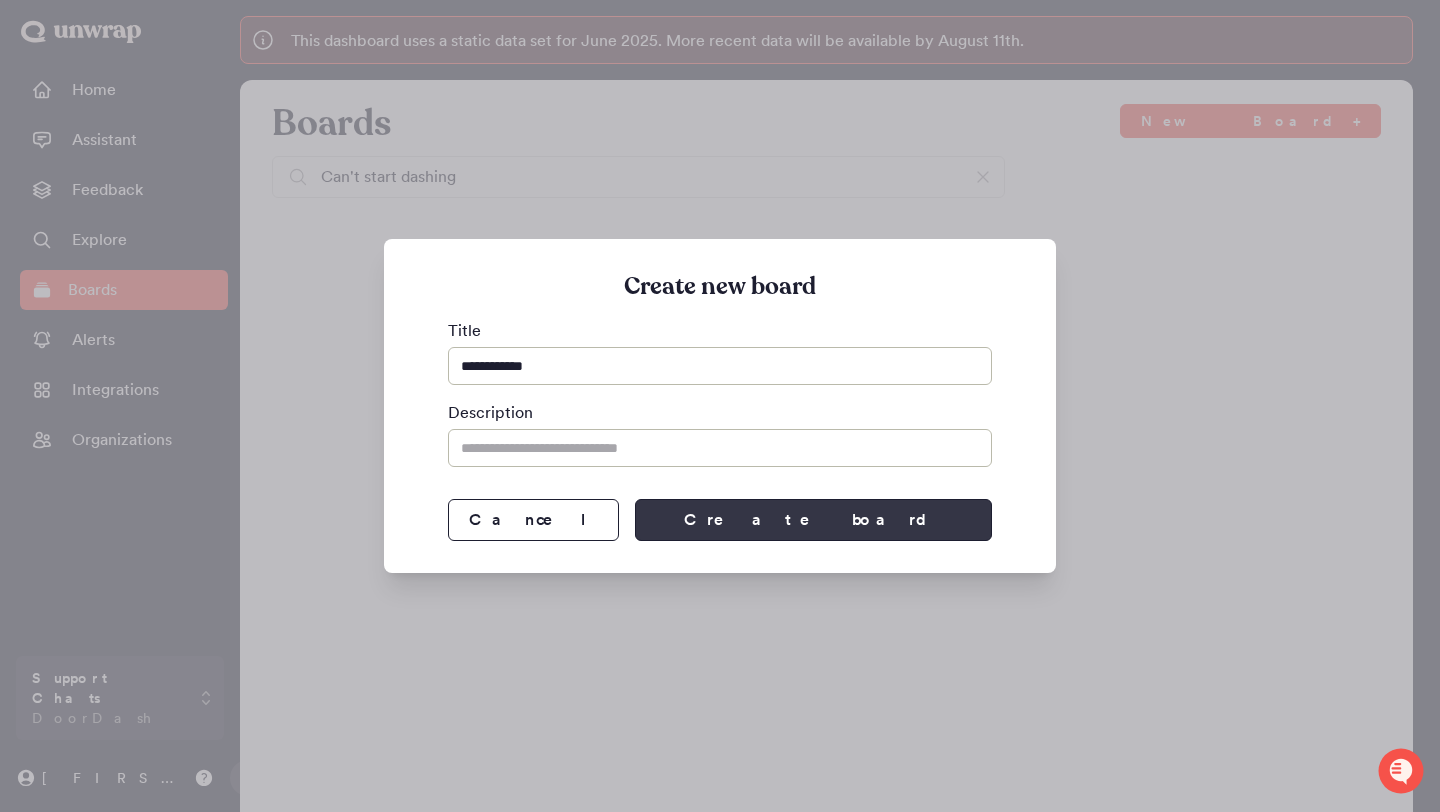type on "**********" 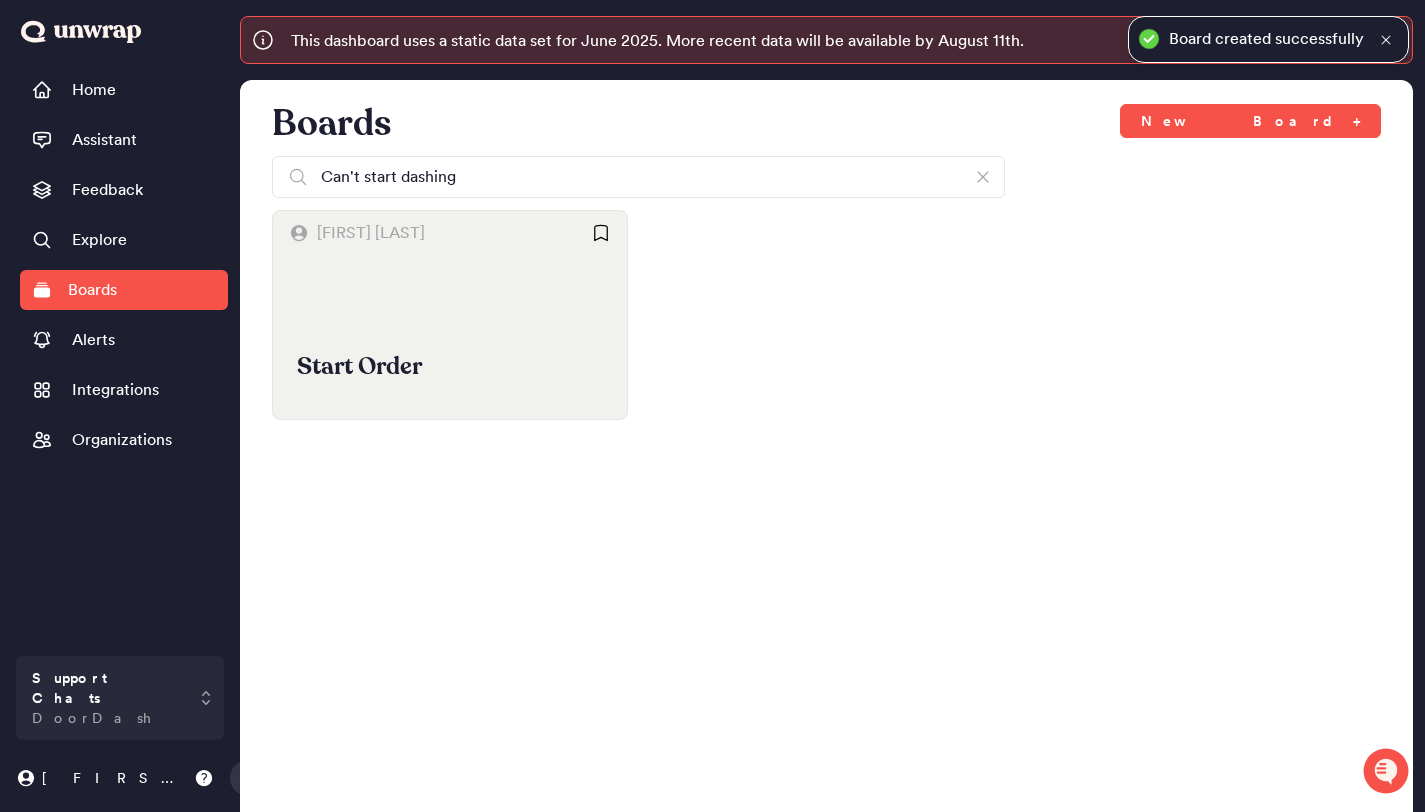 click on "Start Order" at bounding box center [450, 337] 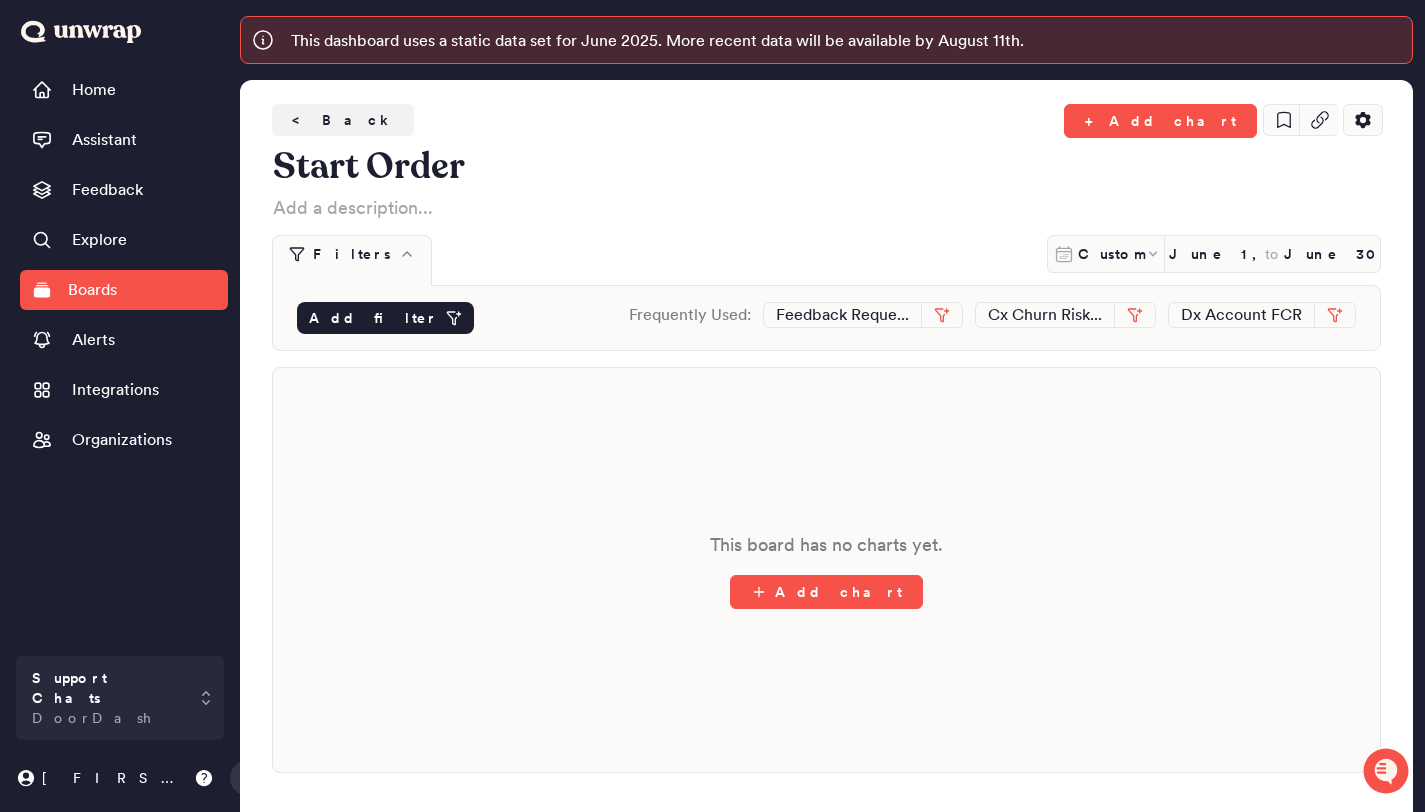click on "Add filter" at bounding box center [373, 318] 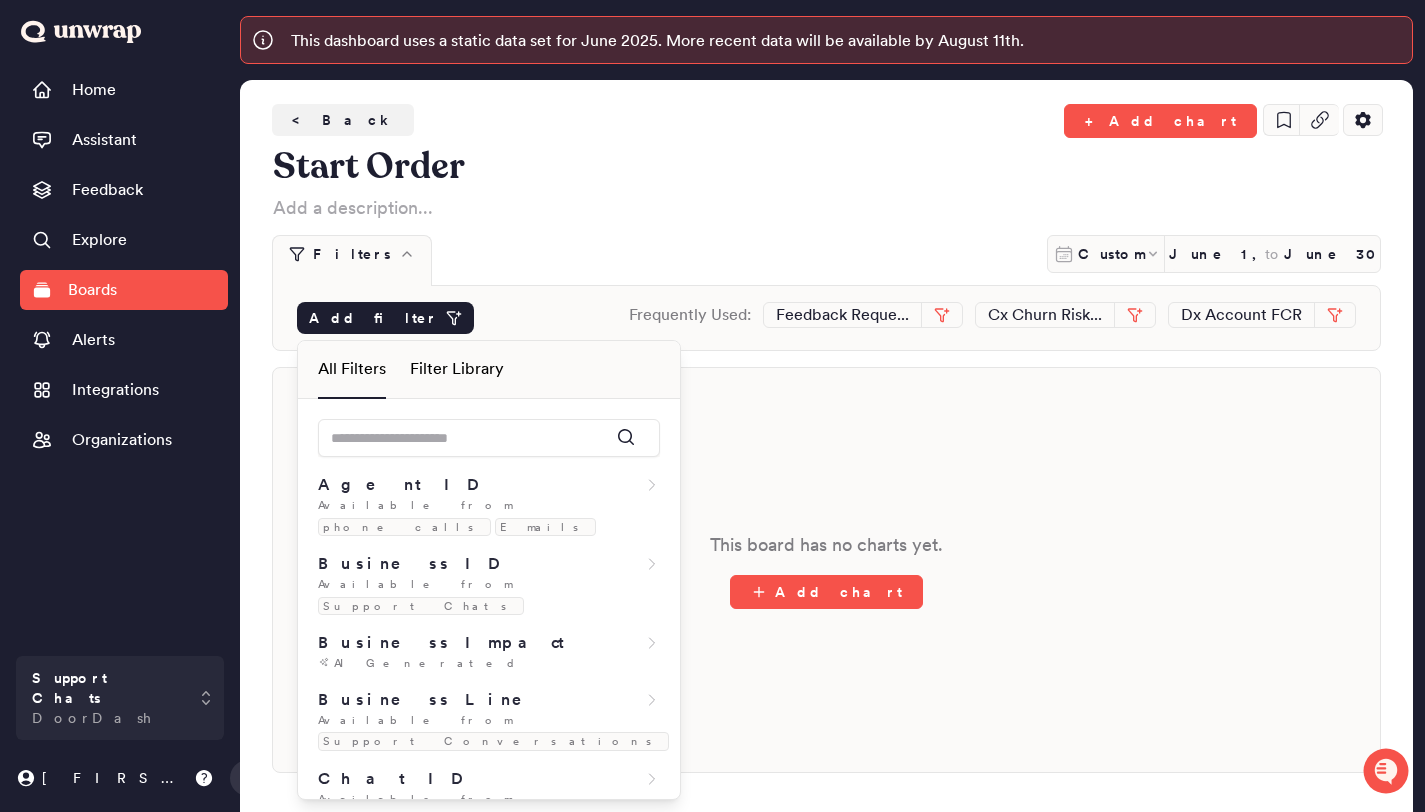 click on "< Back + Add chart Start Order" at bounding box center (826, 163) 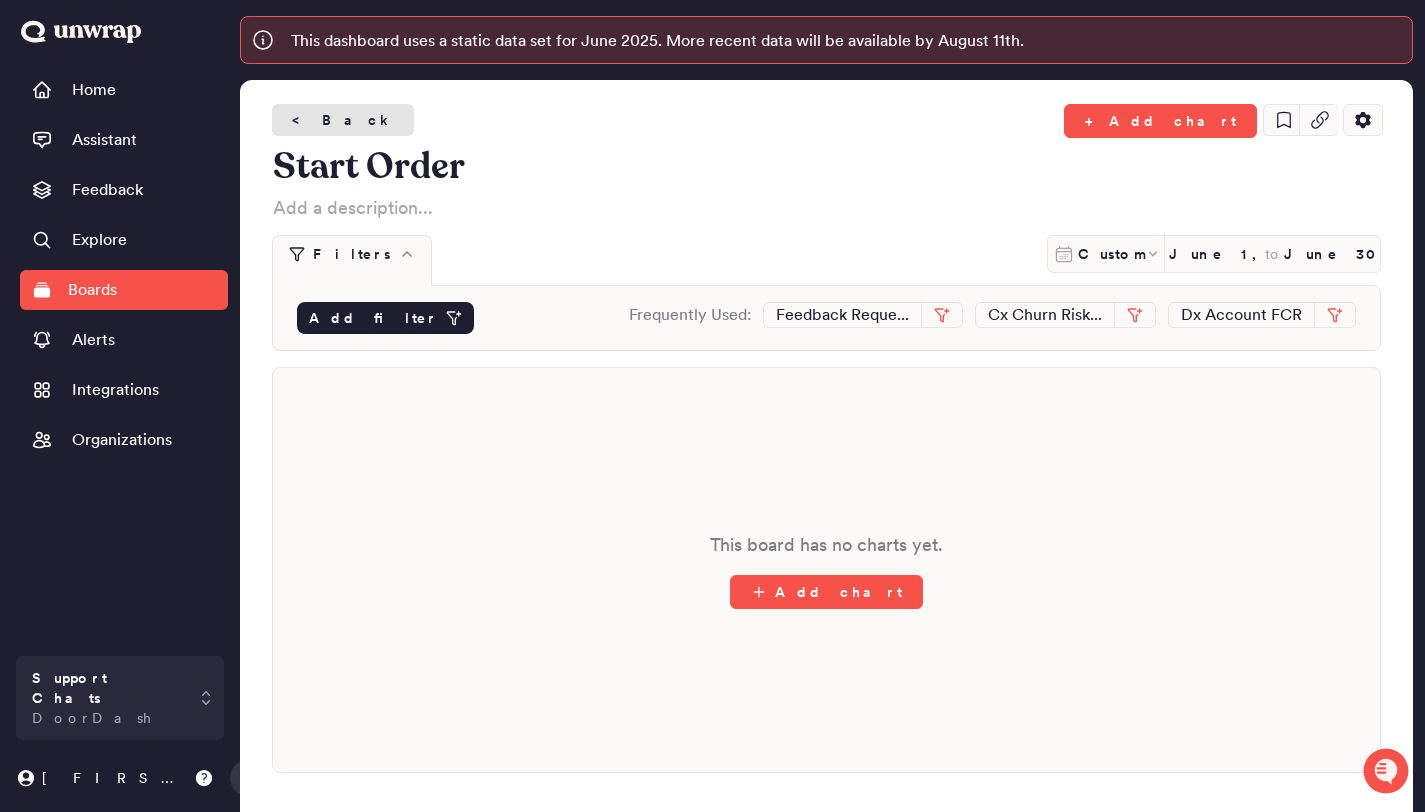 click on "< Back" at bounding box center [343, 120] 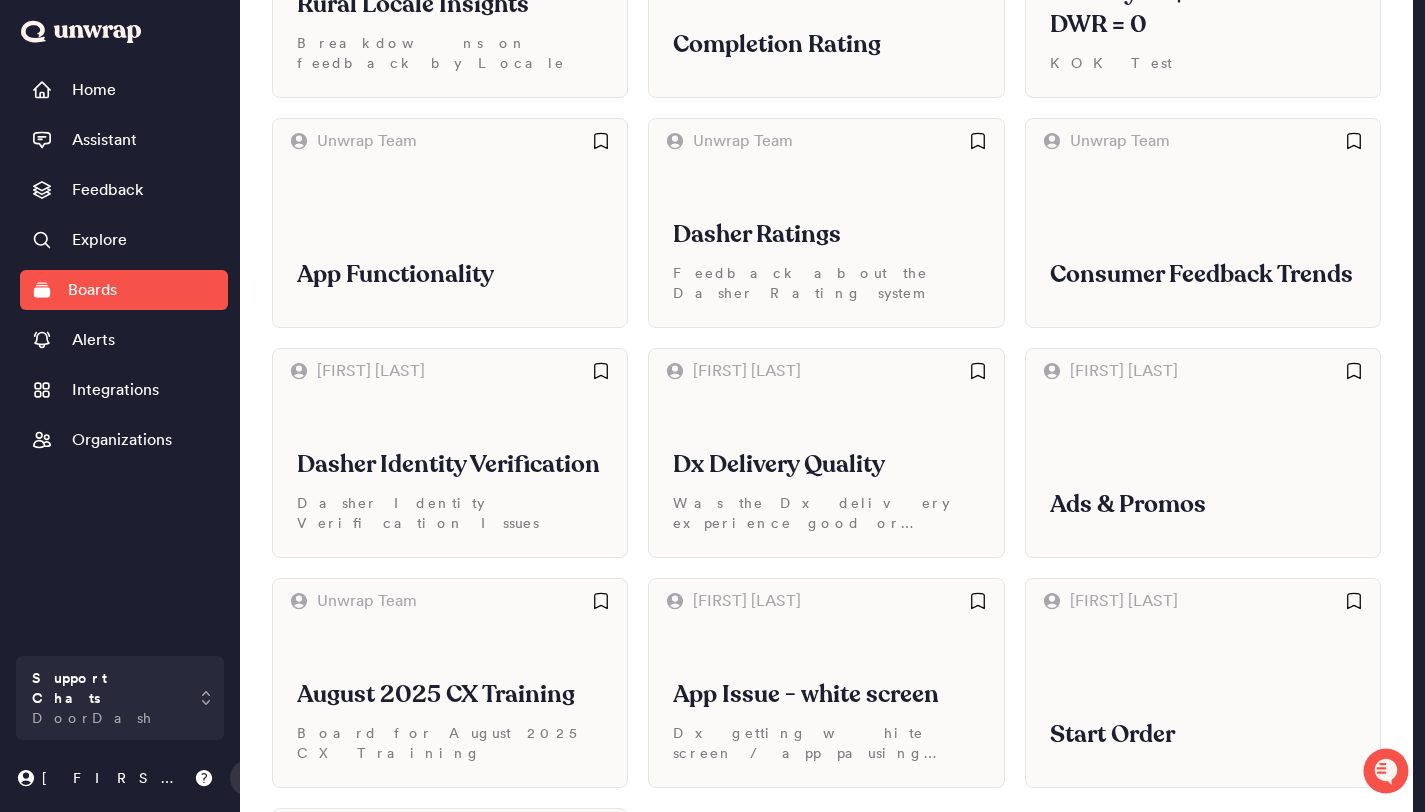 scroll, scrollTop: 1698, scrollLeft: 0, axis: vertical 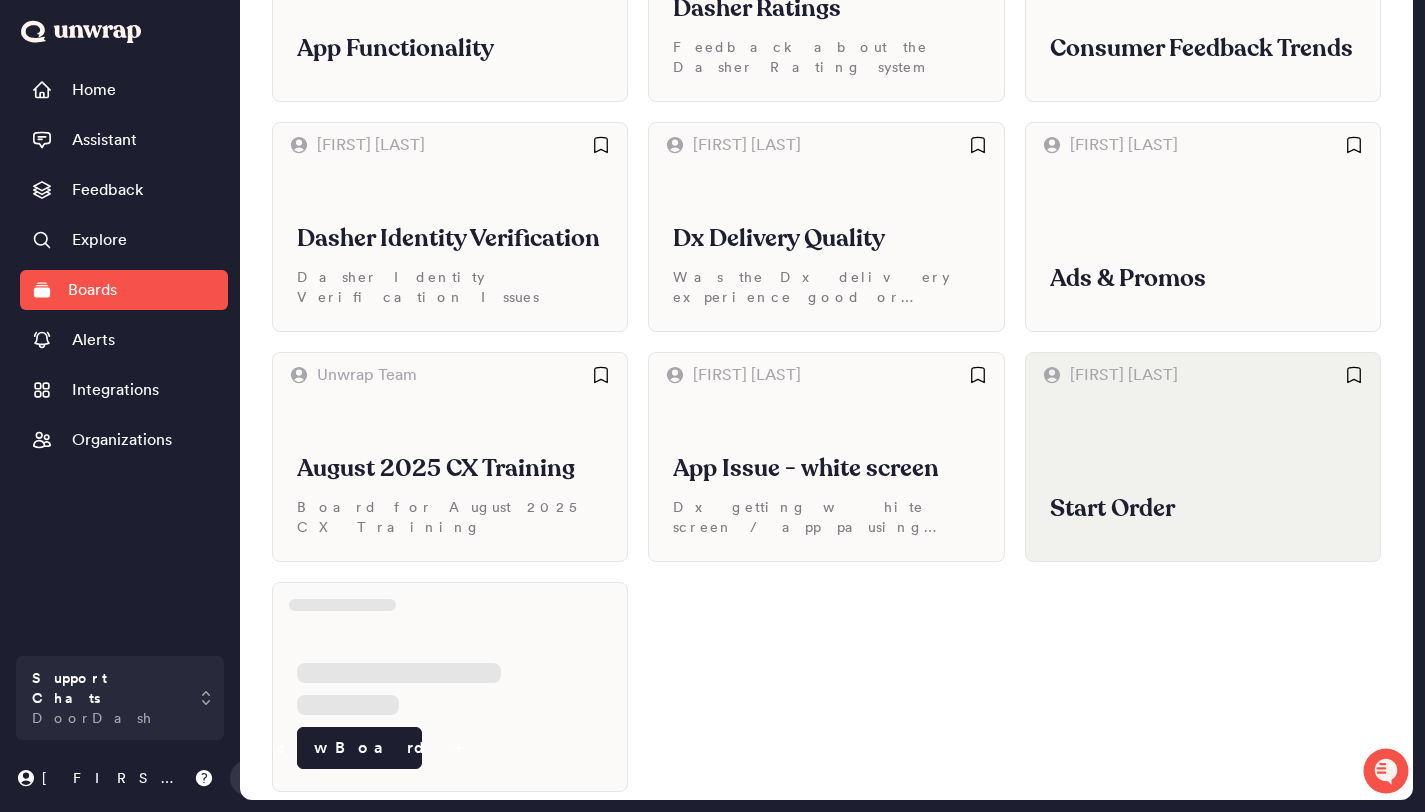 click on "[FIRST] [LAST]" at bounding box center (1203, 375) 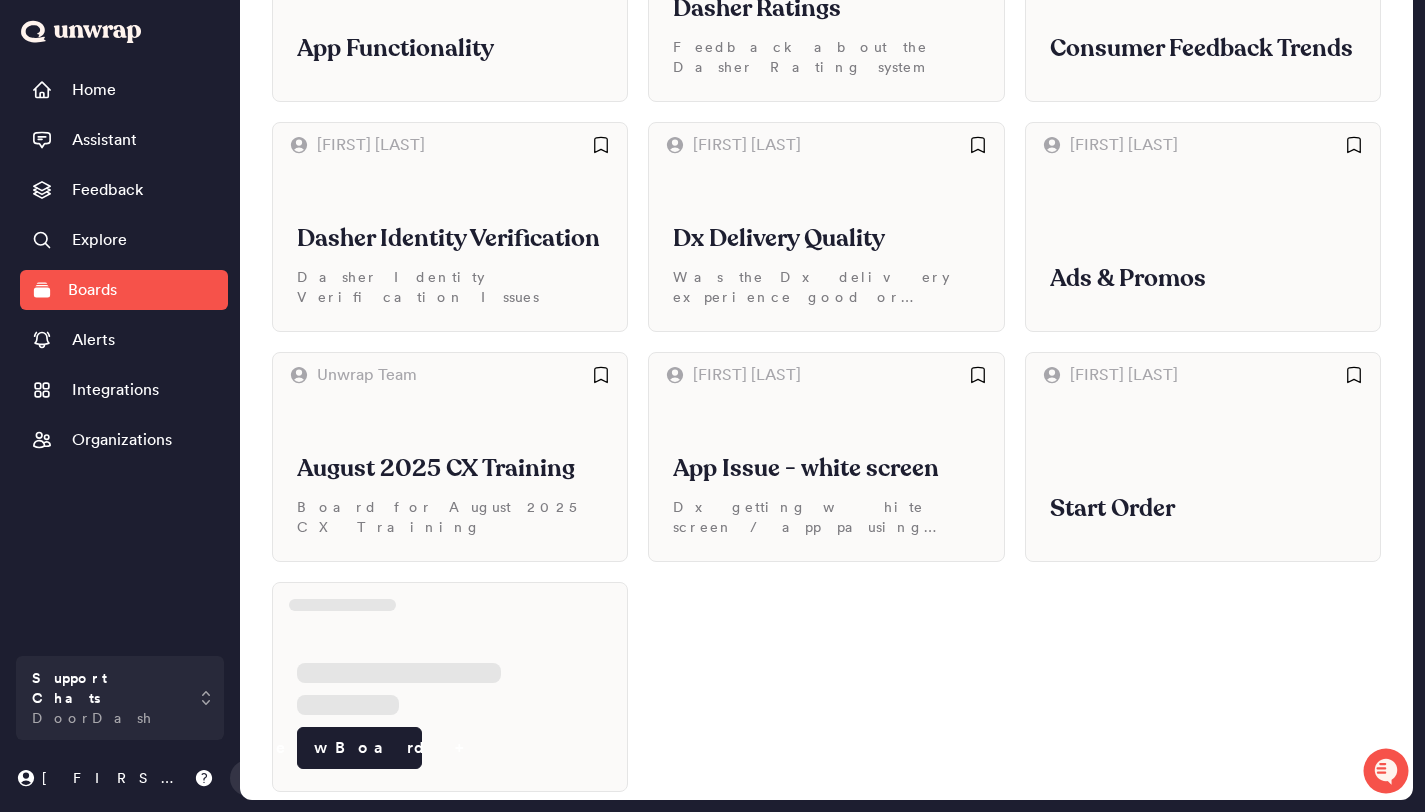 scroll, scrollTop: 68, scrollLeft: 0, axis: vertical 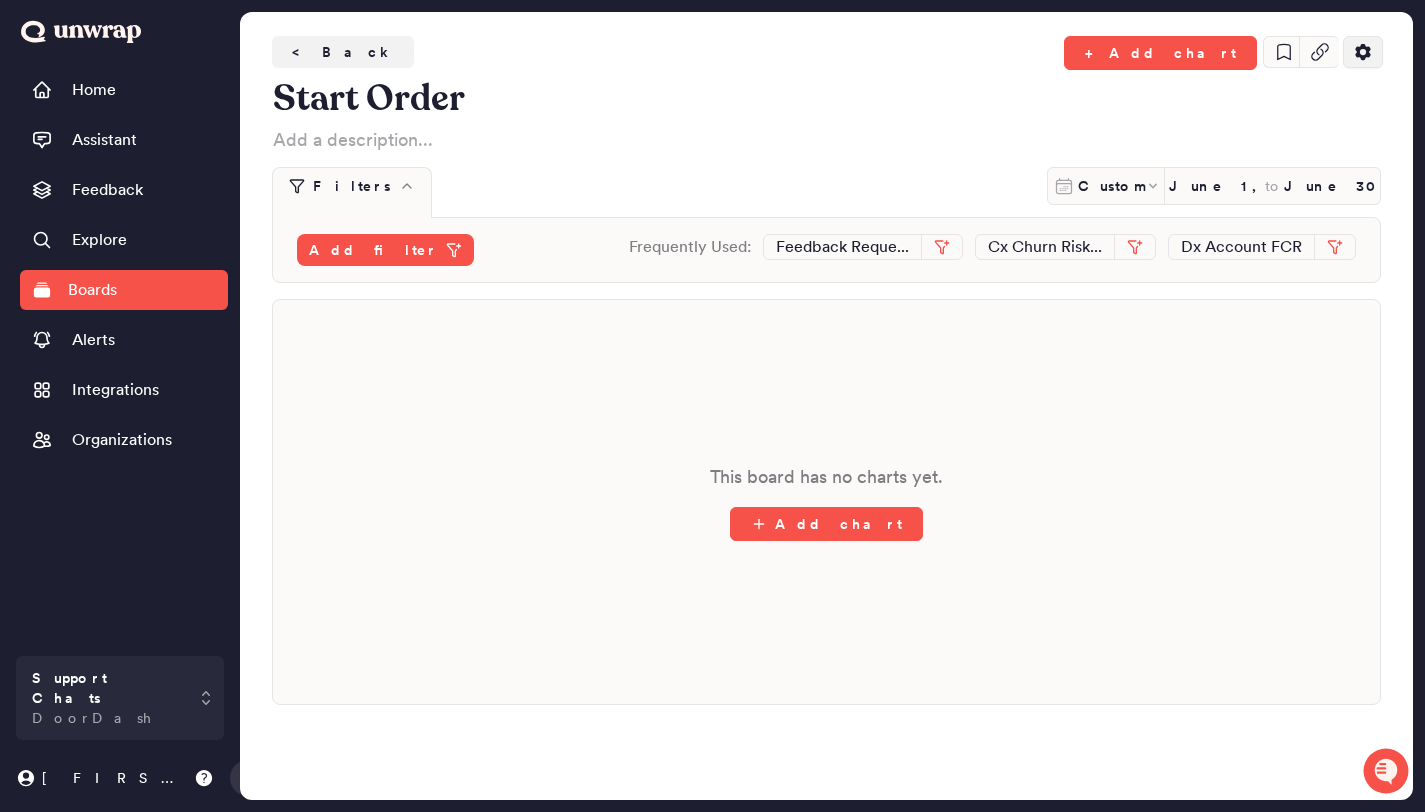 click at bounding box center (1363, 52) 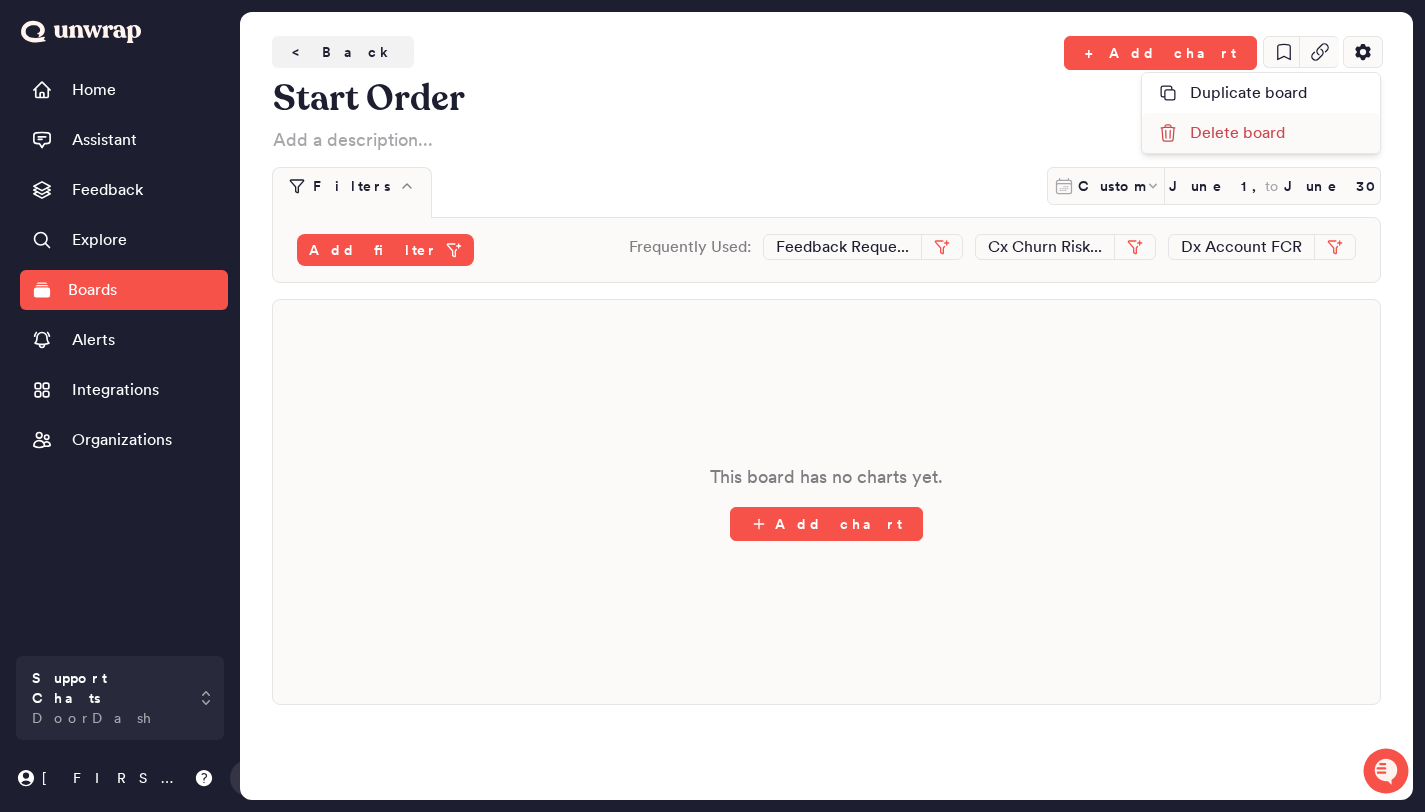 click on "Delete board" at bounding box center [1221, 133] 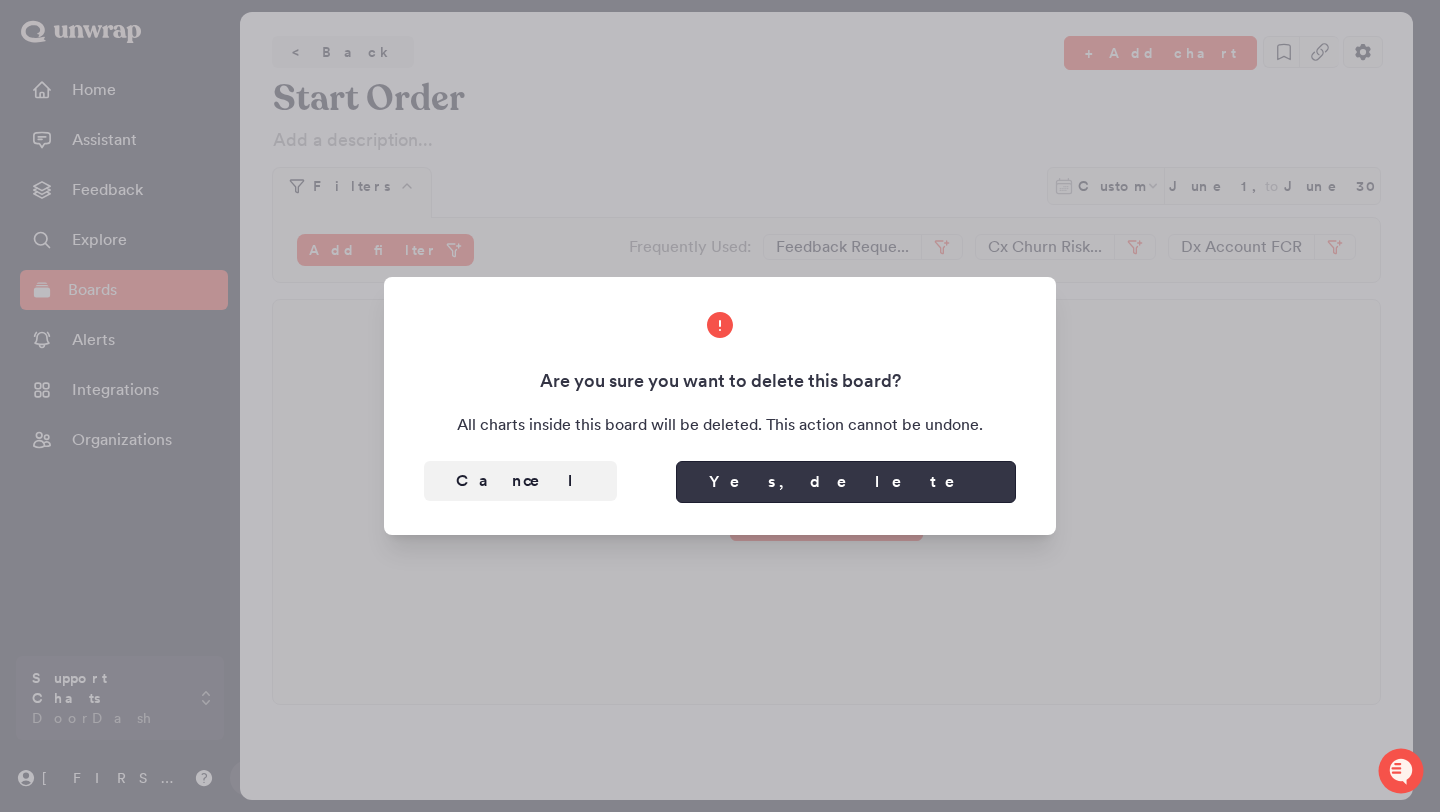 click on "Yes, delete" at bounding box center (846, 482) 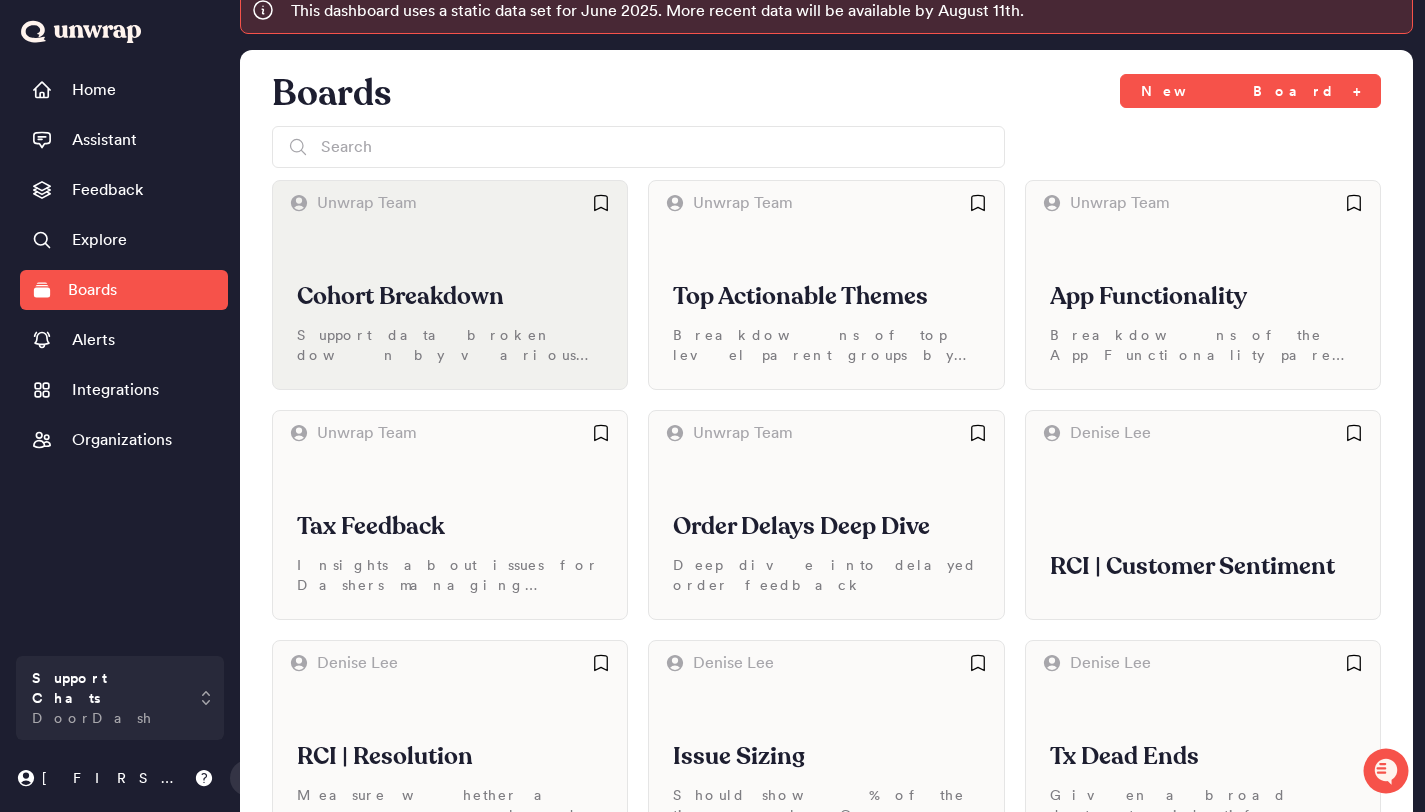 scroll, scrollTop: 0, scrollLeft: 0, axis: both 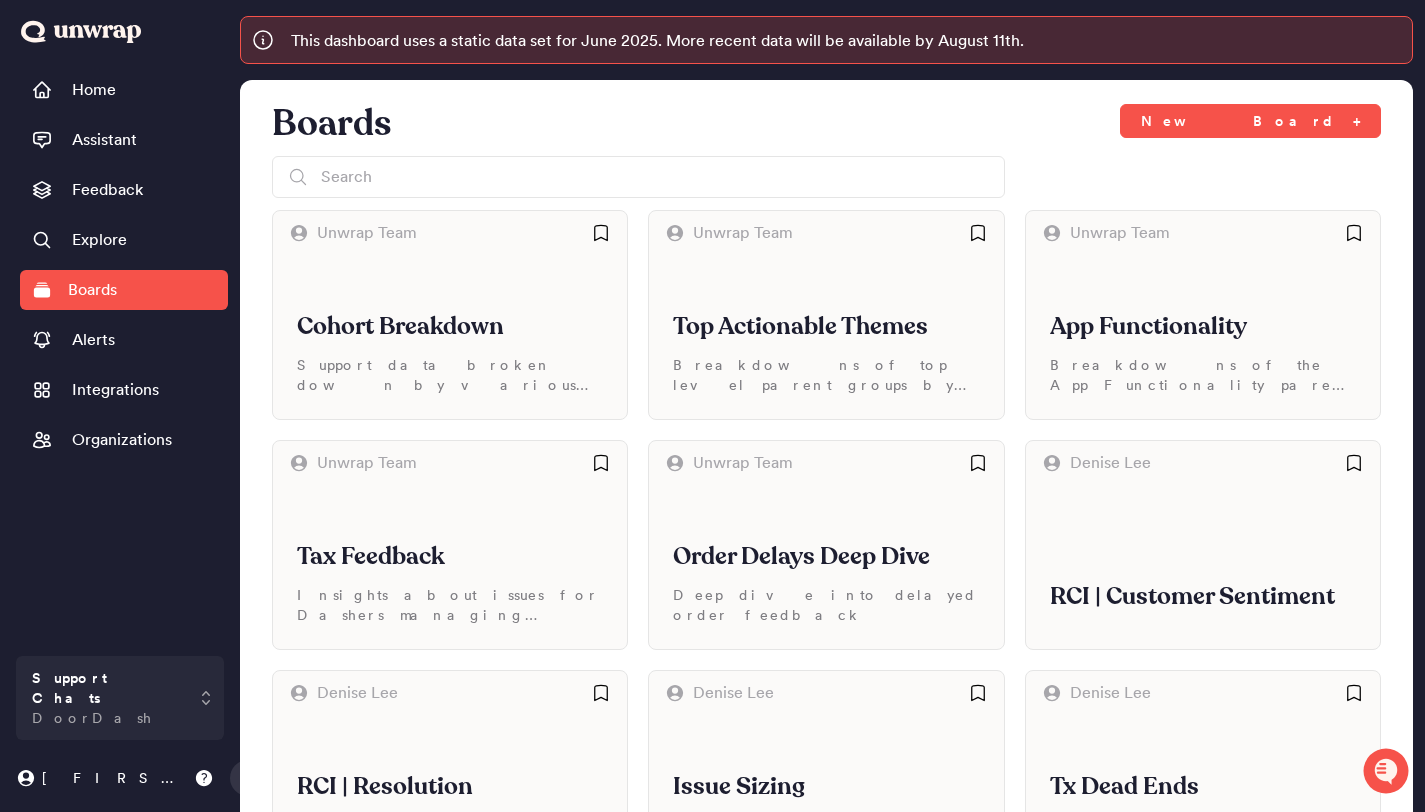 click on "New Board +" at bounding box center [1250, 124] 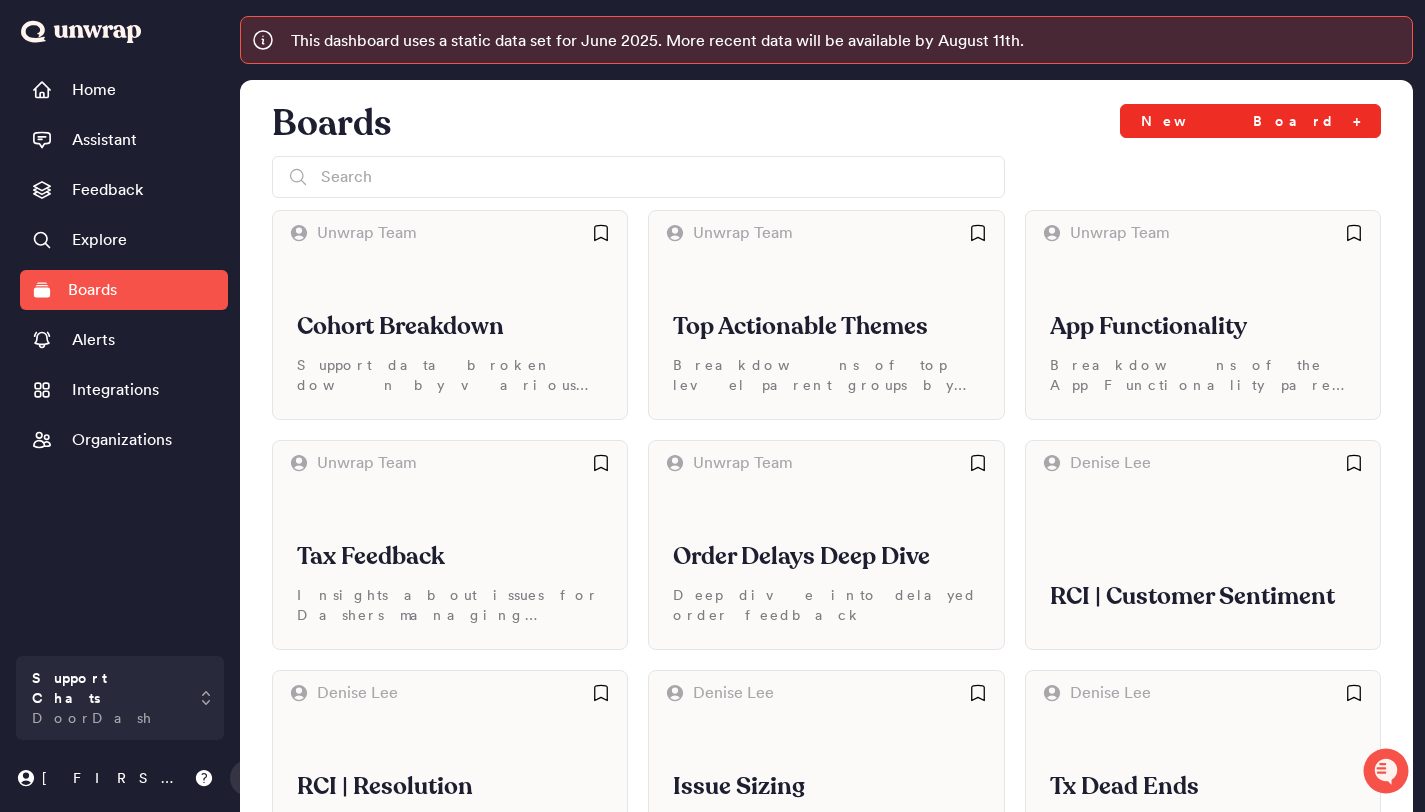 click on "New Board +" at bounding box center [1250, 121] 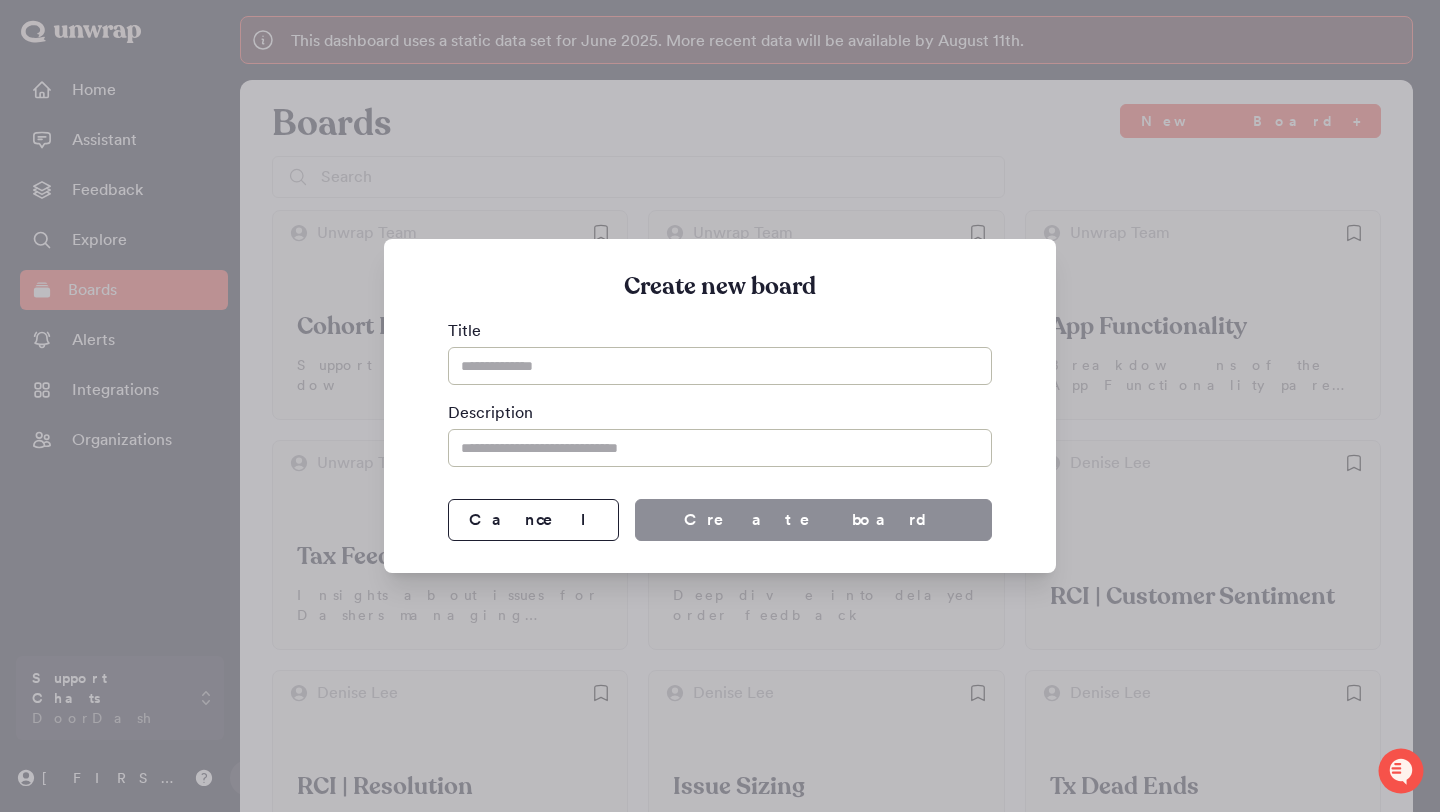 click at bounding box center (720, 366) 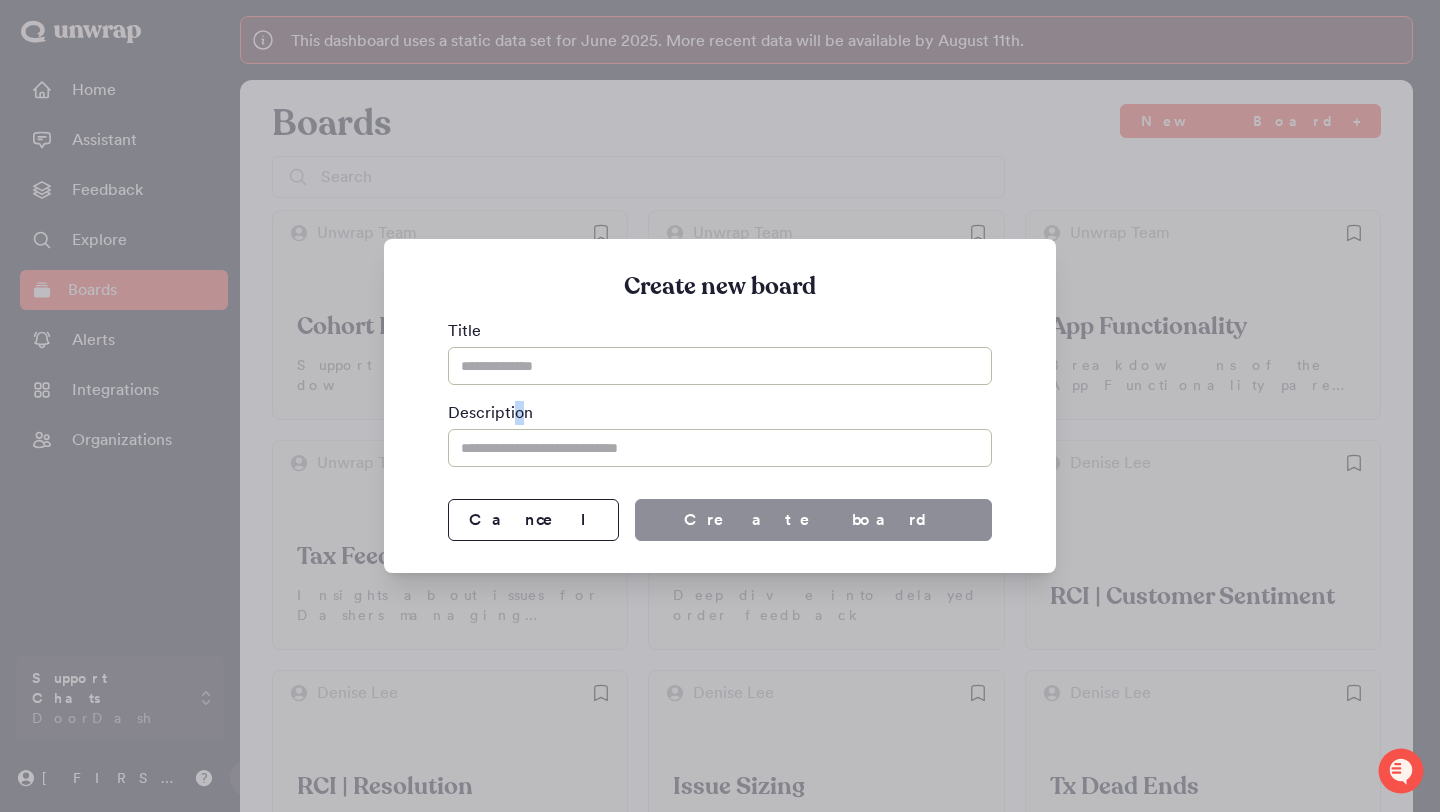 click on "Description" at bounding box center (720, 413) 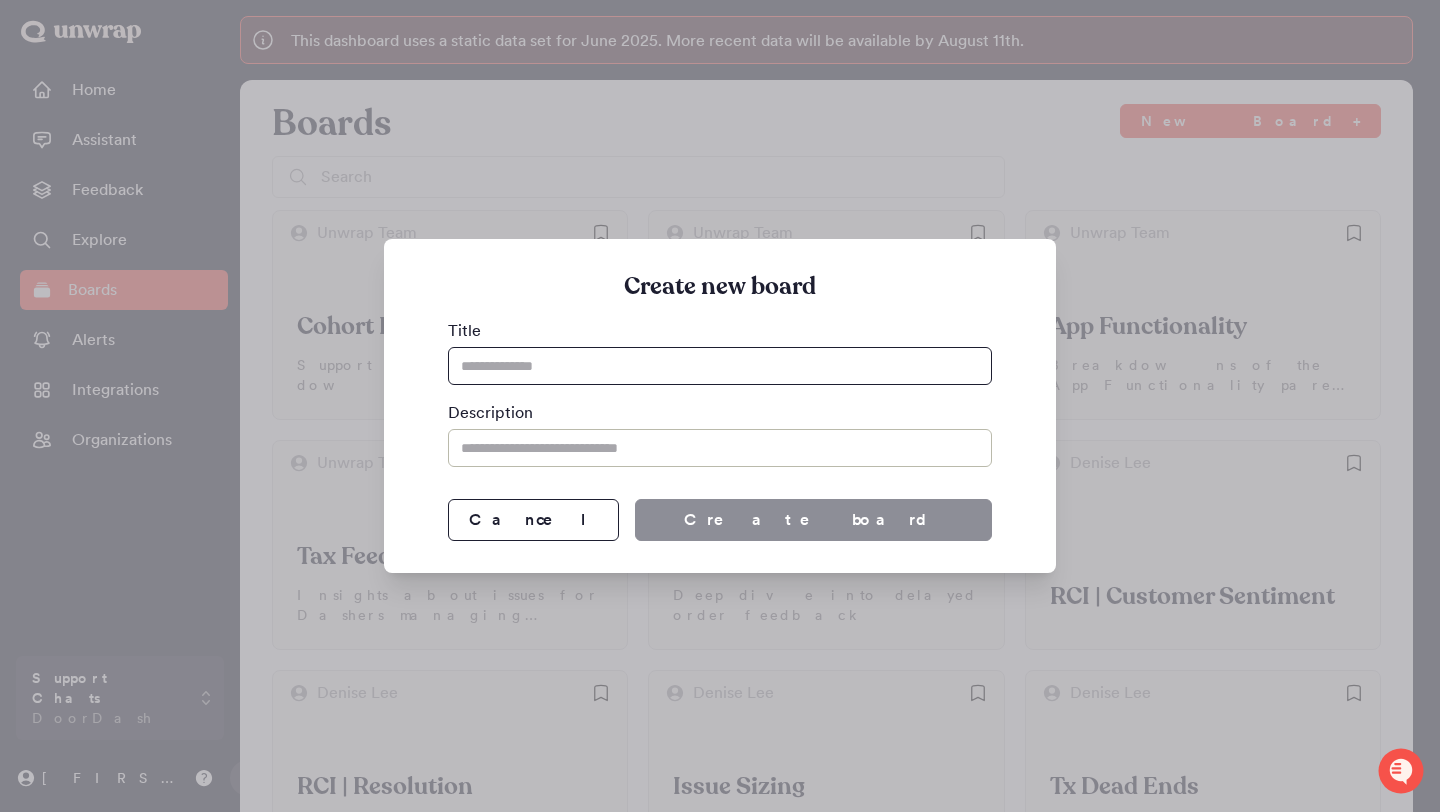 click at bounding box center (720, 366) 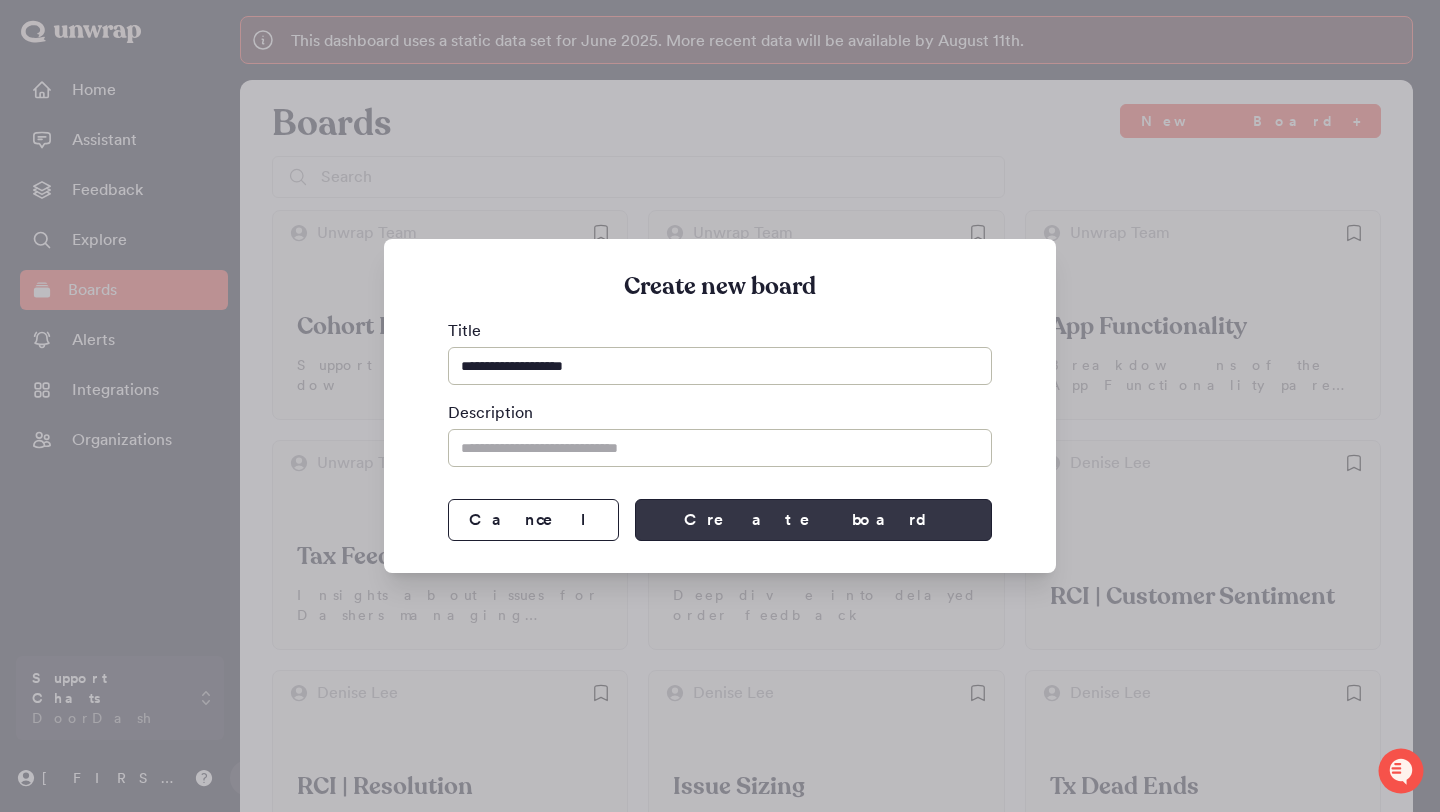 click on "Create board" at bounding box center (813, 520) 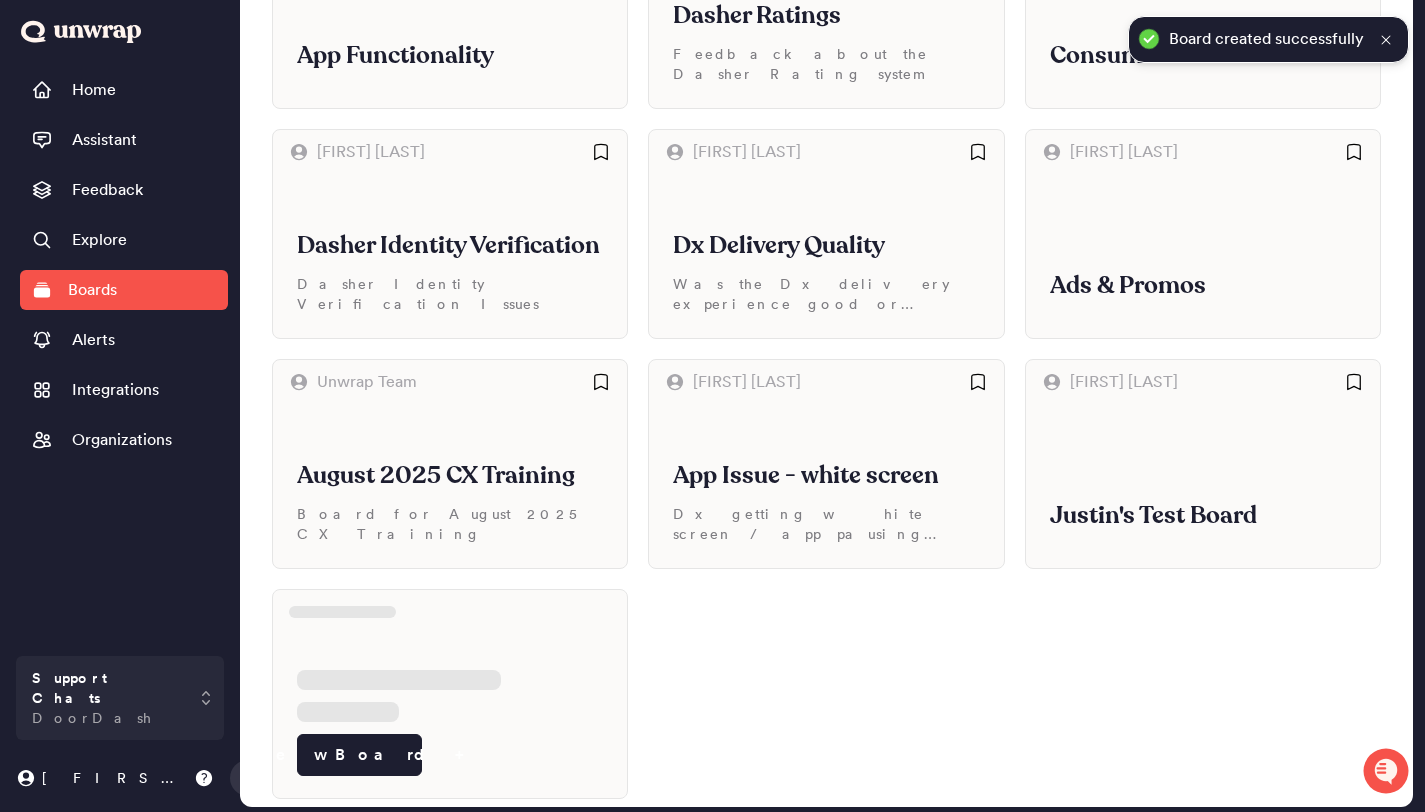 scroll, scrollTop: 1650, scrollLeft: 0, axis: vertical 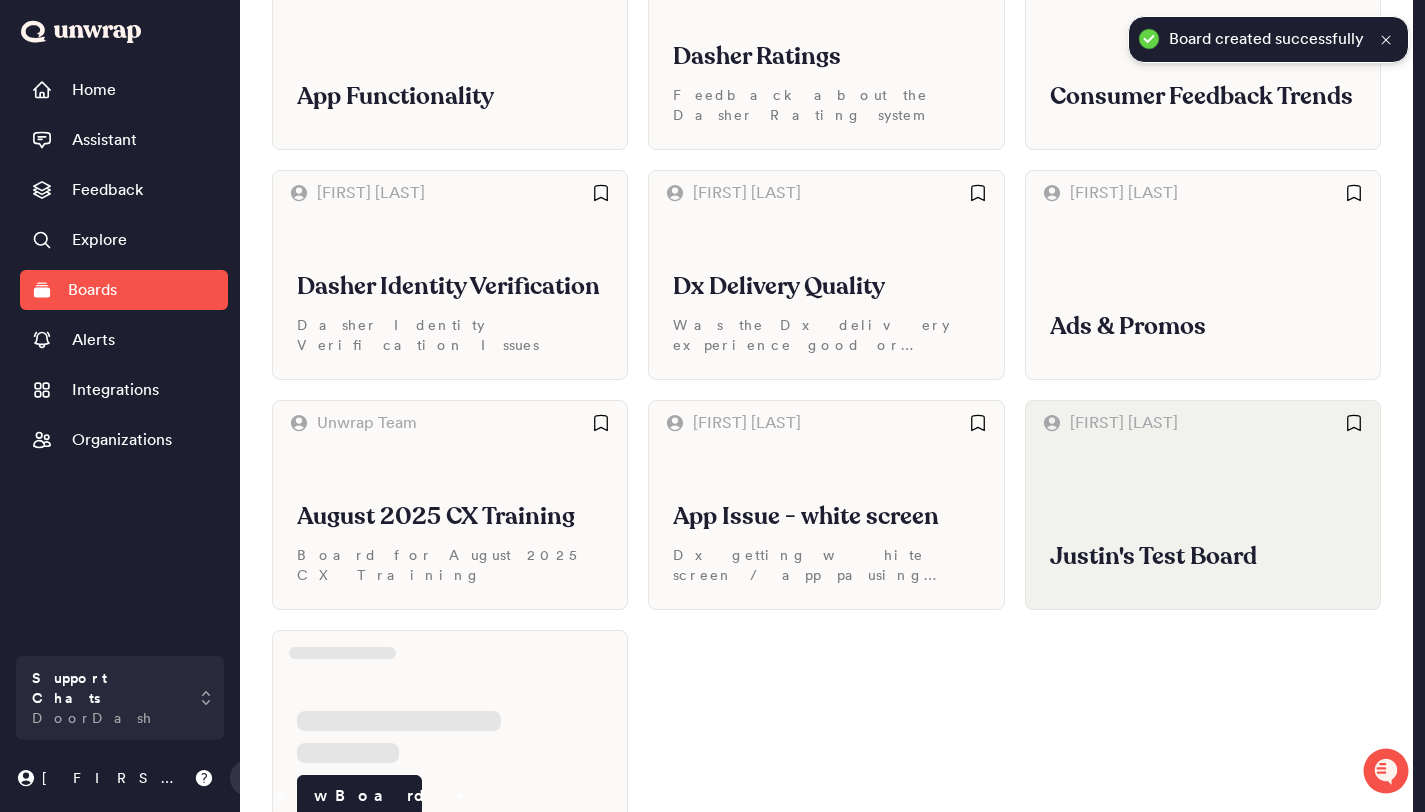 click on "Justin's Test Board" at bounding box center (1203, 527) 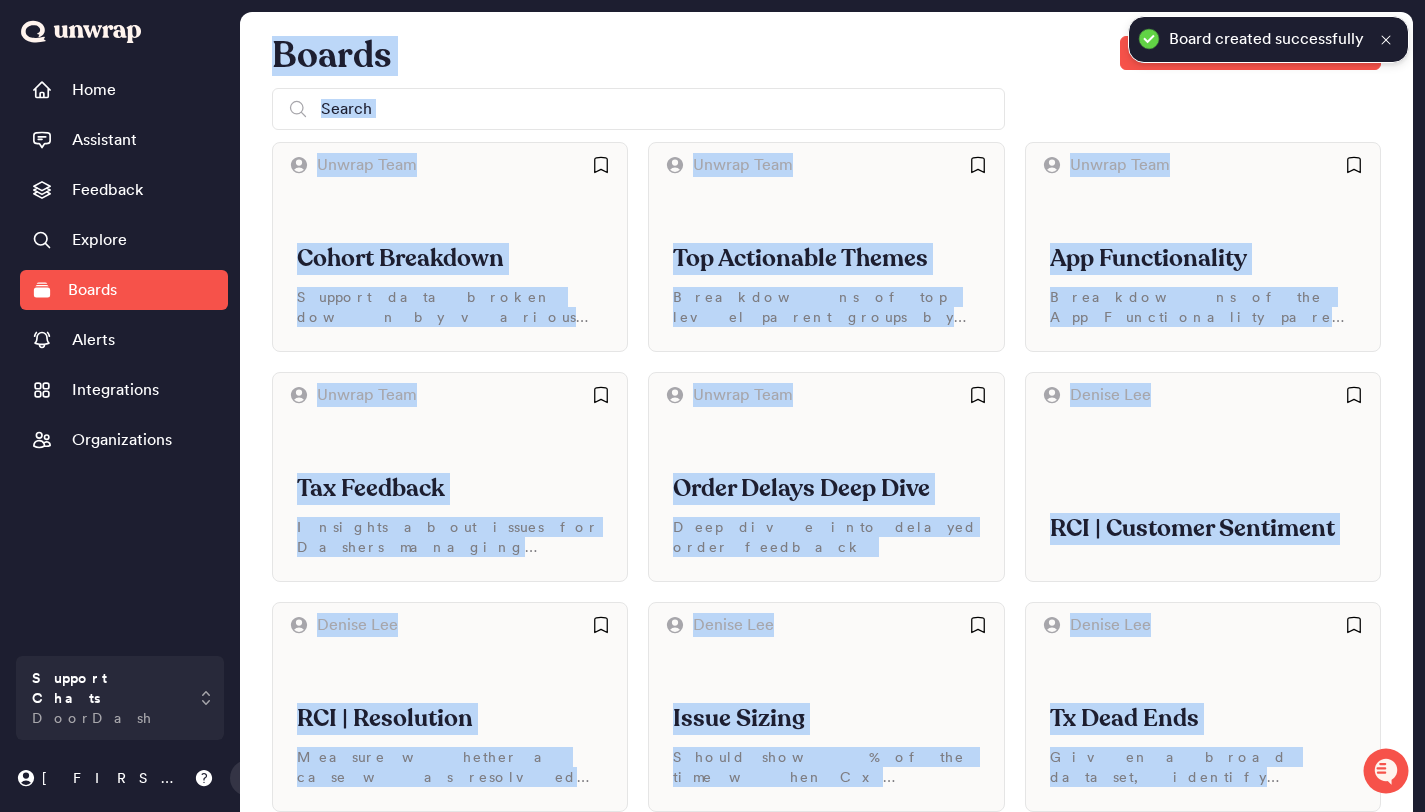 click on "Boards New Board + Unwrap Team Cohort Breakdown Support data broken down by various cohorts Unwrap Team Top Actionable Themes Breakdowns of top level parent groups by actionable themes Unwrap Team App Functionality Breakdowns of the App Functionality parent group Unwrap Team Tax Feedback Insights about issues for Dashers managing taxes Unwrap Team Order Delays Deep Dive Deep dive into delayed order feedback Denise Lee RCI | Customer Sentiment Denise Lee RCI | Resolution Measure whether a case was resolved by an agent or not Denise Lee Issue Sizing Should show % of the time when Cx inbound about C&R because of an issue with food quality Denise Lee Tx Dead Ends Given a broad dataset, identify customer wants that usually end in a “dead end” for the Tx e.g. they cannot solve due to a limitation Denise Lee RCI | Experience Improvement Opportunities Given a targeted dataset / related cases, identify core root causes for various quality issues (non-DWR, non-FCR, high AHT) Unwrap Team Fraud Unwrap Team Refunds" at bounding box center (826, 1221) 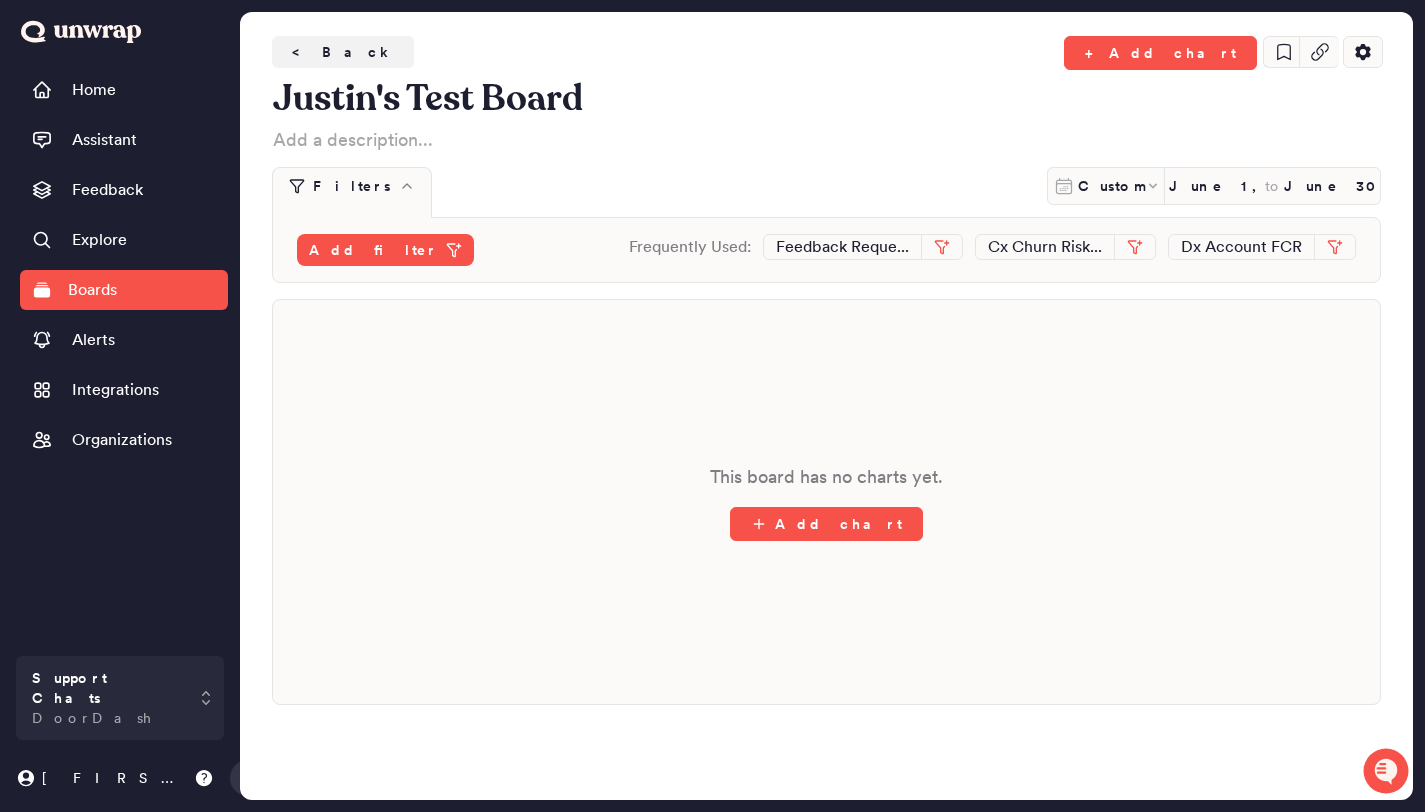 click on "This board has no charts yet. Add chart" at bounding box center [826, 502] 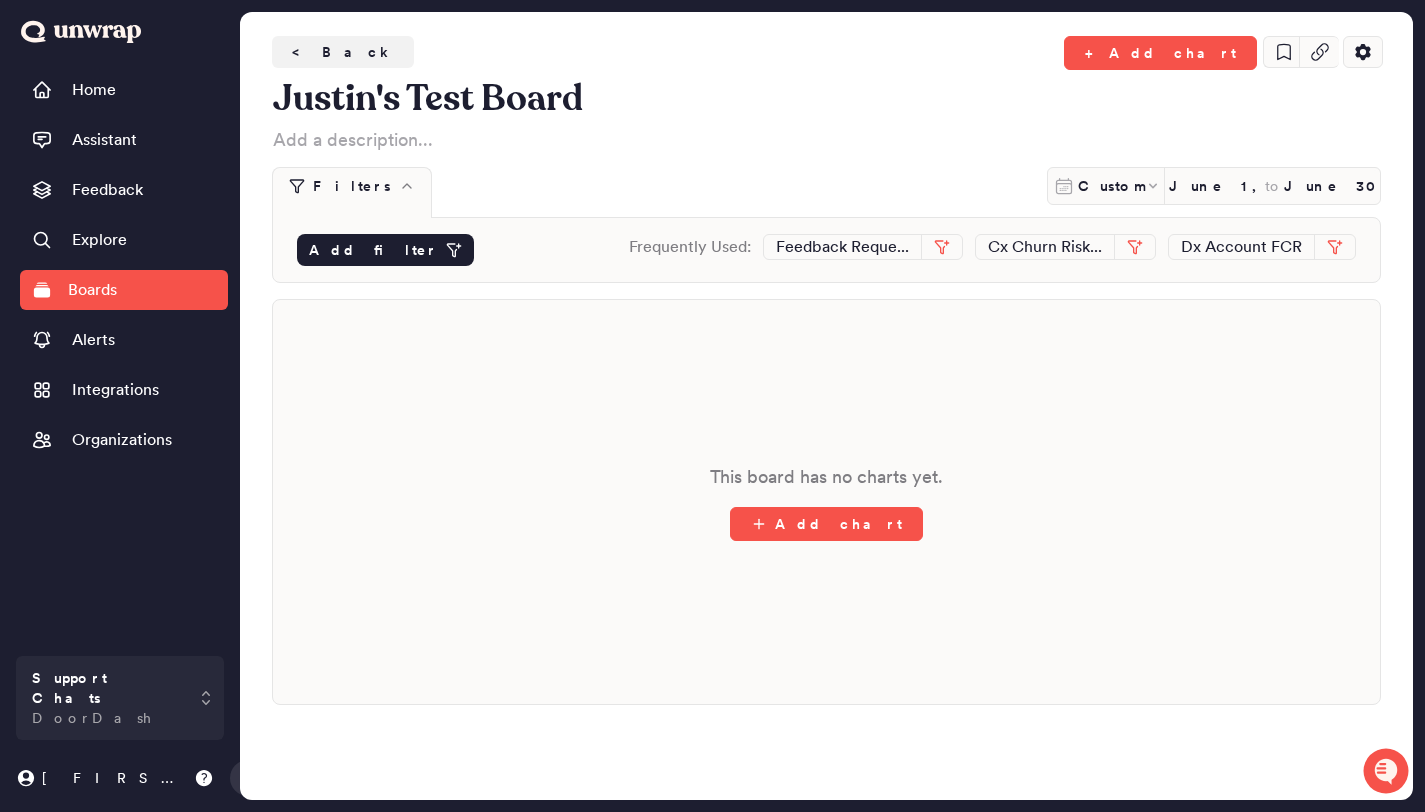 click on "Add filter" at bounding box center [385, 250] 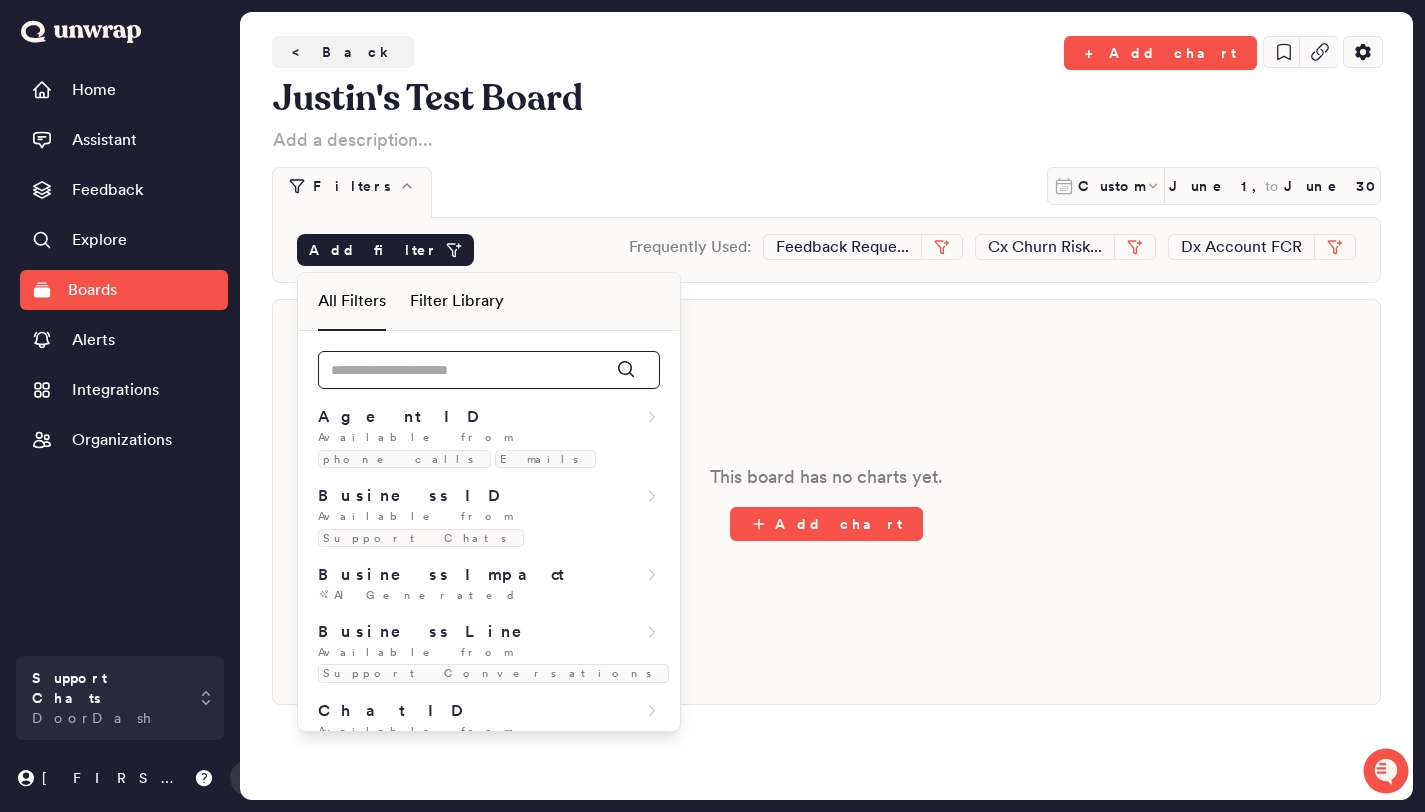click at bounding box center [489, 370] 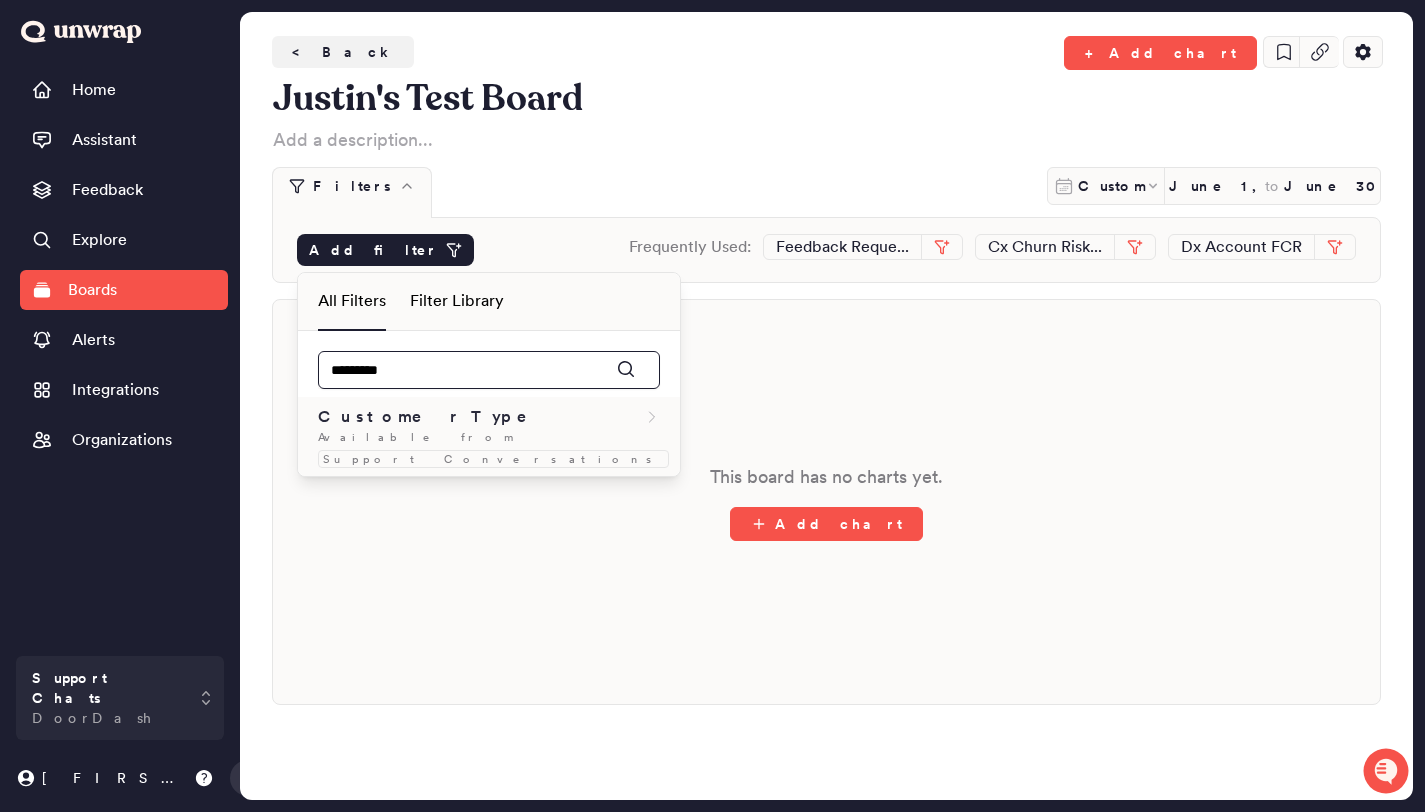 type on "********" 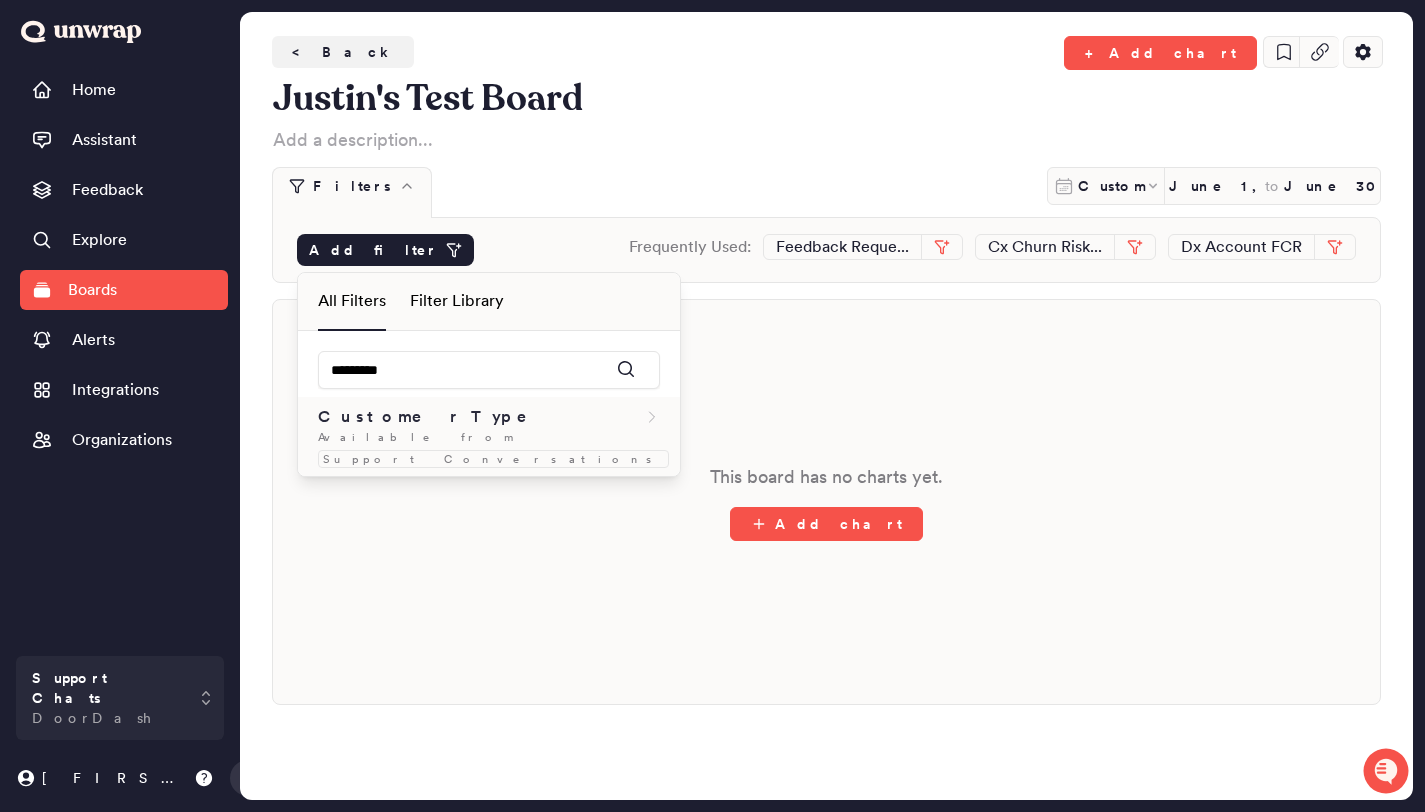 click on "Support Conversations" at bounding box center (493, 459) 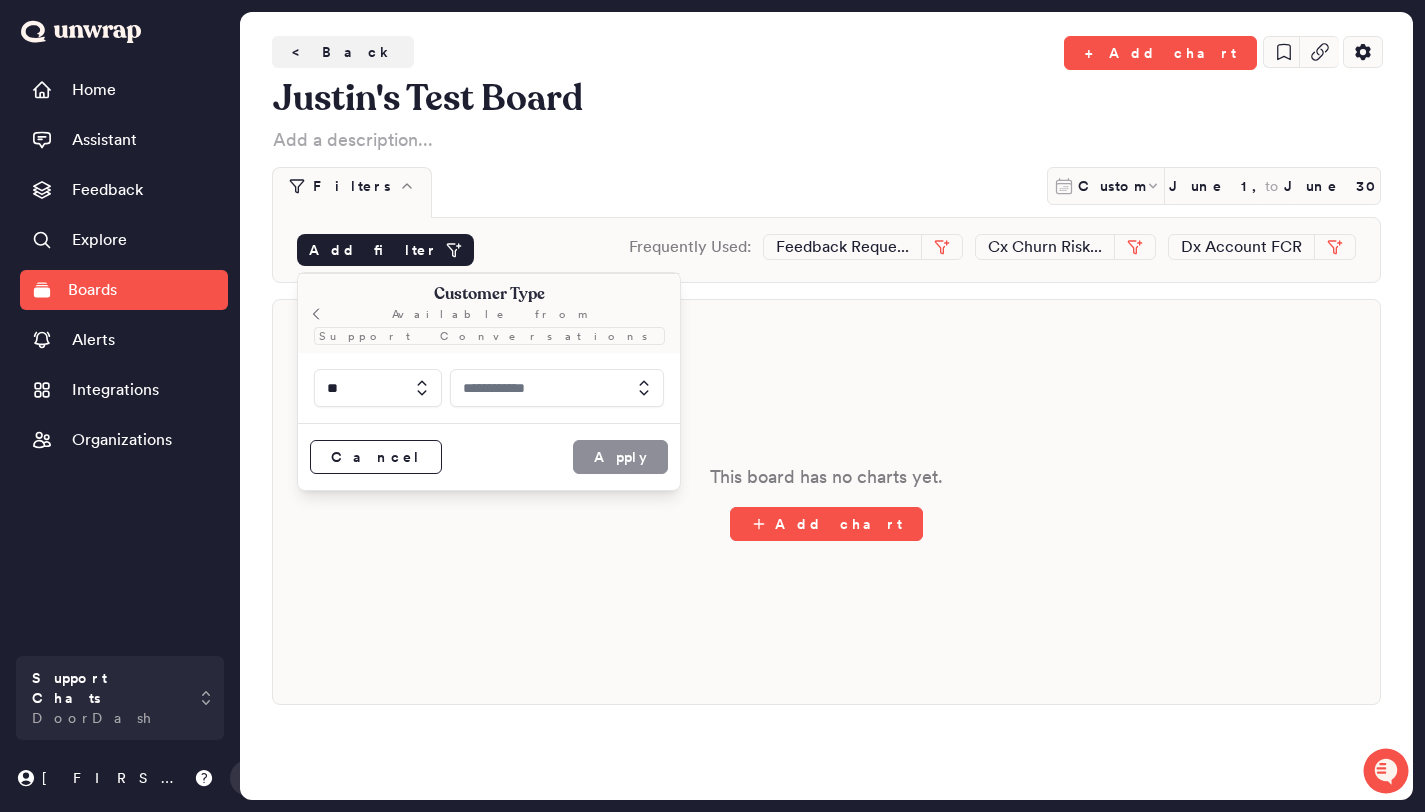 click at bounding box center [557, 388] 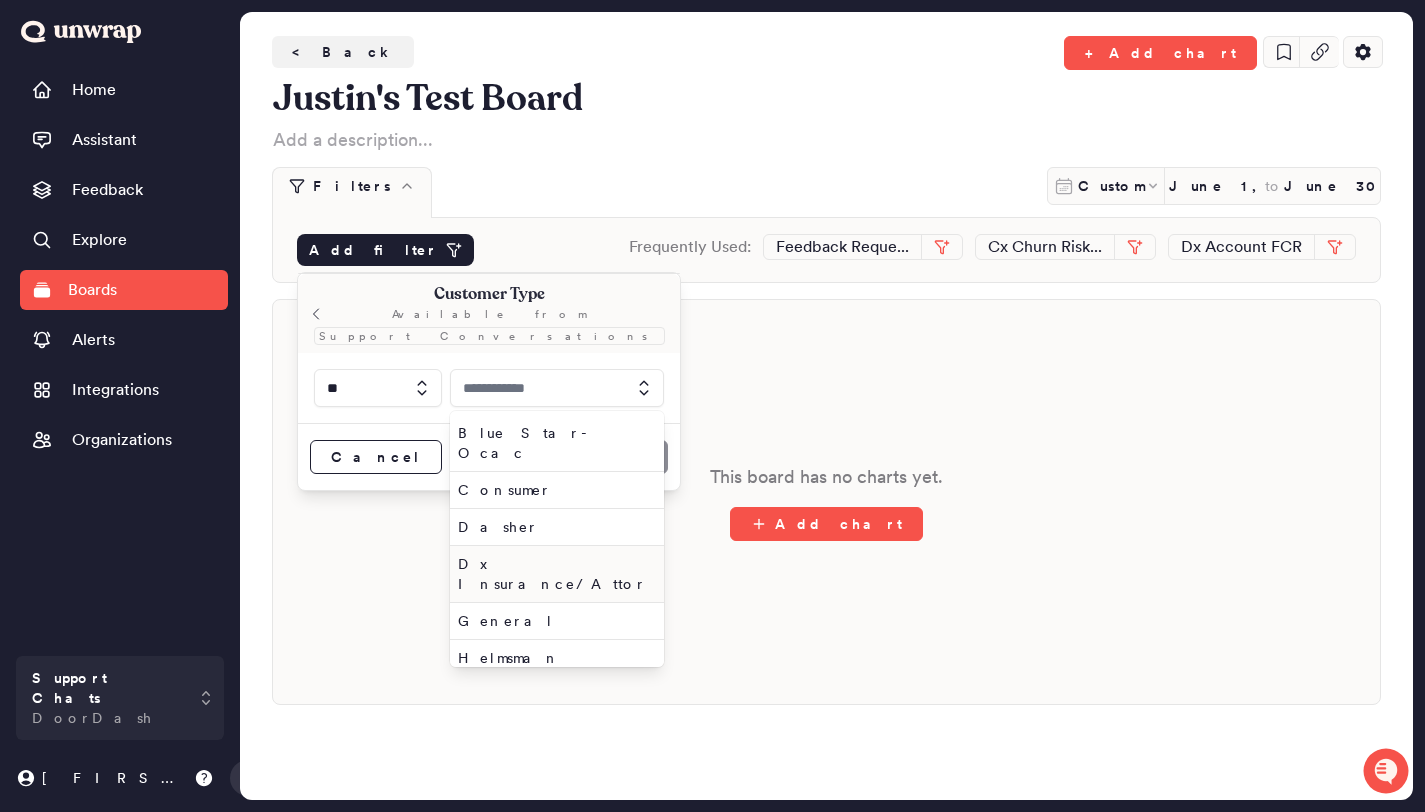 click on "Dx Insurance/Attorney" at bounding box center (557, 574) 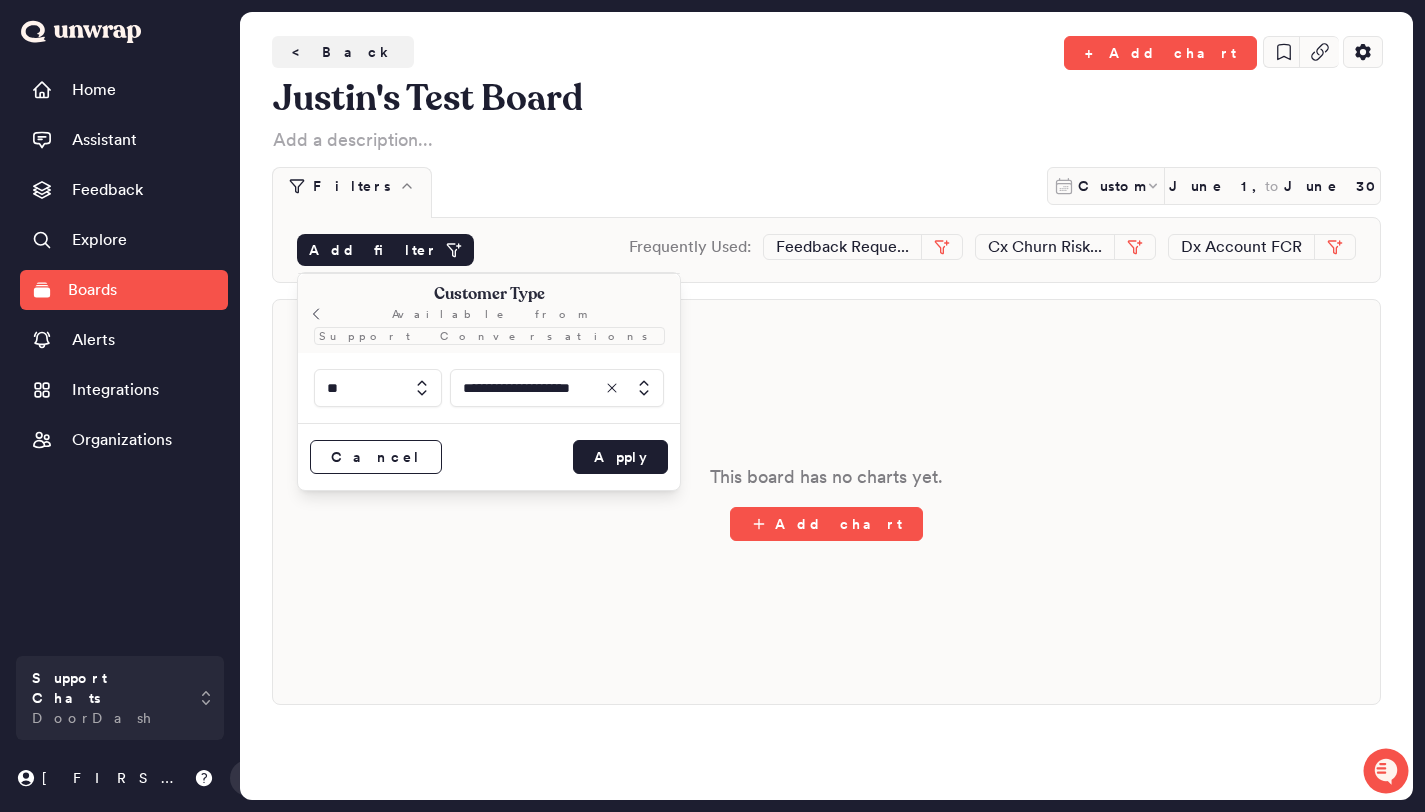 drag, startPoint x: 532, startPoint y: 505, endPoint x: 526, endPoint y: 445, distance: 60.299255 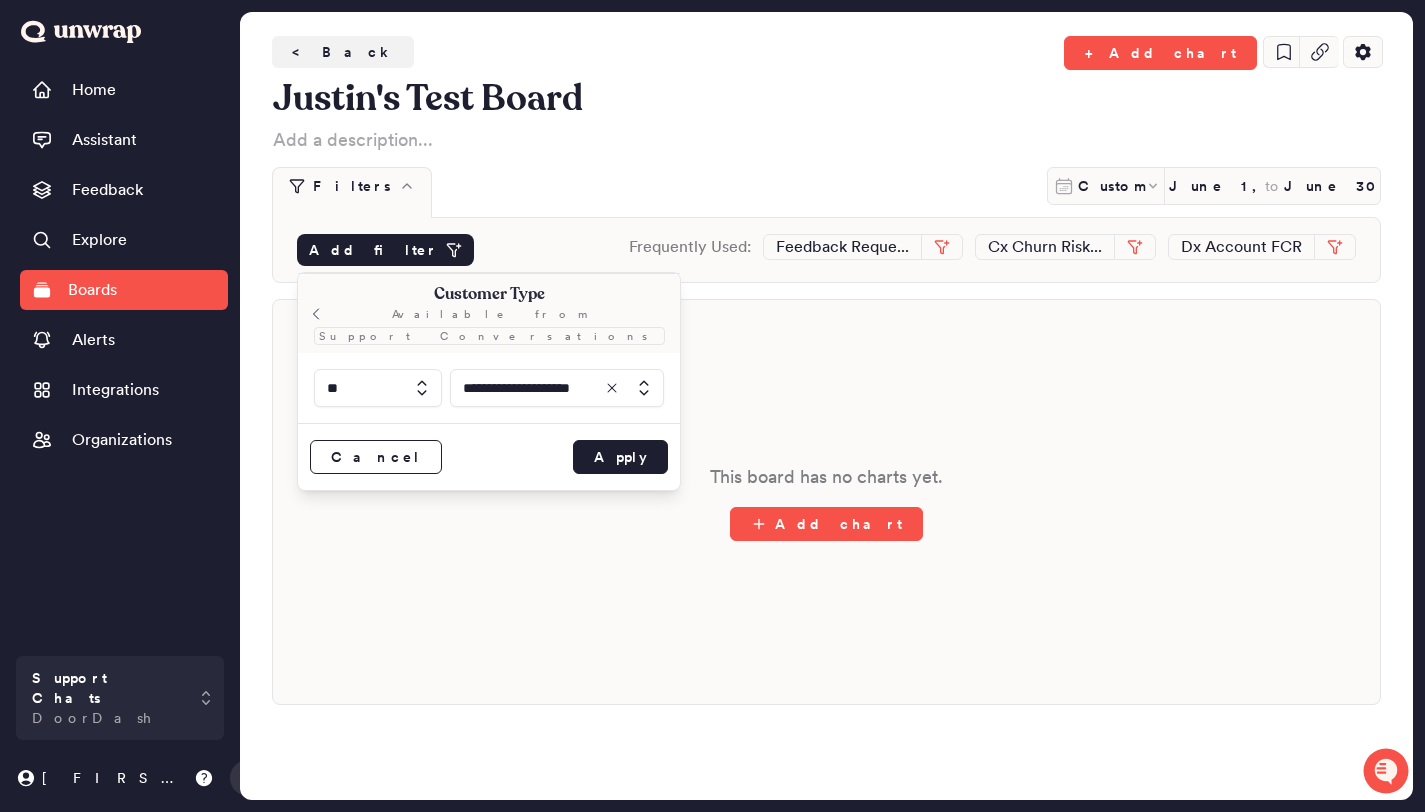 click on "**********" at bounding box center [712, 354] 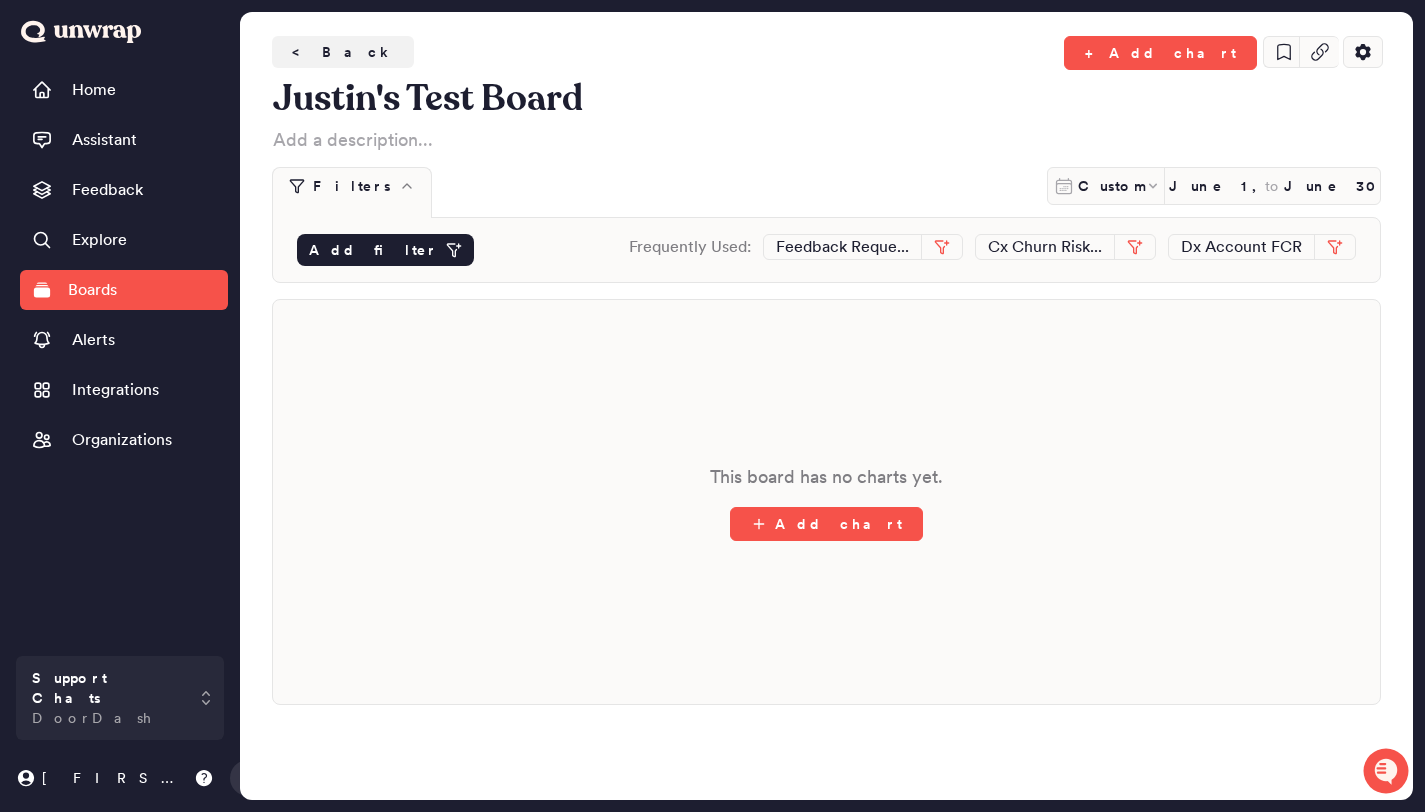 click on "Add filter" at bounding box center (385, 250) 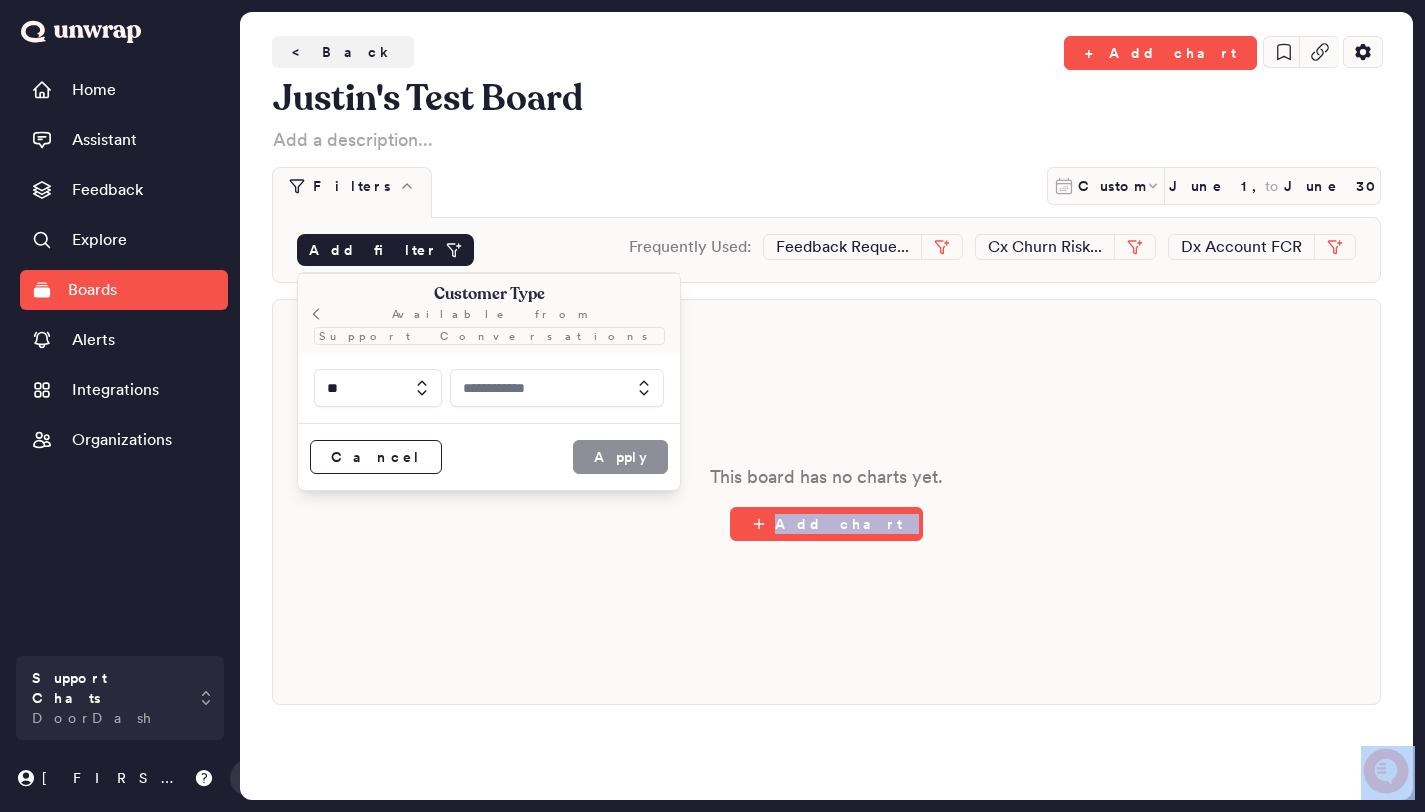 click at bounding box center (557, 388) 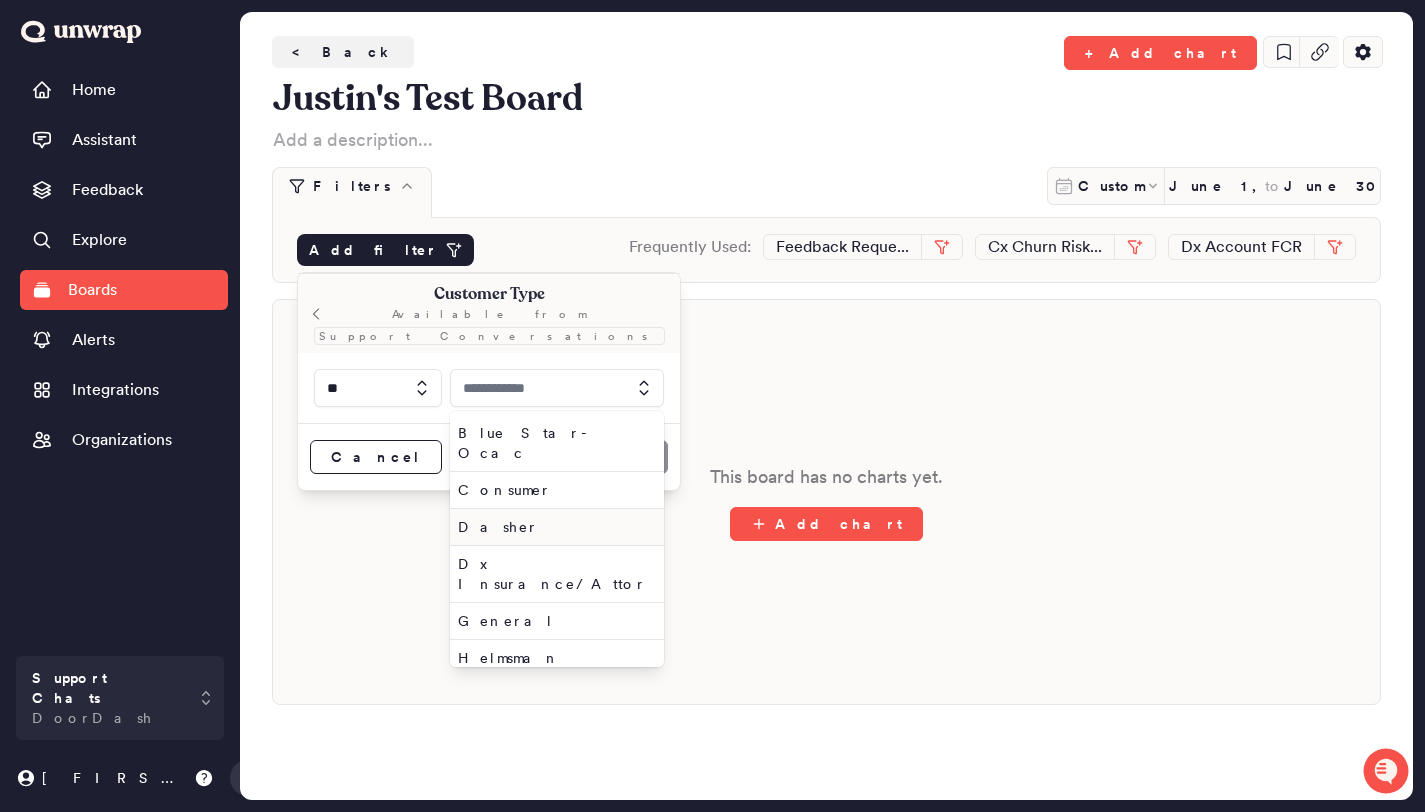 click on "Dasher" at bounding box center (553, 527) 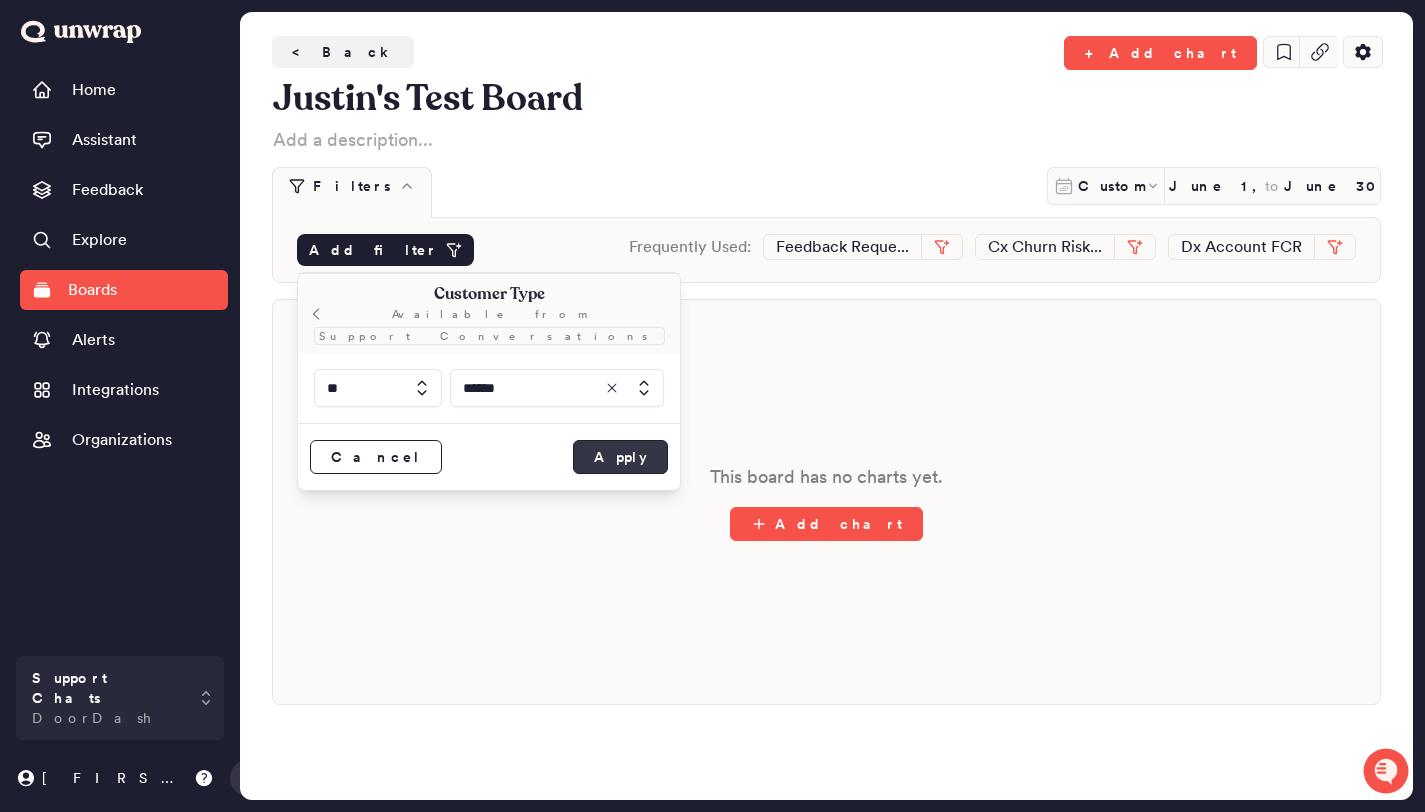 click on "Apply" at bounding box center (620, 457) 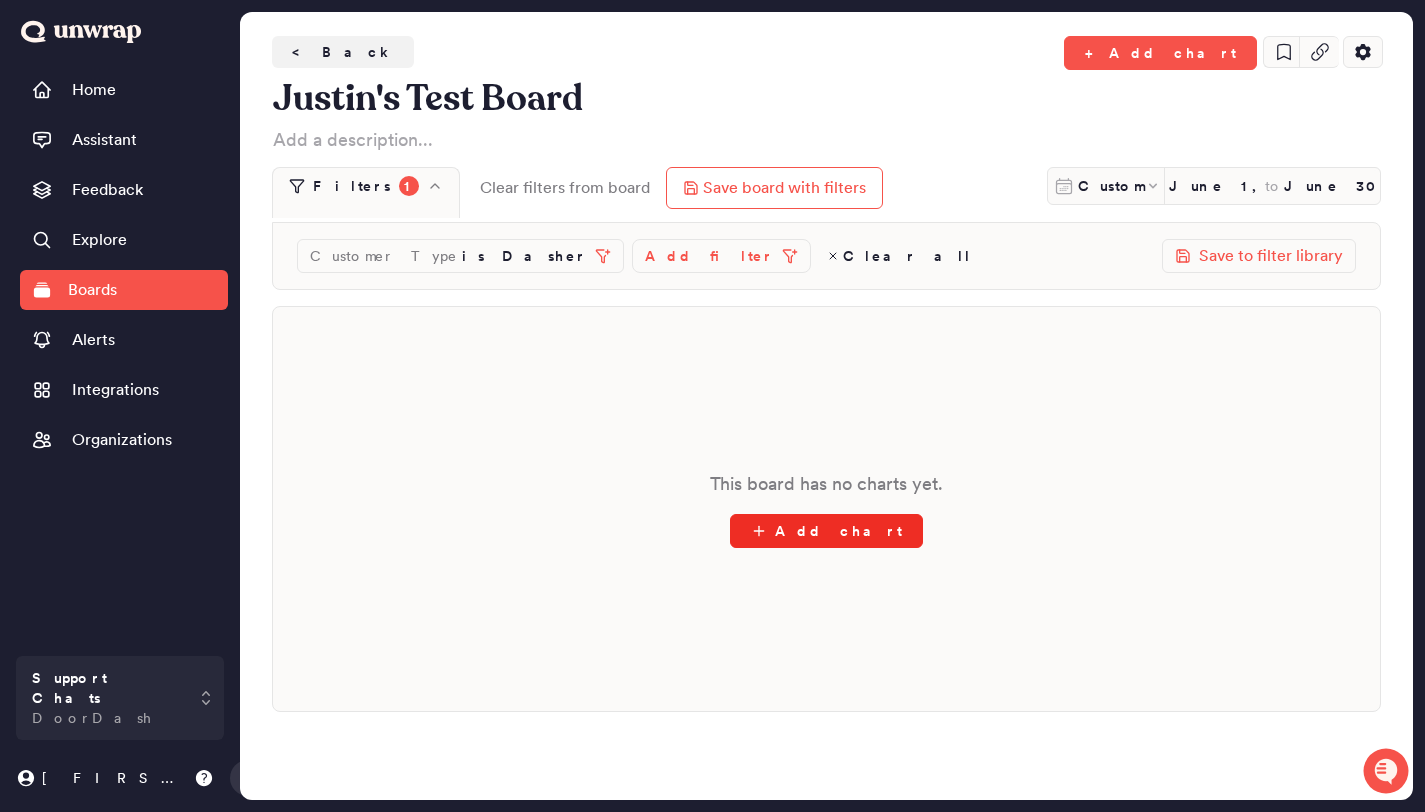 click on "Add chart" at bounding box center (826, 531) 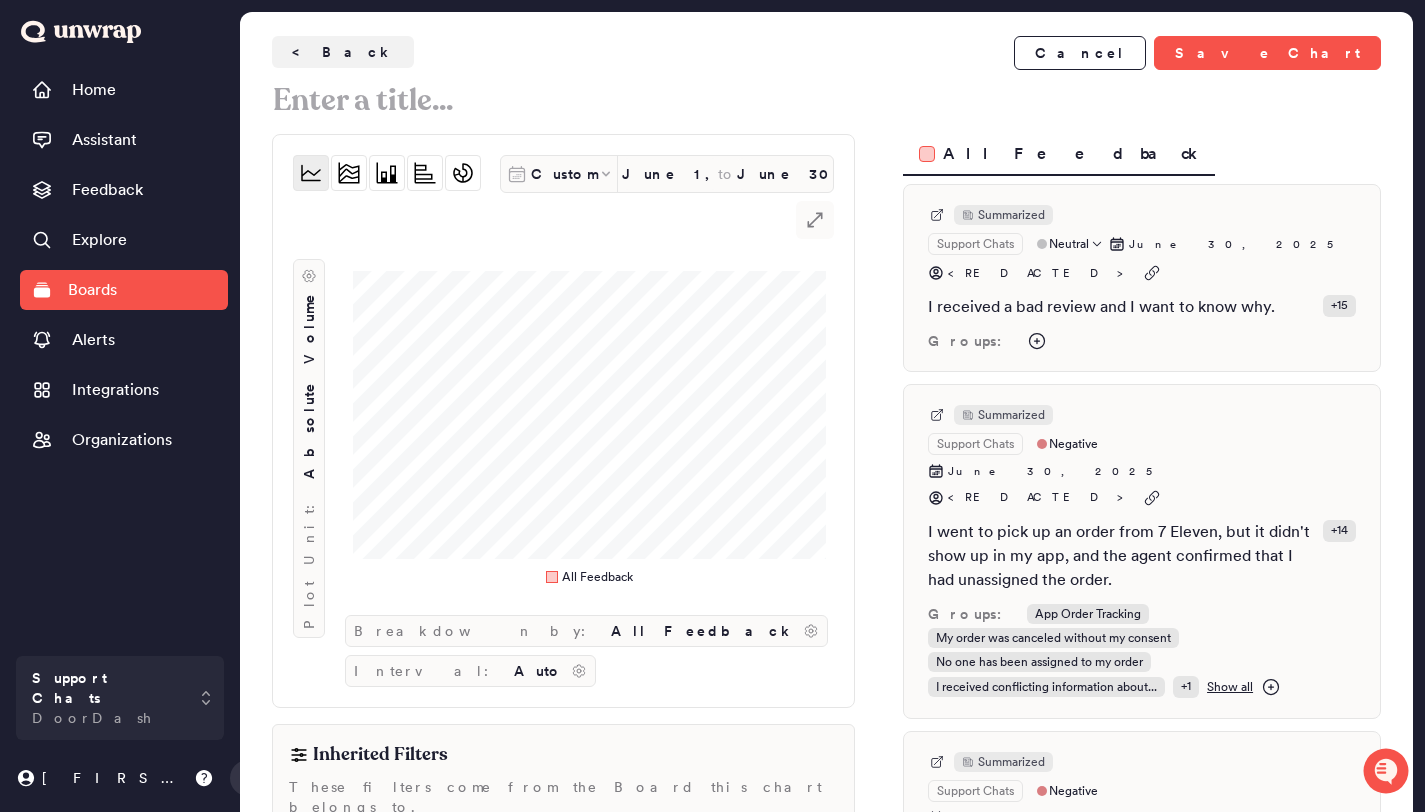 scroll, scrollTop: 107, scrollLeft: 0, axis: vertical 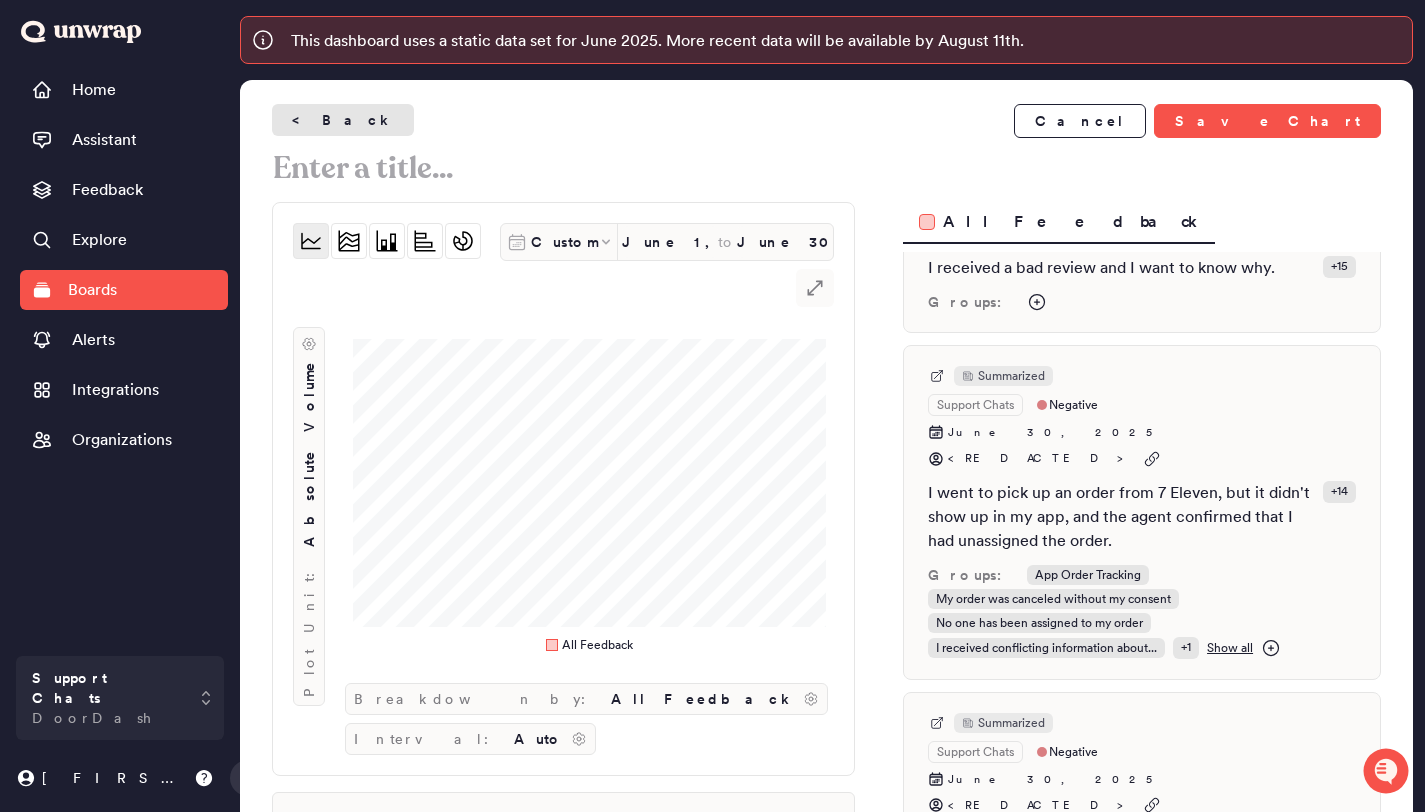 click on "< Back" at bounding box center (343, 120) 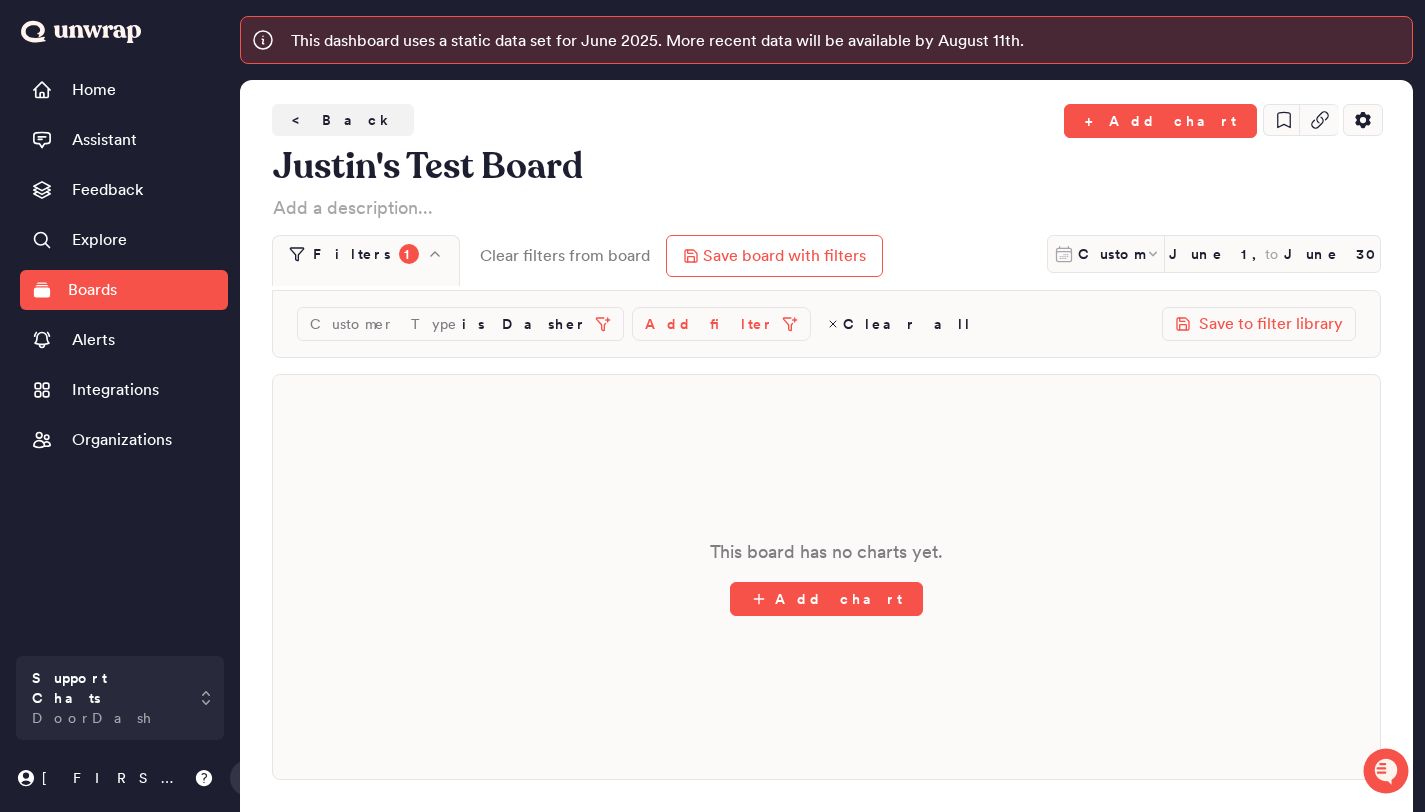 click on "Add filter" at bounding box center (709, 324) 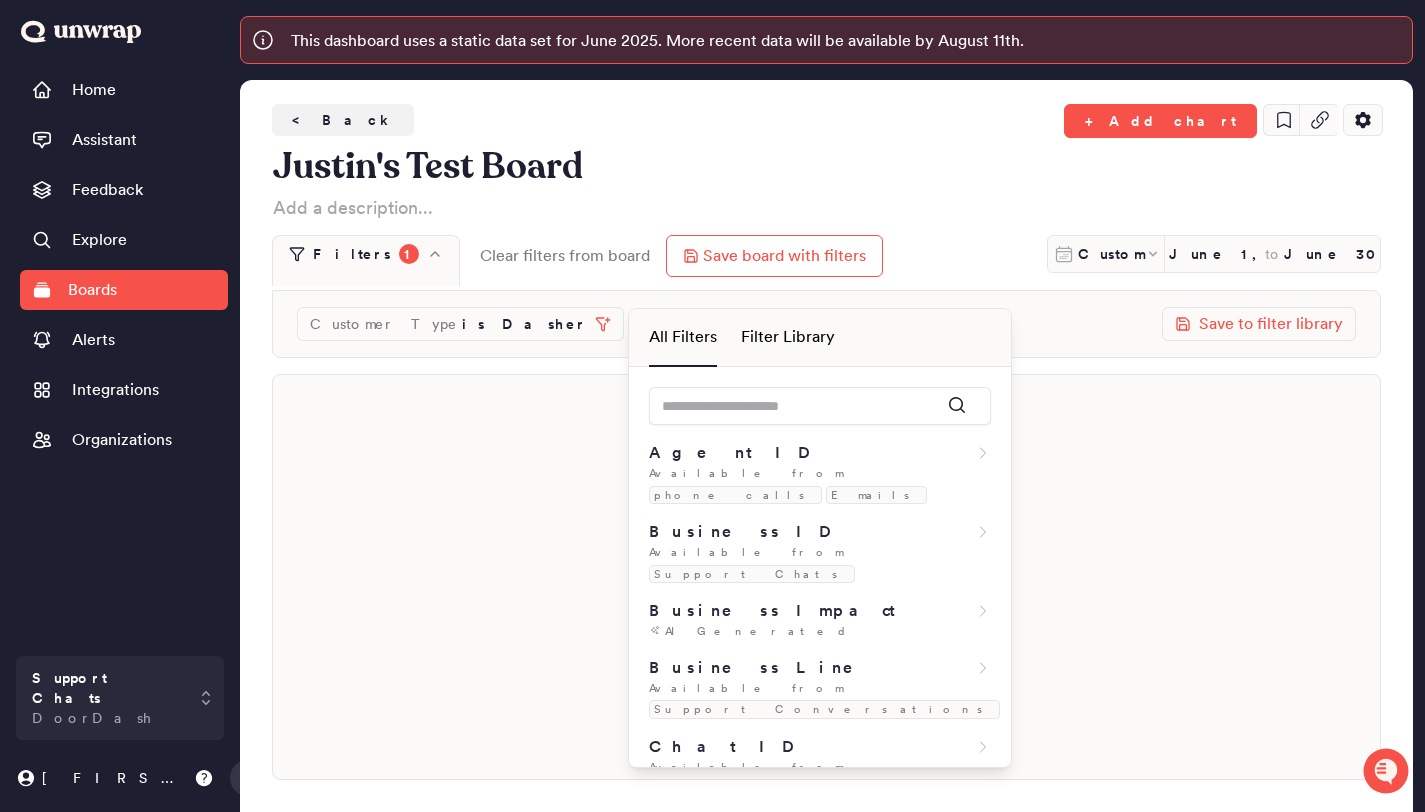 type 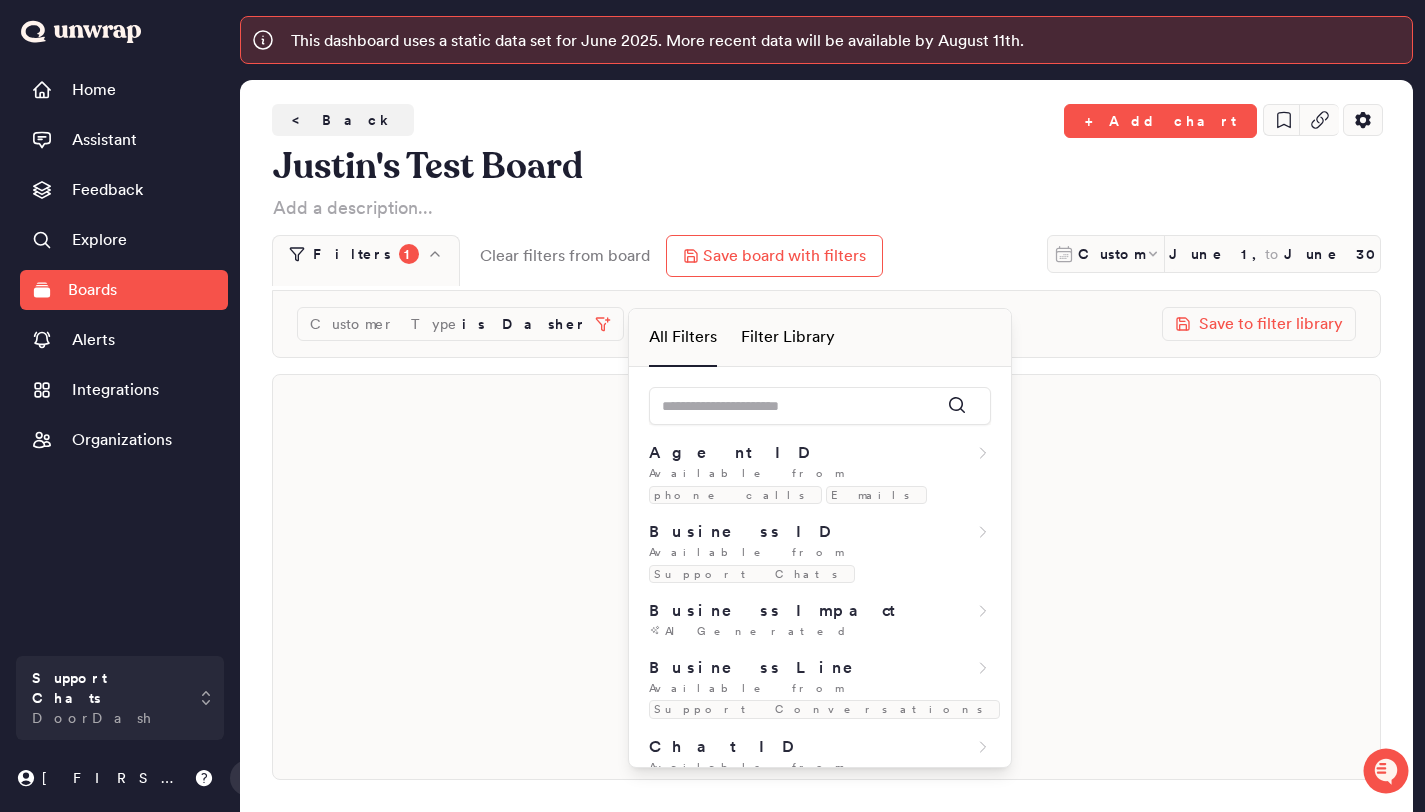click at bounding box center [820, 400] 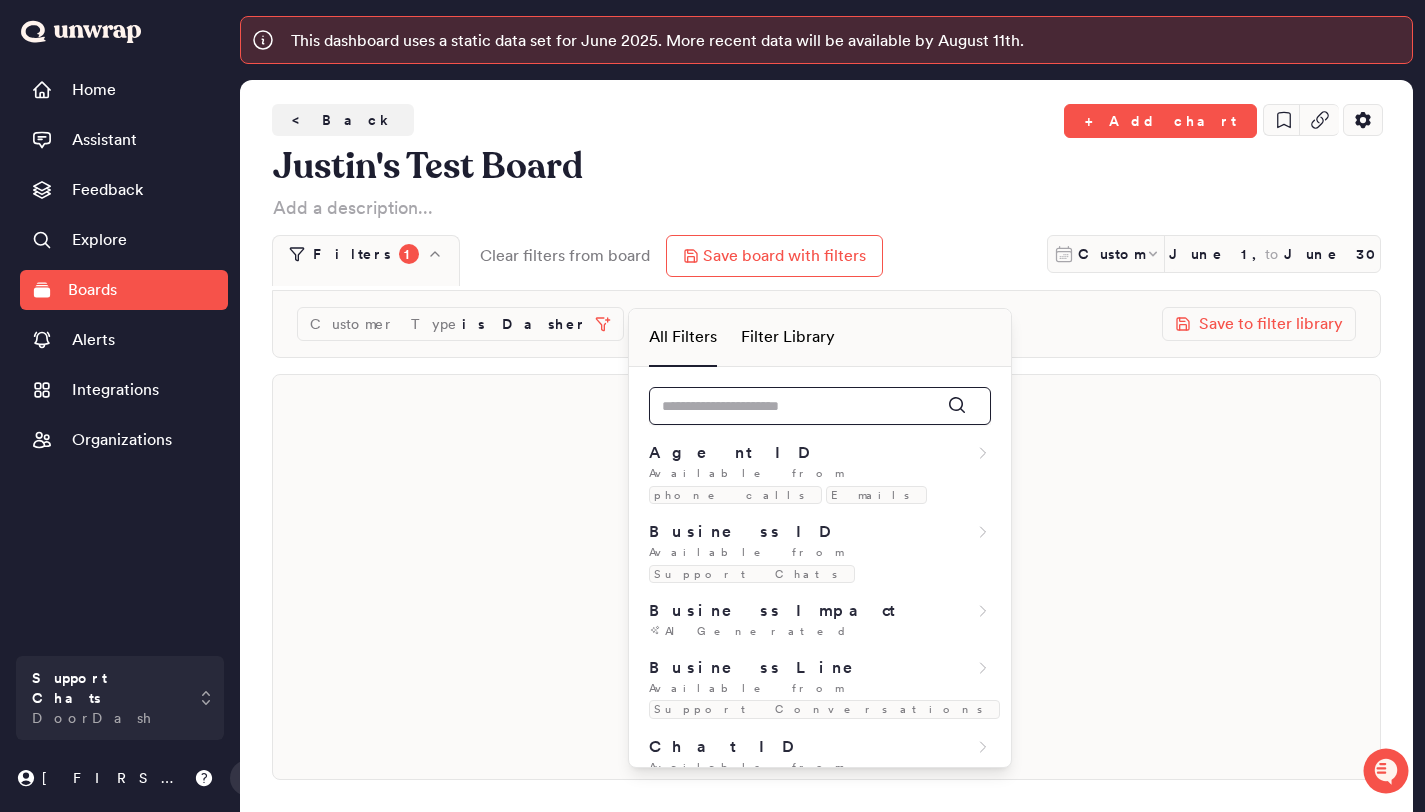 click at bounding box center [820, 406] 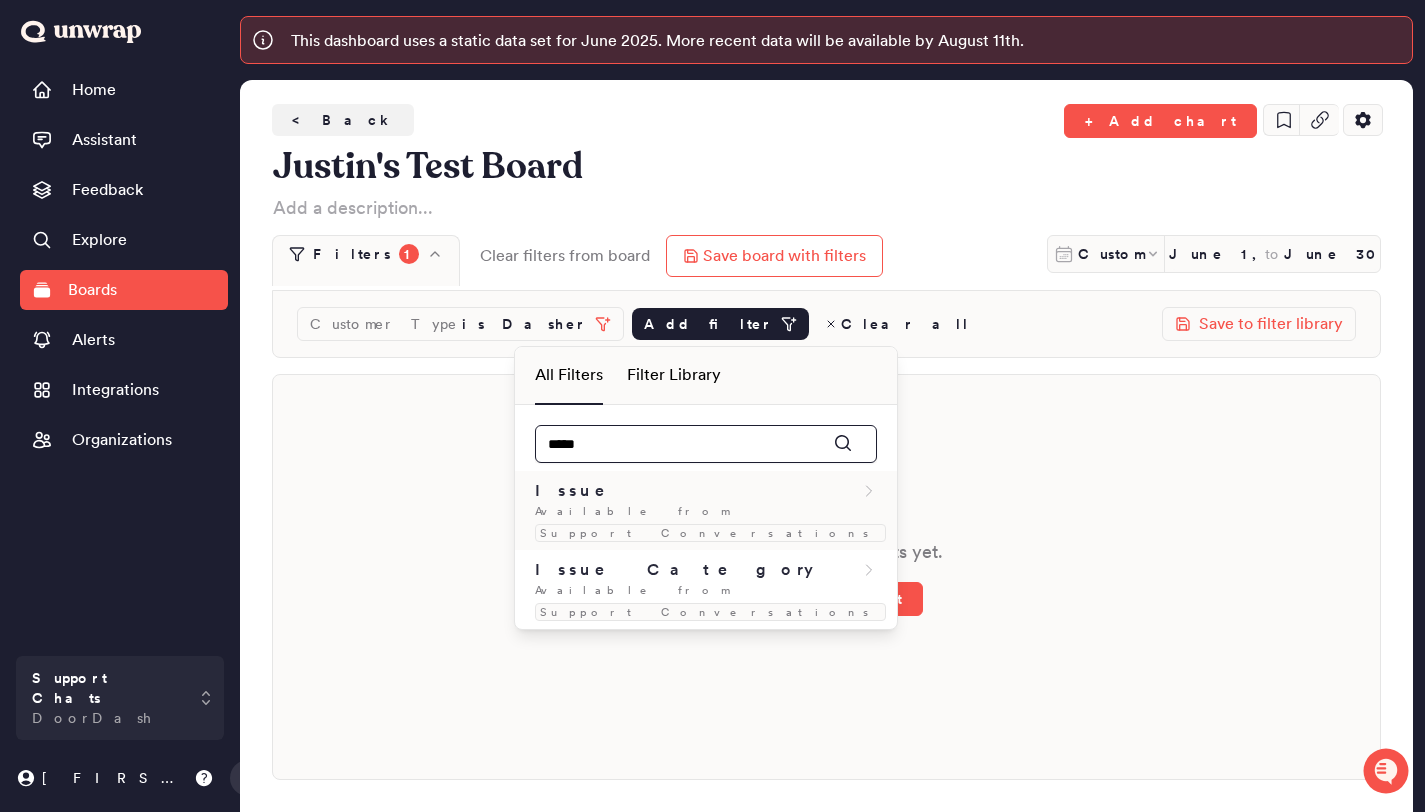type on "*****" 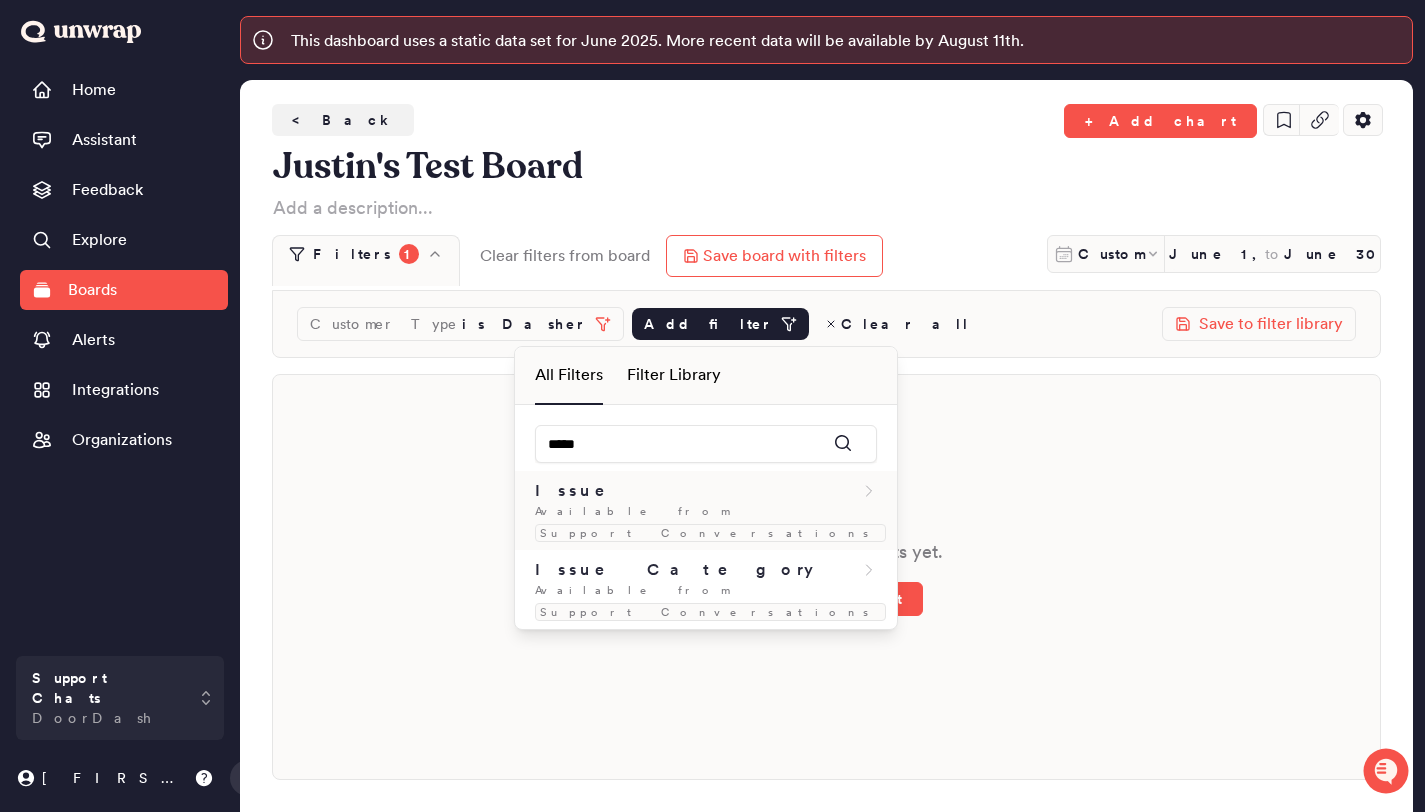 click on "Available from" at bounding box center (632, 511) 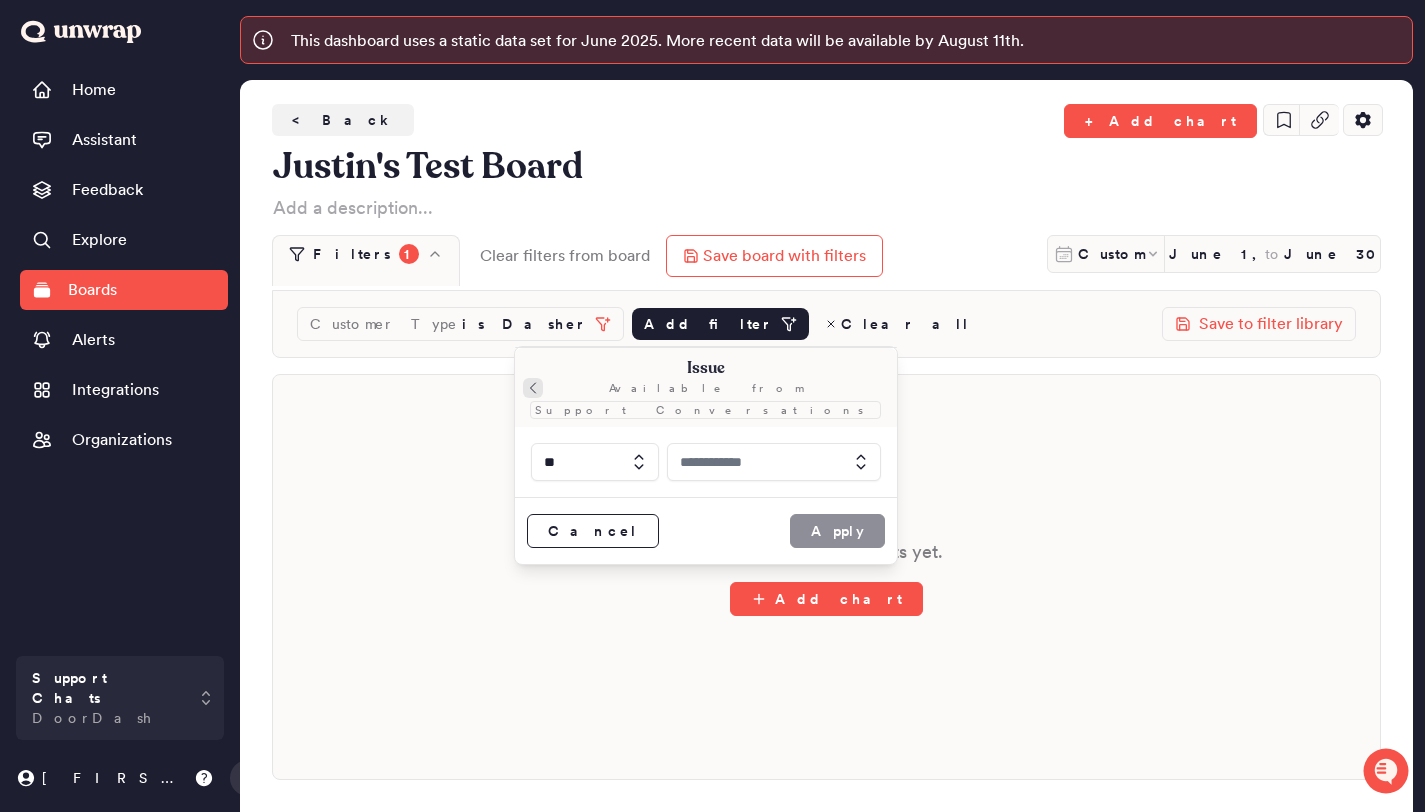 click 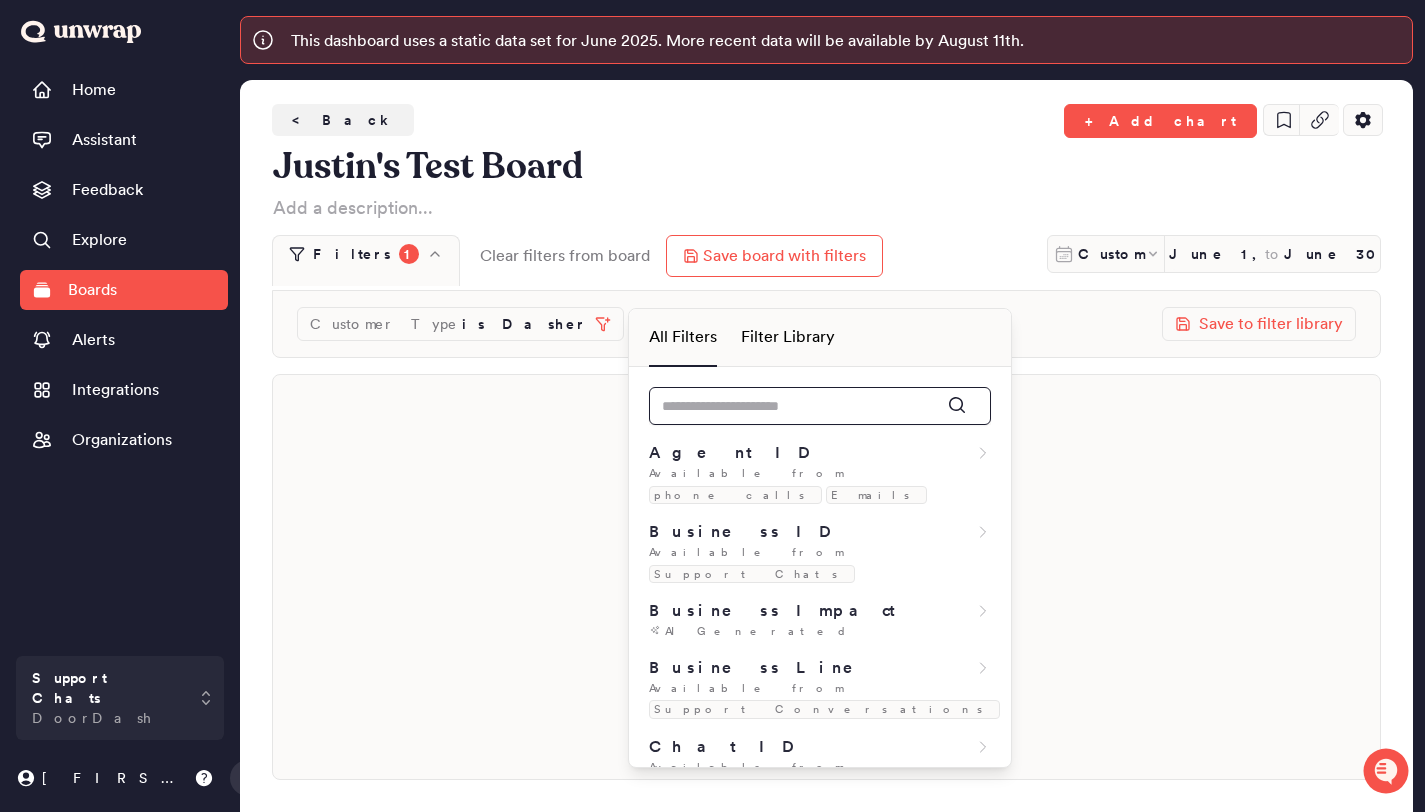 click at bounding box center (820, 406) 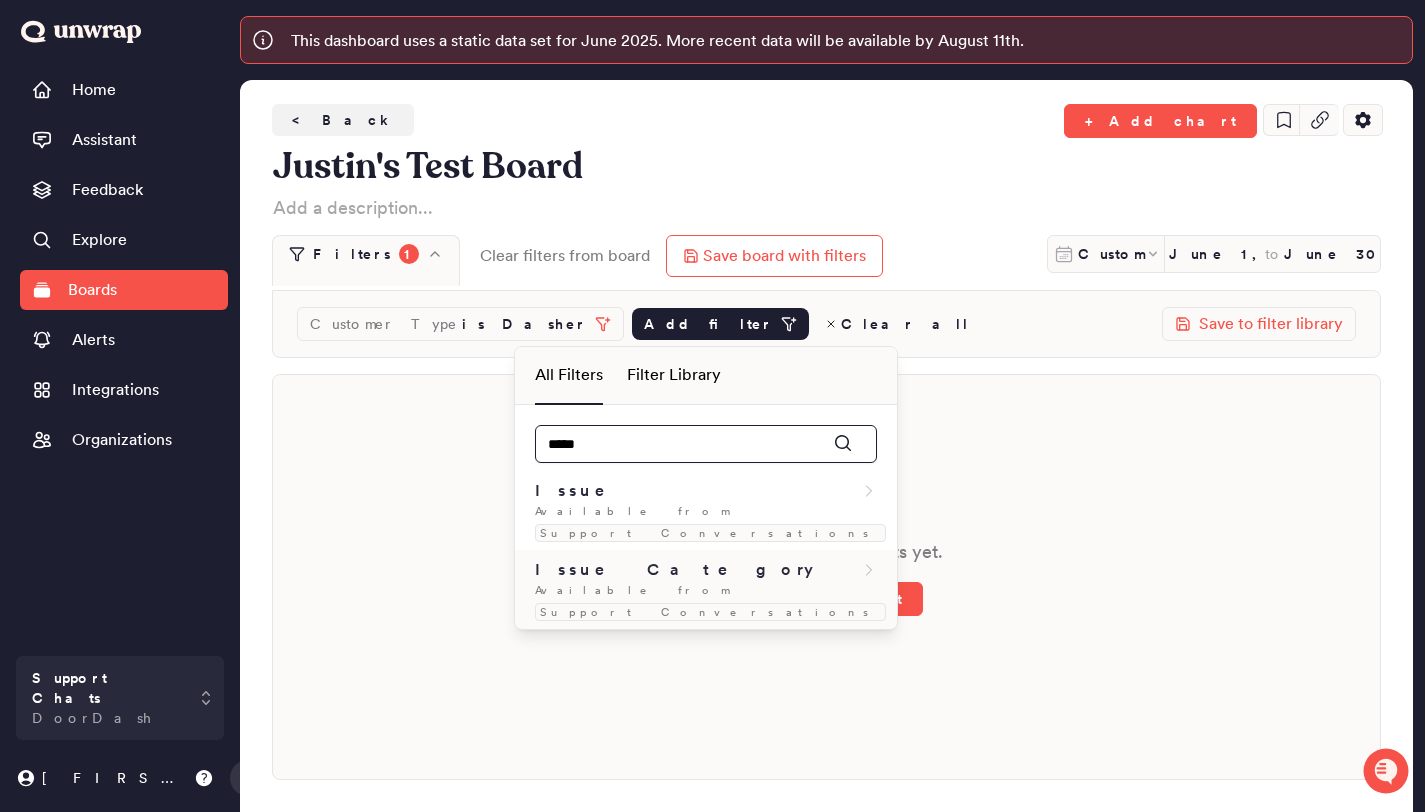 type on "*****" 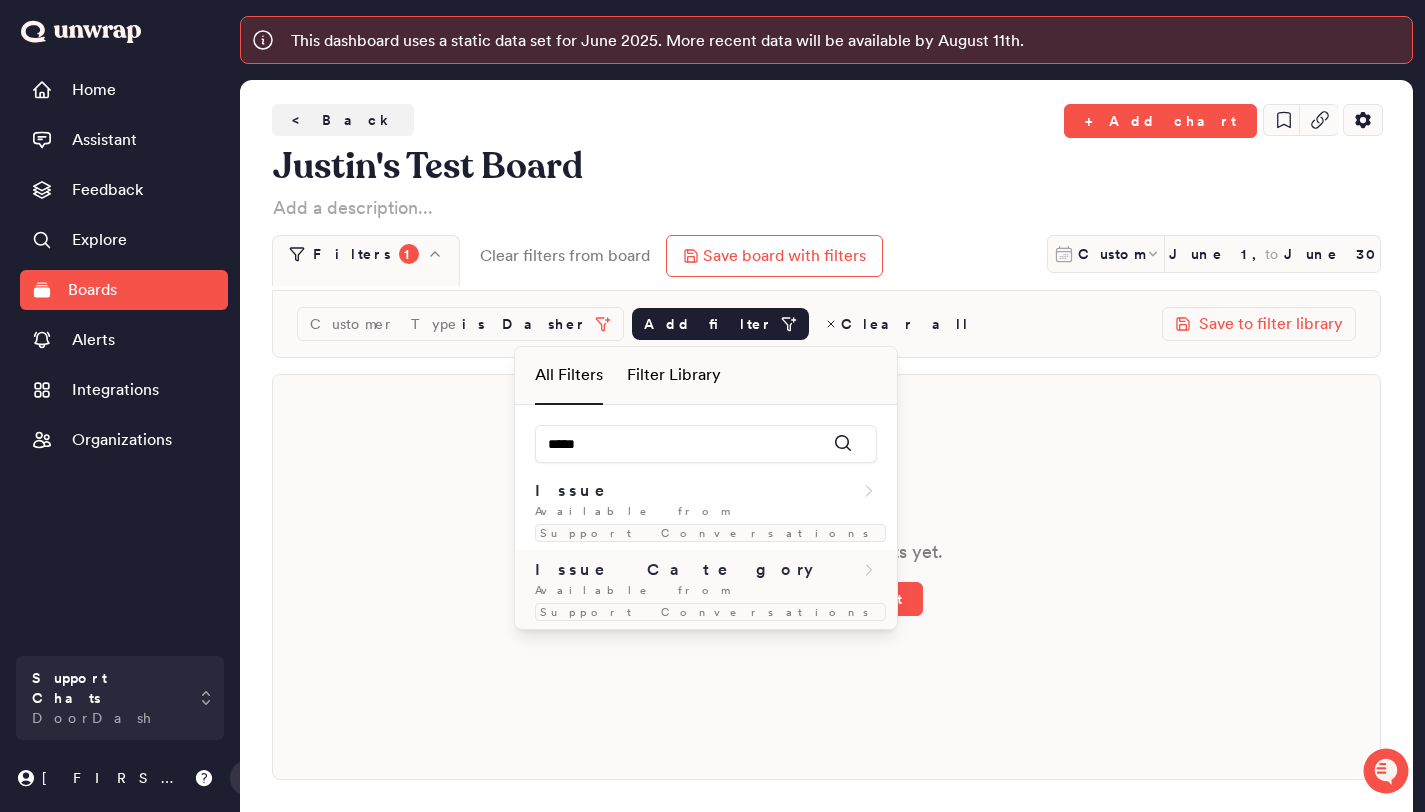 click on "Issue Category" at bounding box center (674, 570) 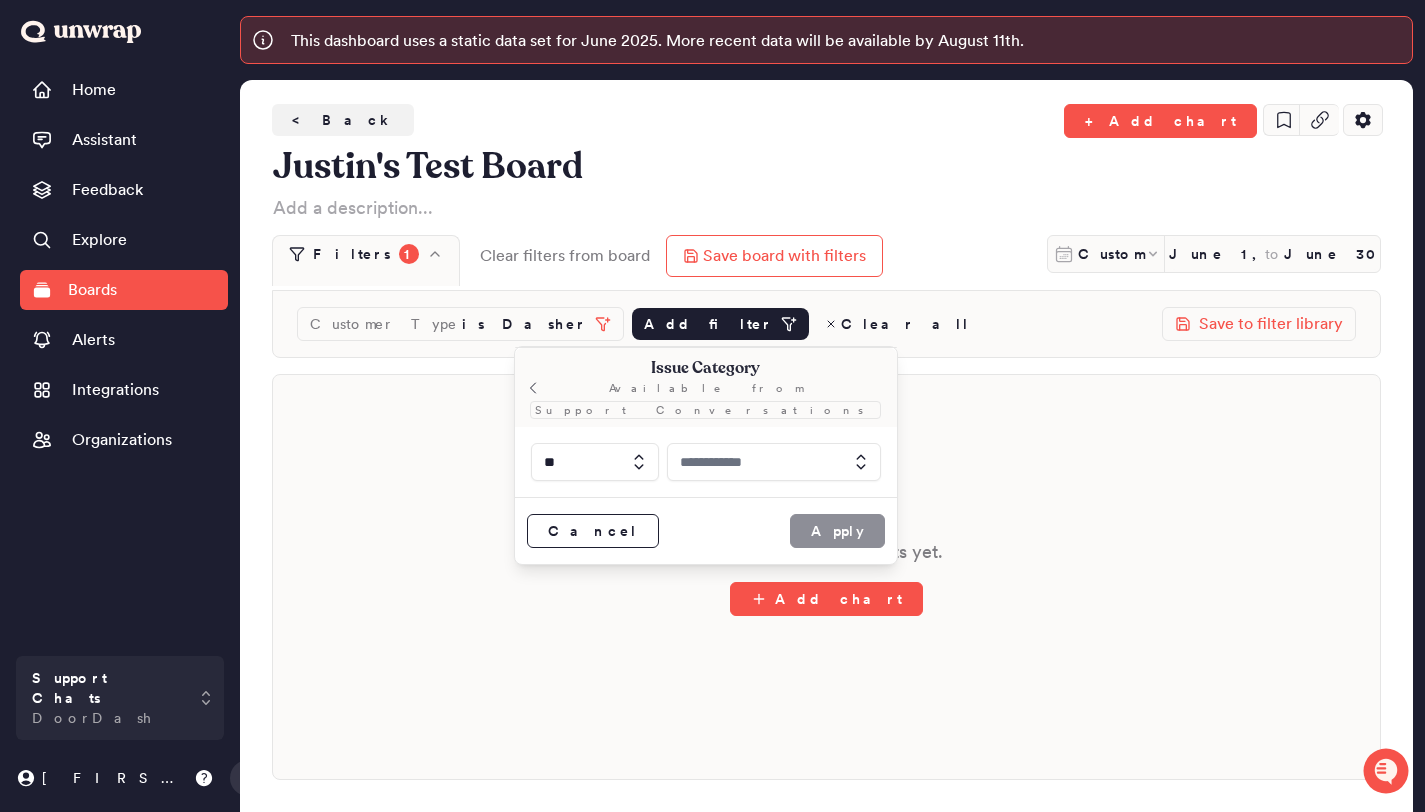 click at bounding box center [774, 462] 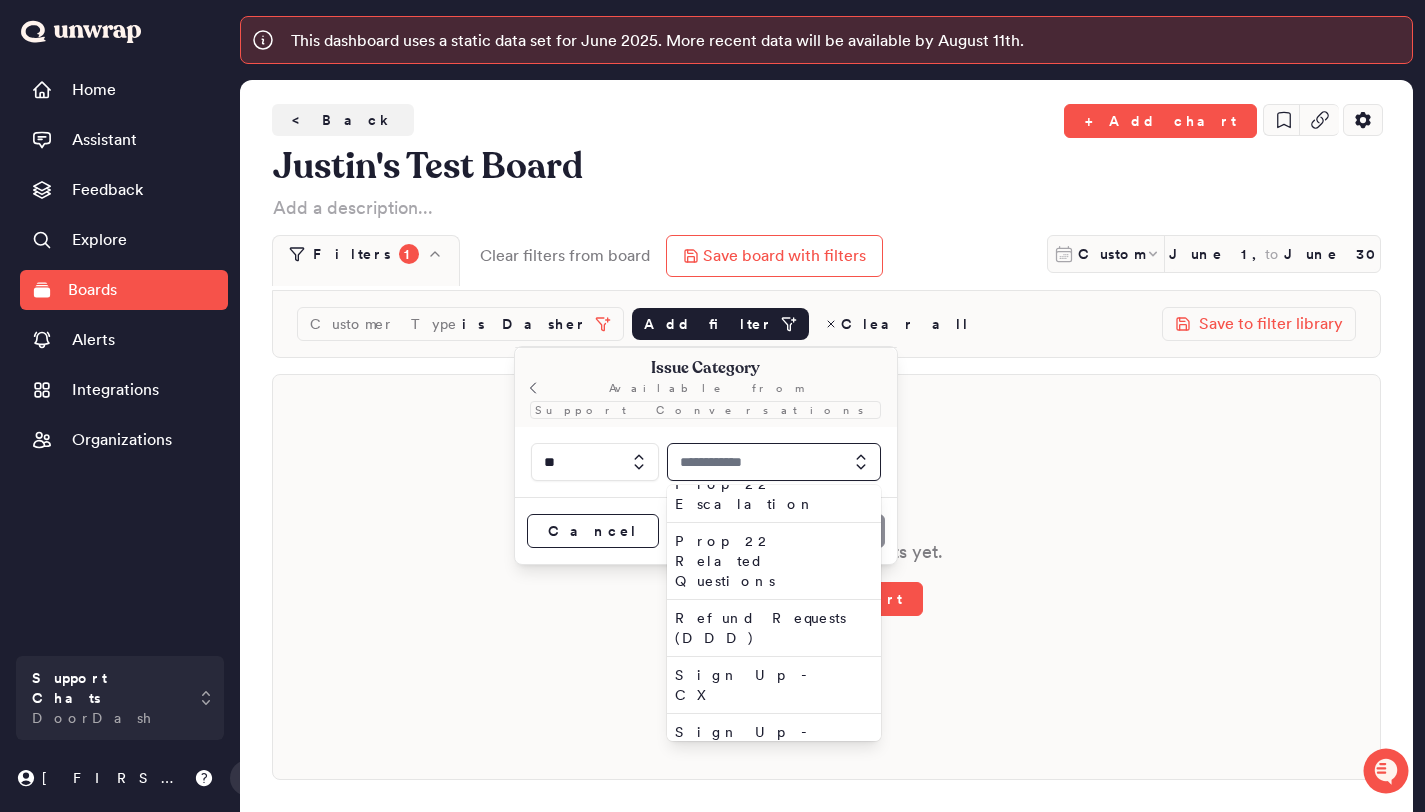 scroll, scrollTop: 5963, scrollLeft: 0, axis: vertical 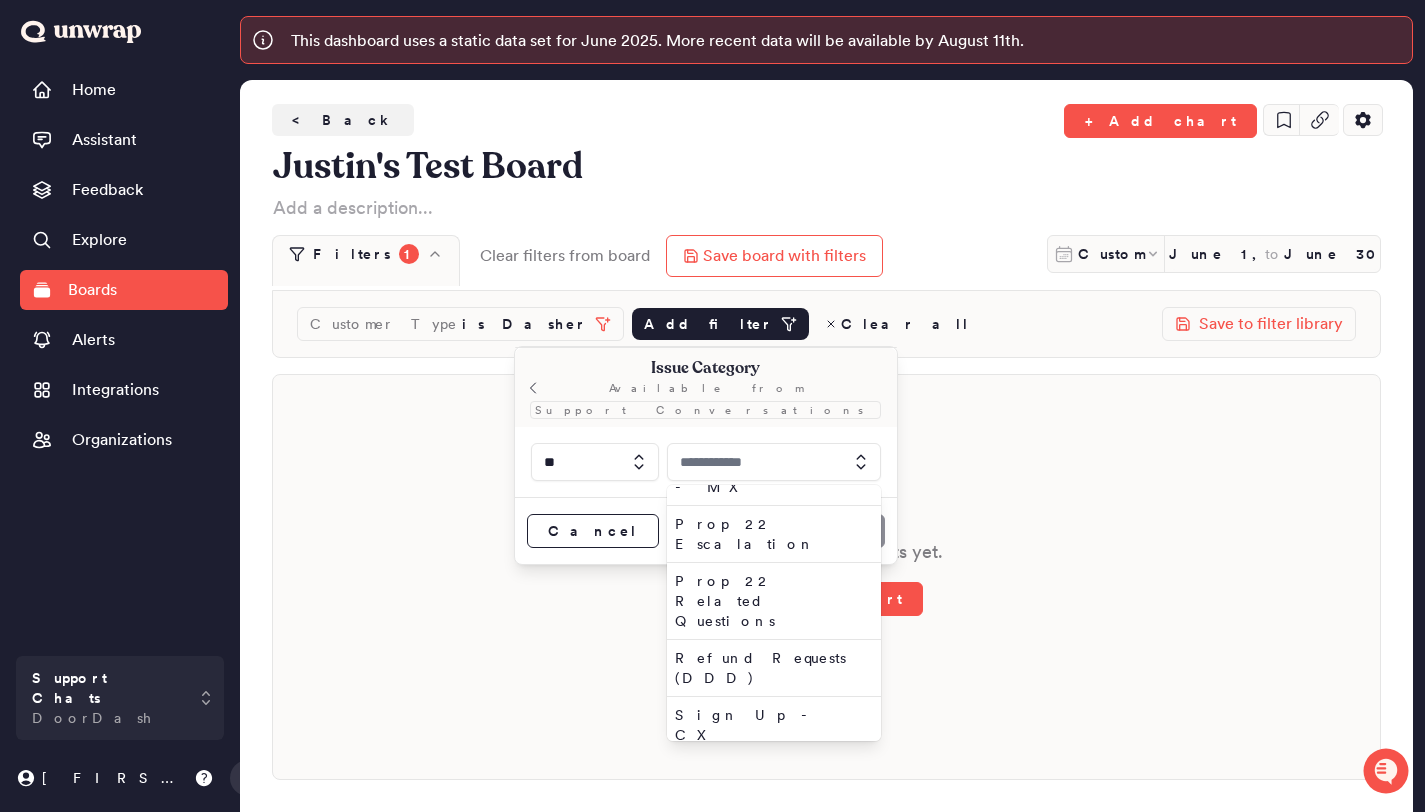 click at bounding box center (774, 462) 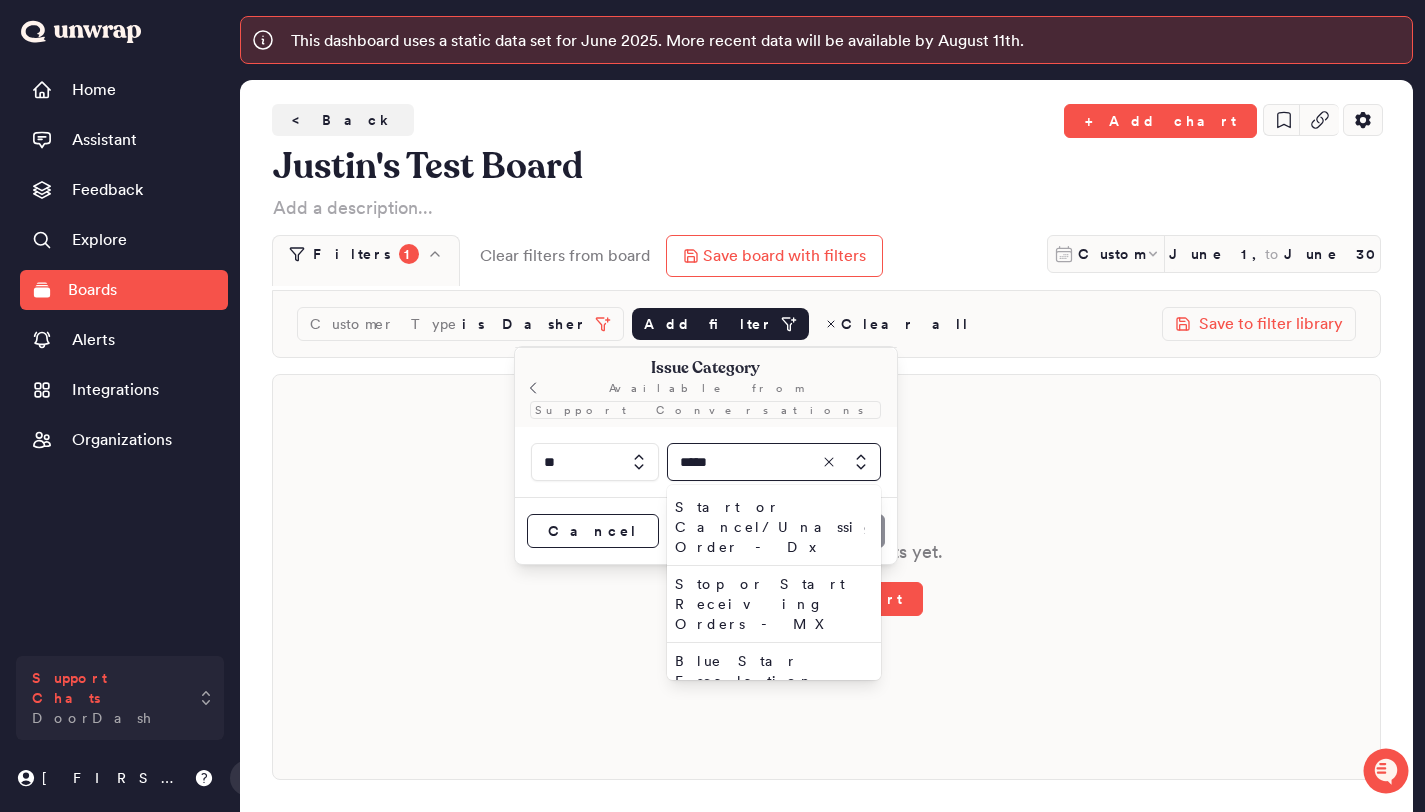 type on "*****" 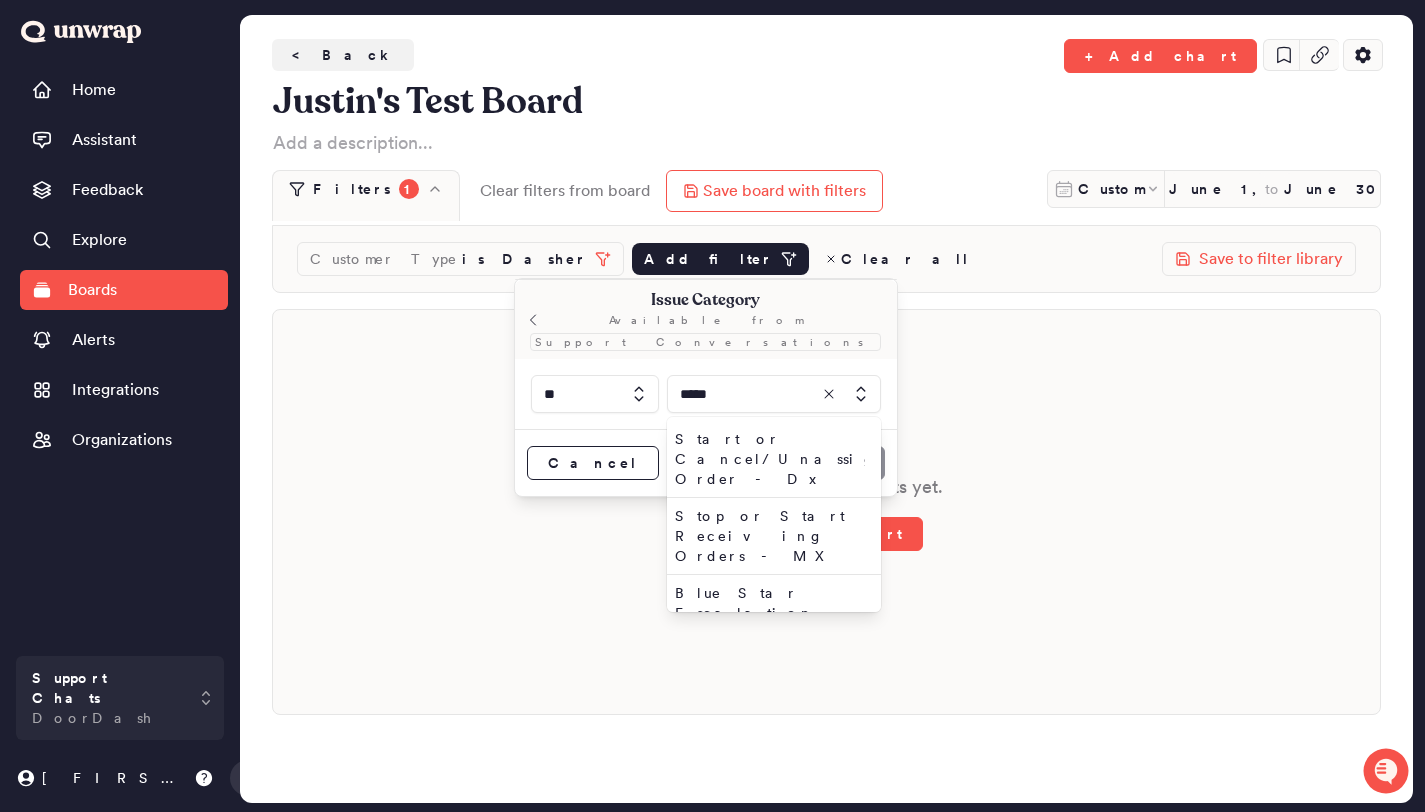 scroll, scrollTop: 68, scrollLeft: 0, axis: vertical 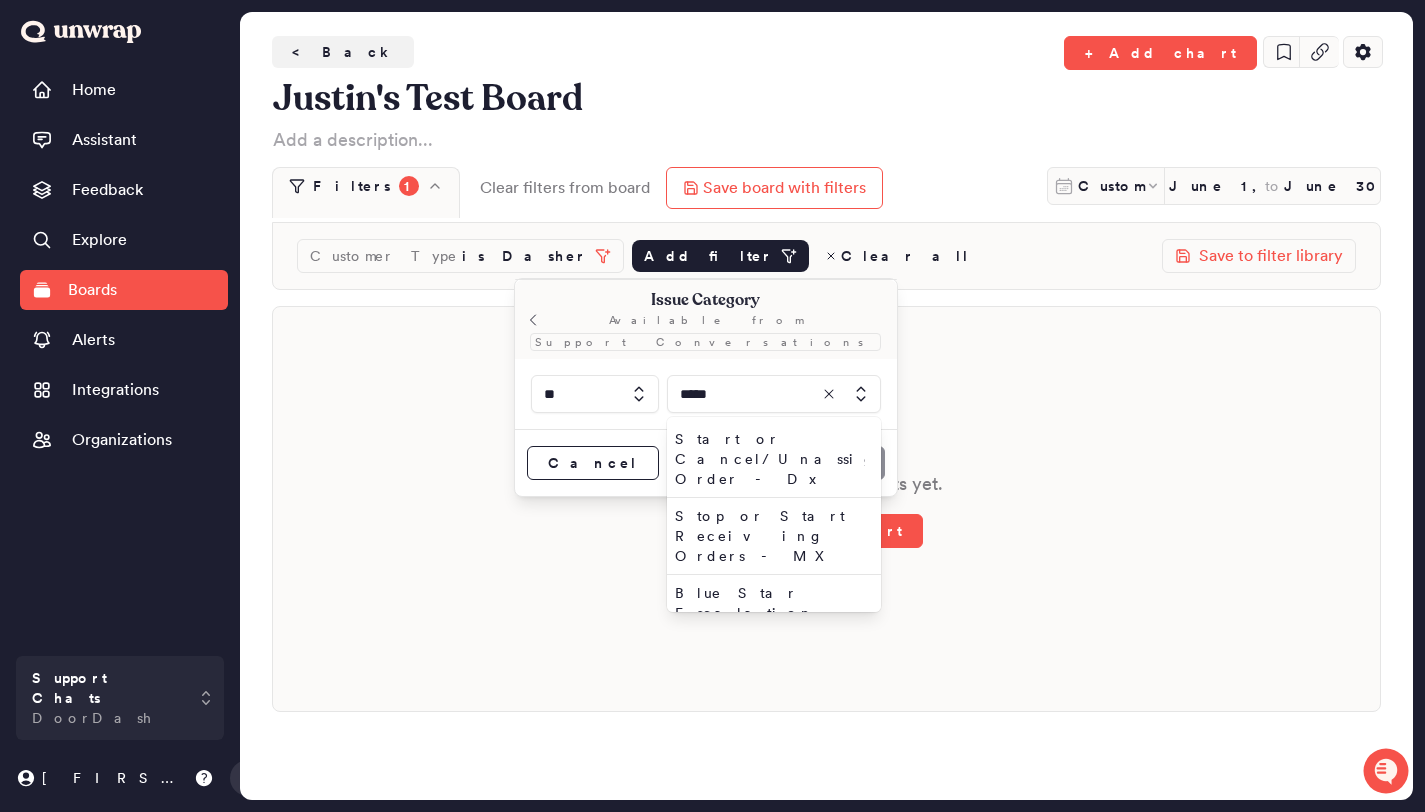 click on "Customer Type Available Dasher Add filter Clear all Save to filter library" at bounding box center (826, 256) 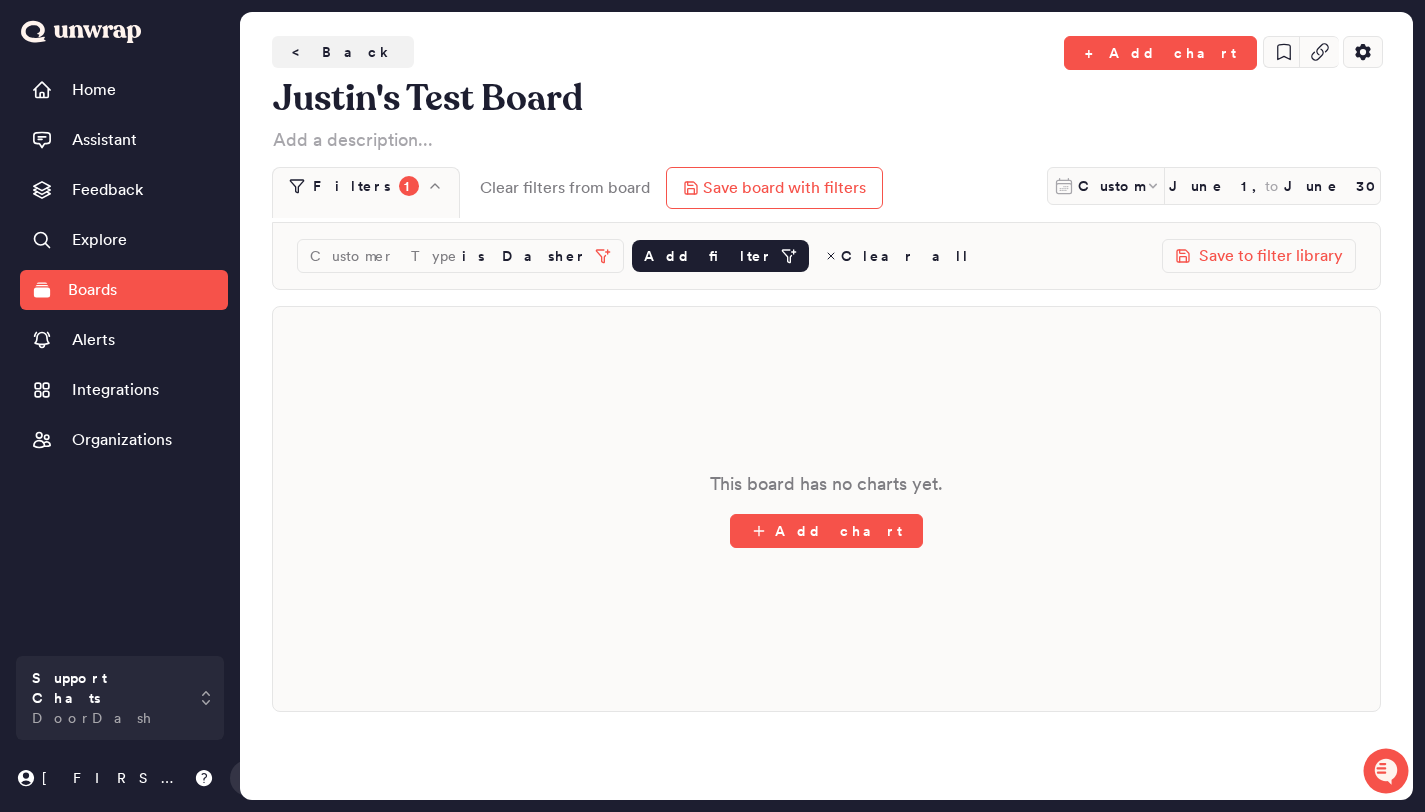 click on "Add filter" at bounding box center (708, 256) 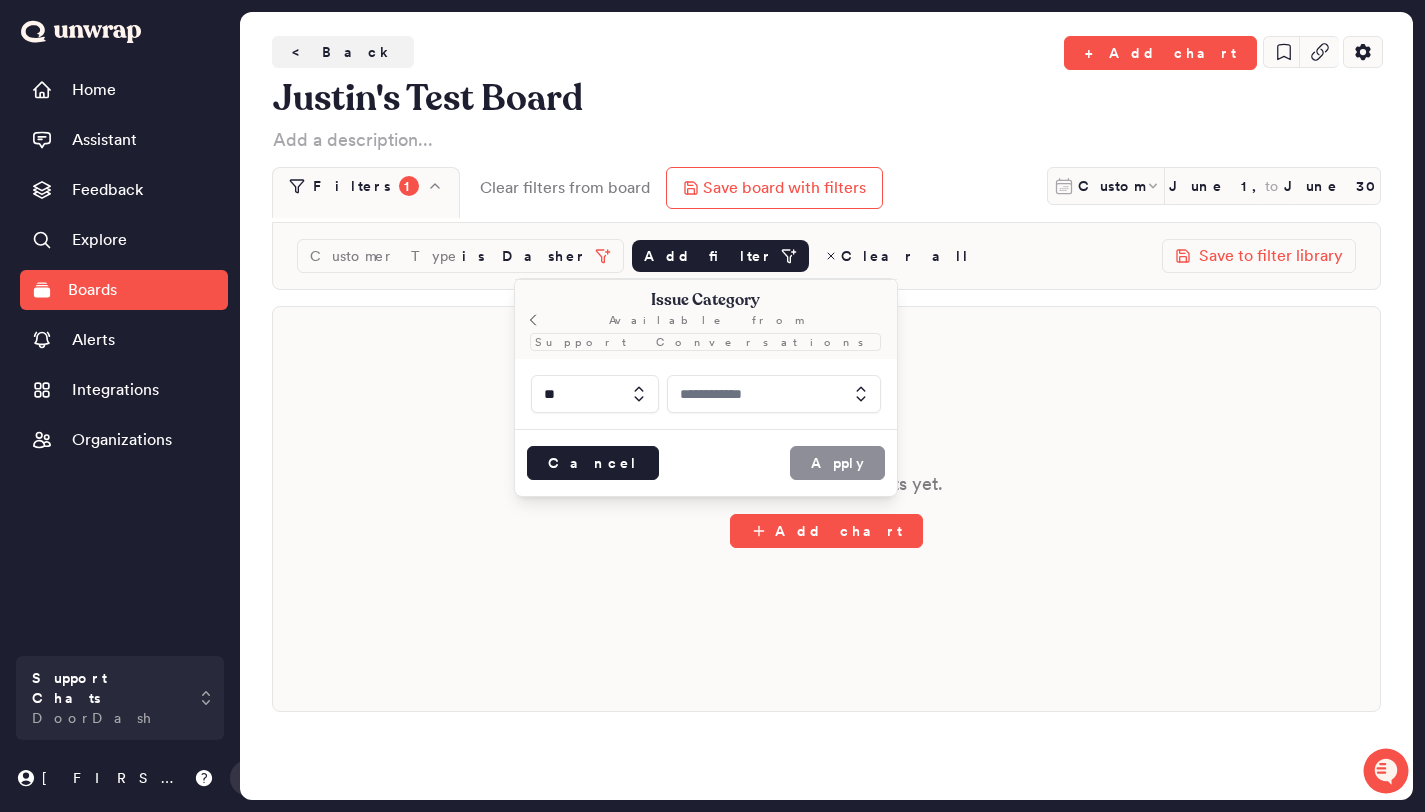 click on "Cancel" at bounding box center [593, 463] 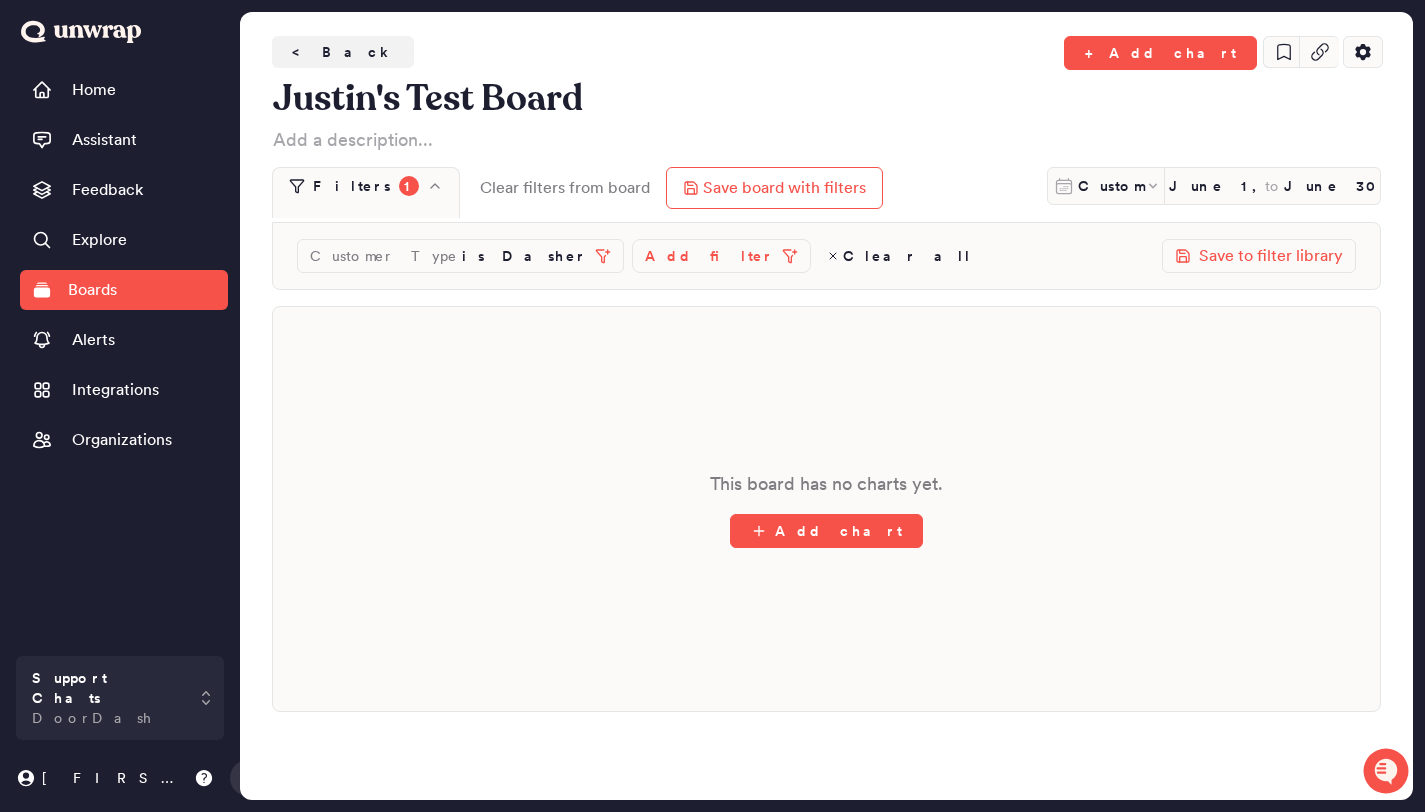 click 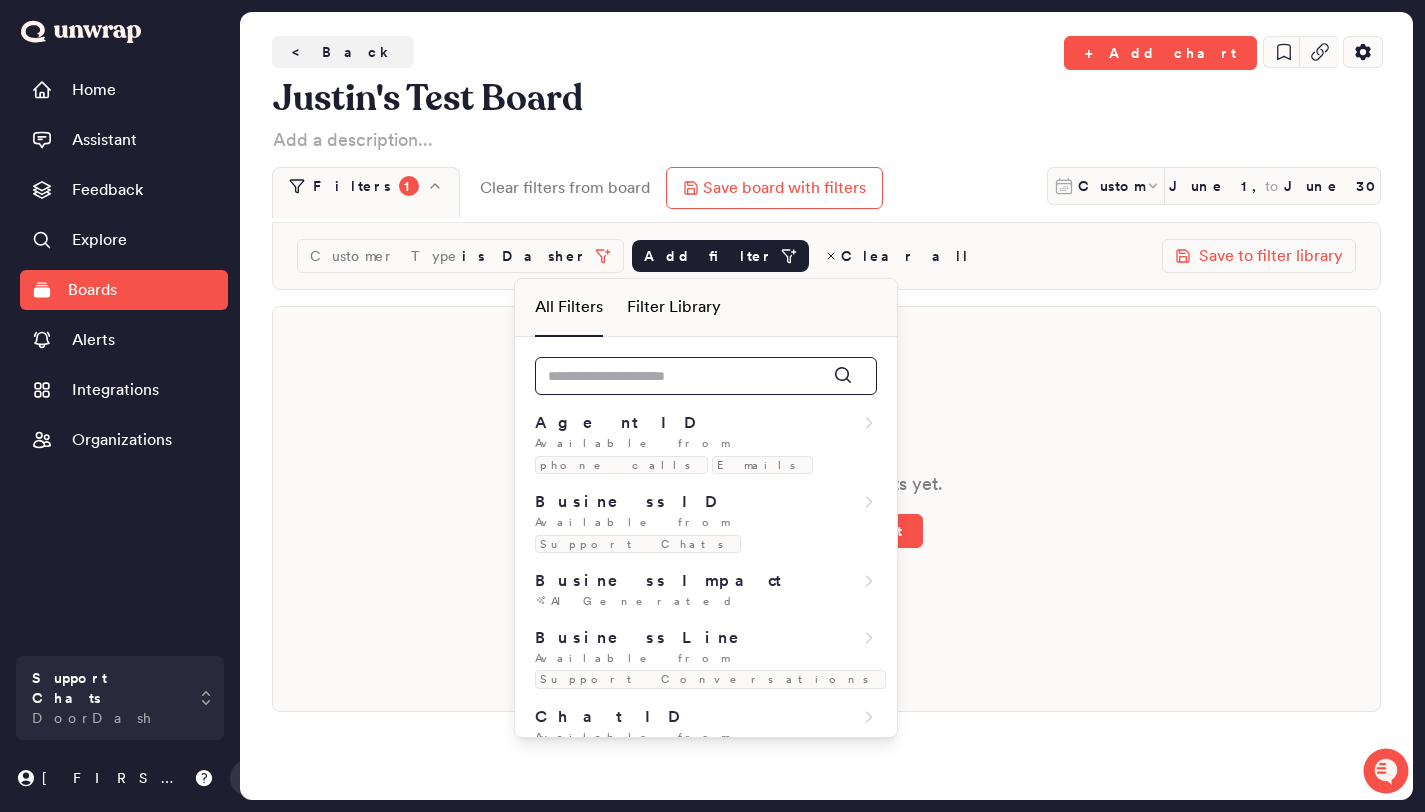 click at bounding box center [706, 376] 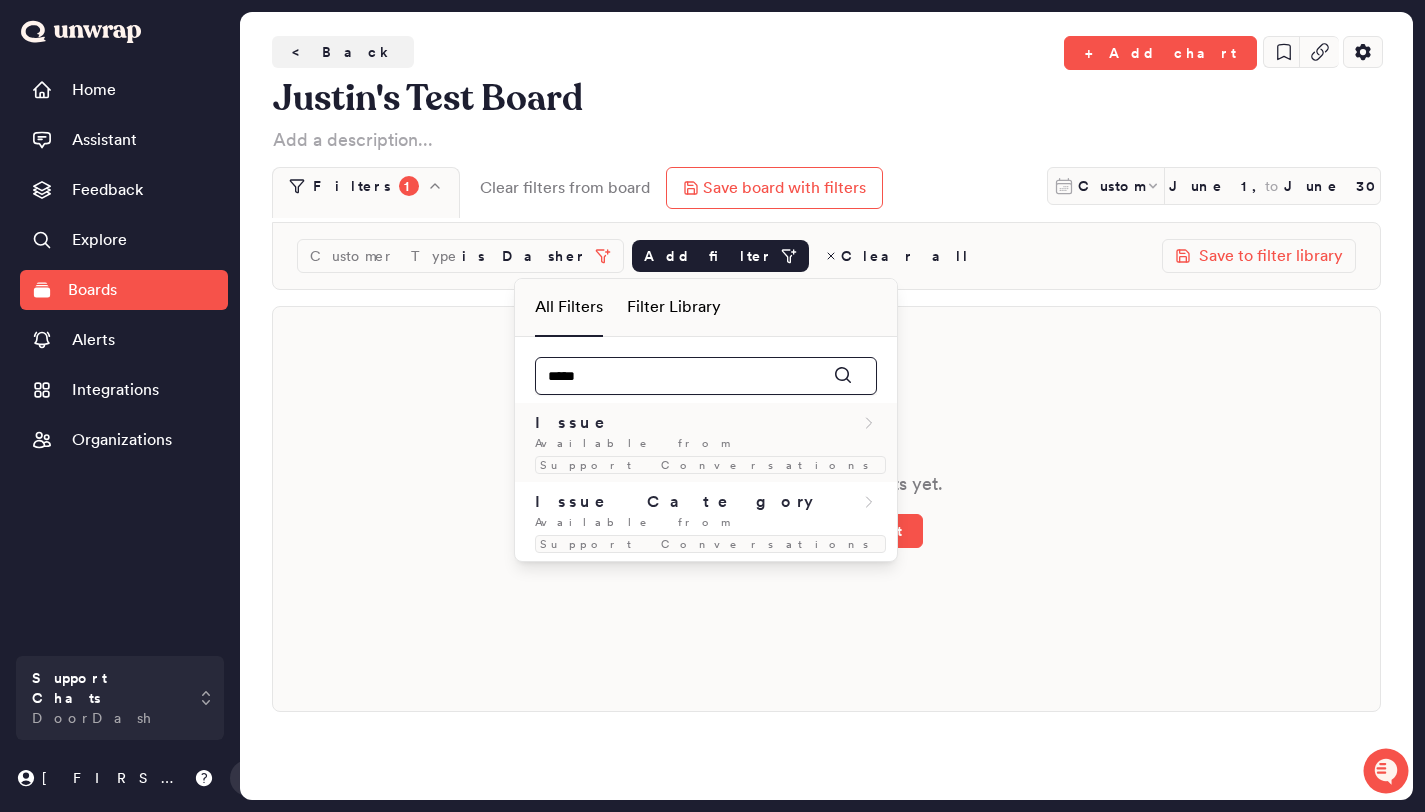 type on "*****" 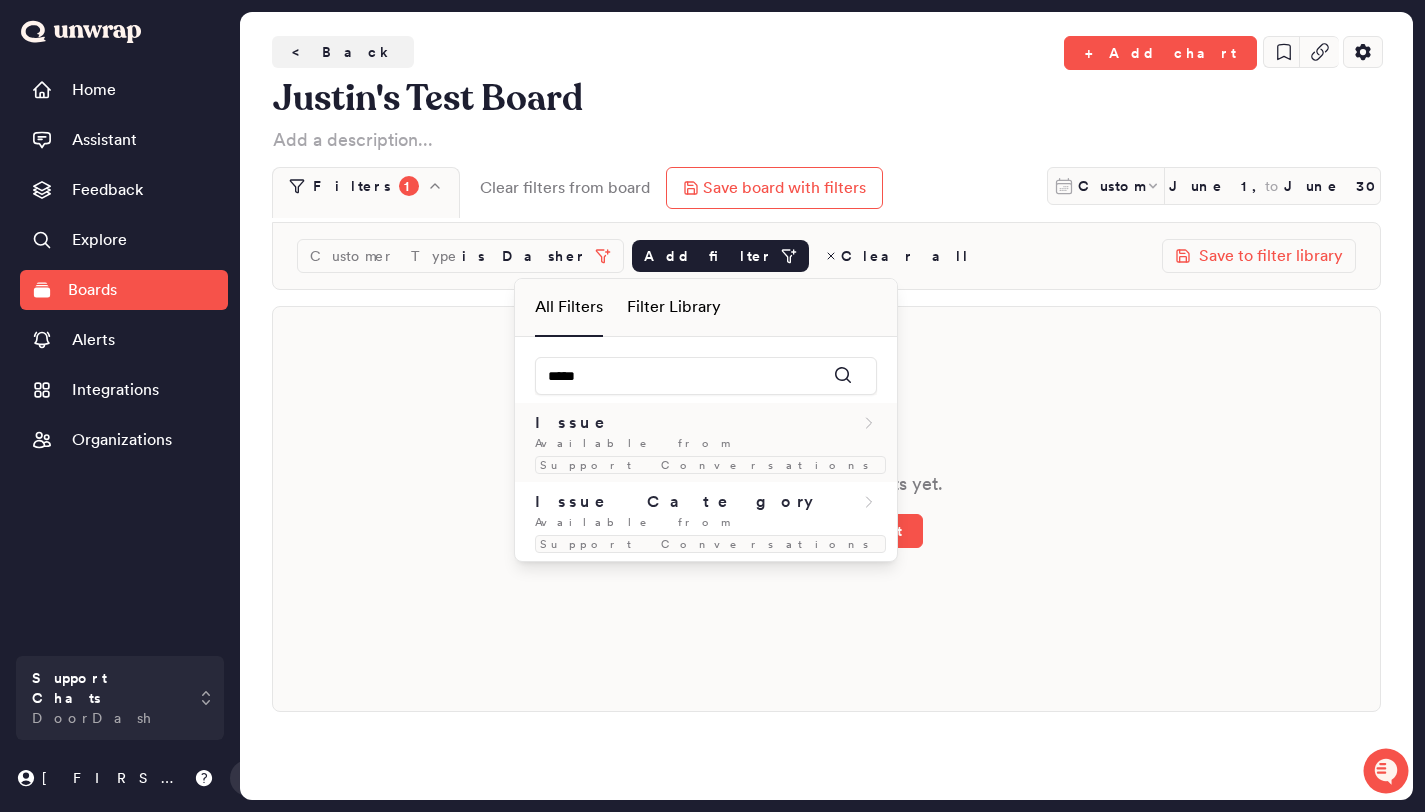 click on "Available from Support Conversations" at bounding box center [706, 454] 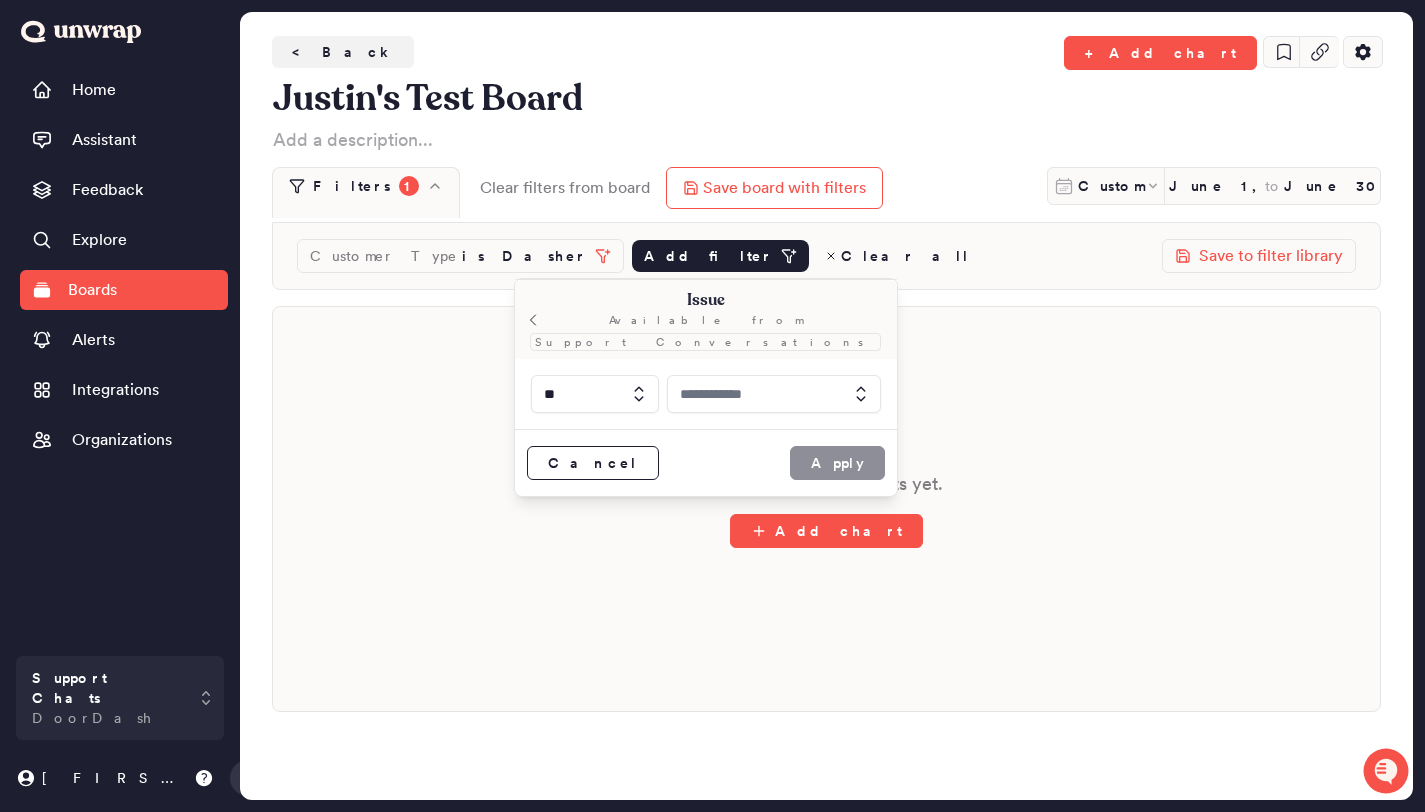 click at bounding box center (774, 394) 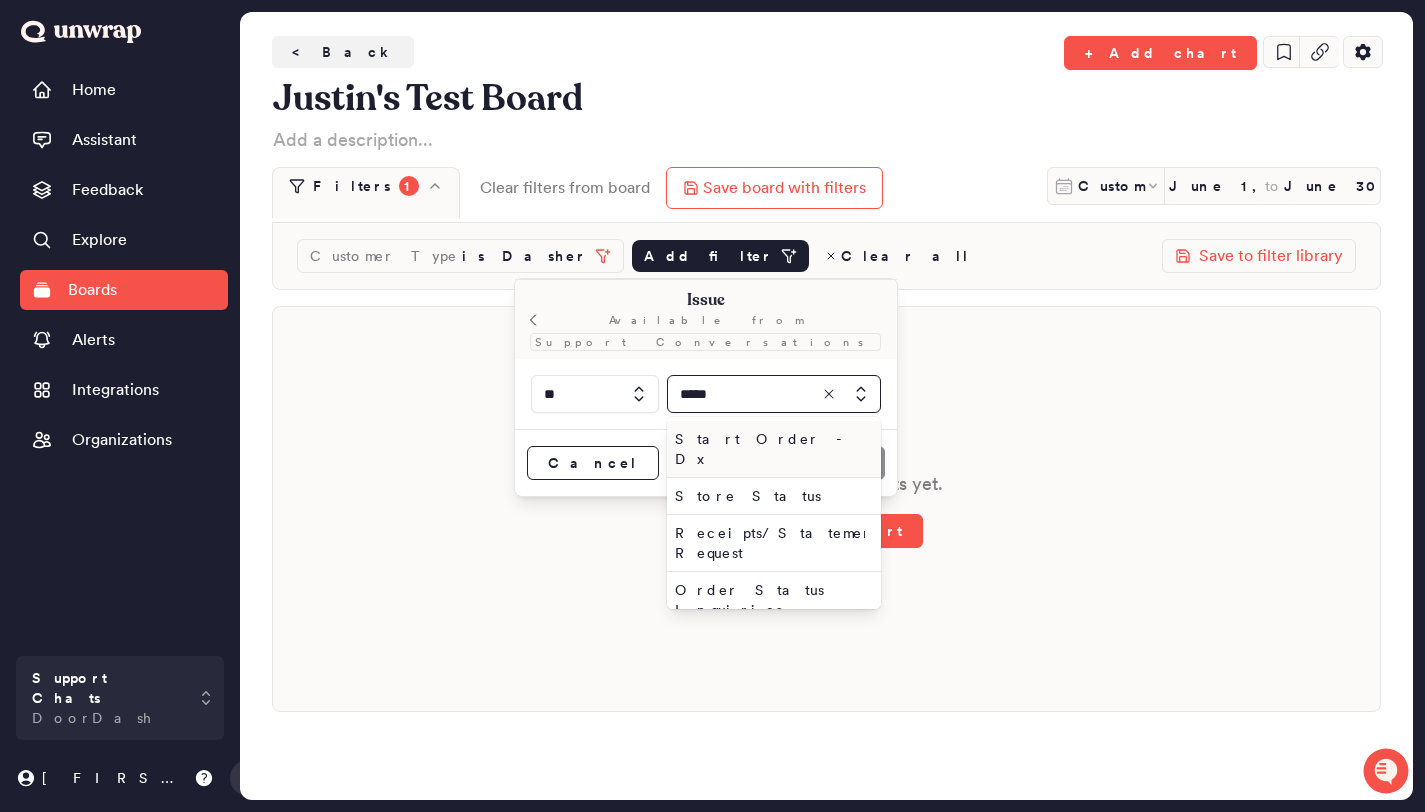 type on "*****" 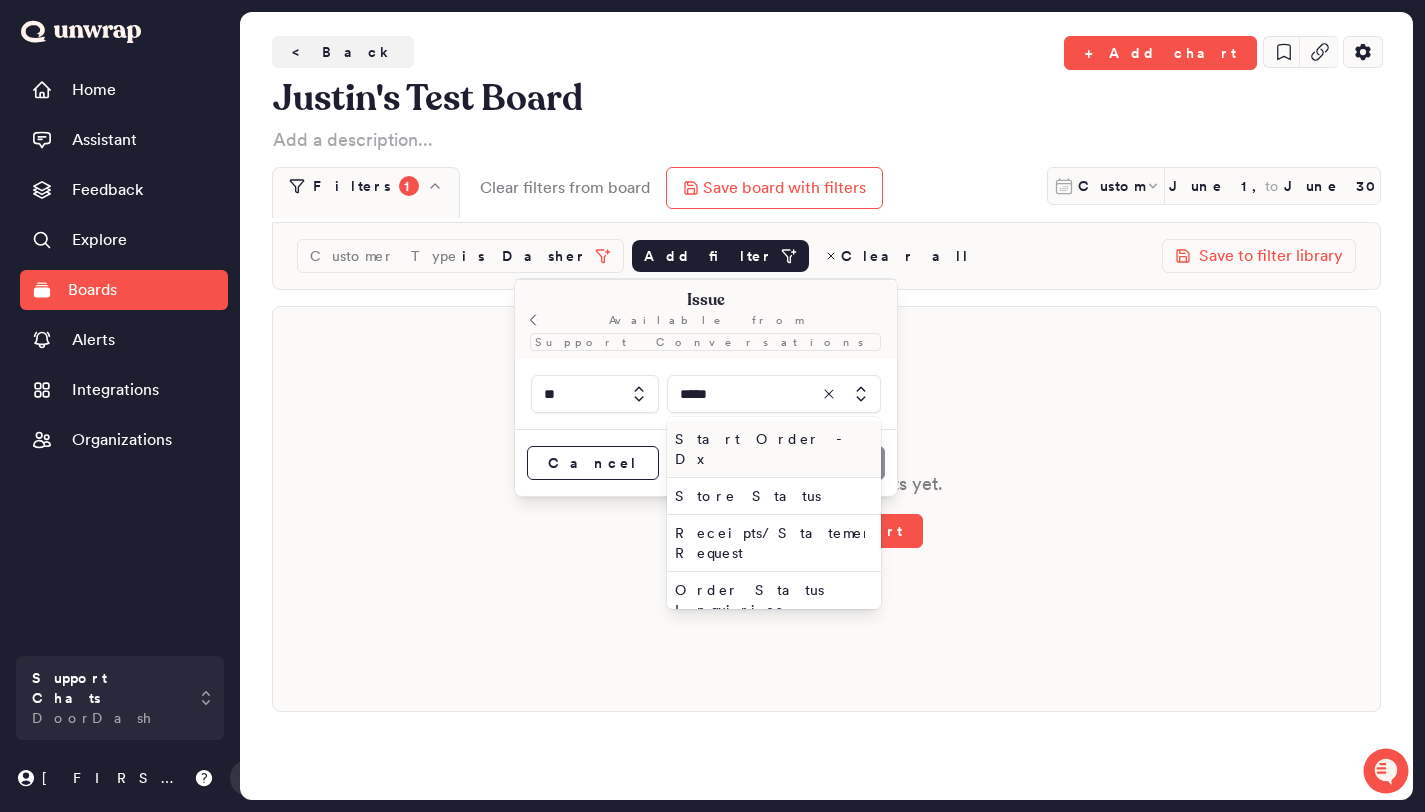 click on "Start Order - Dx" at bounding box center [770, 449] 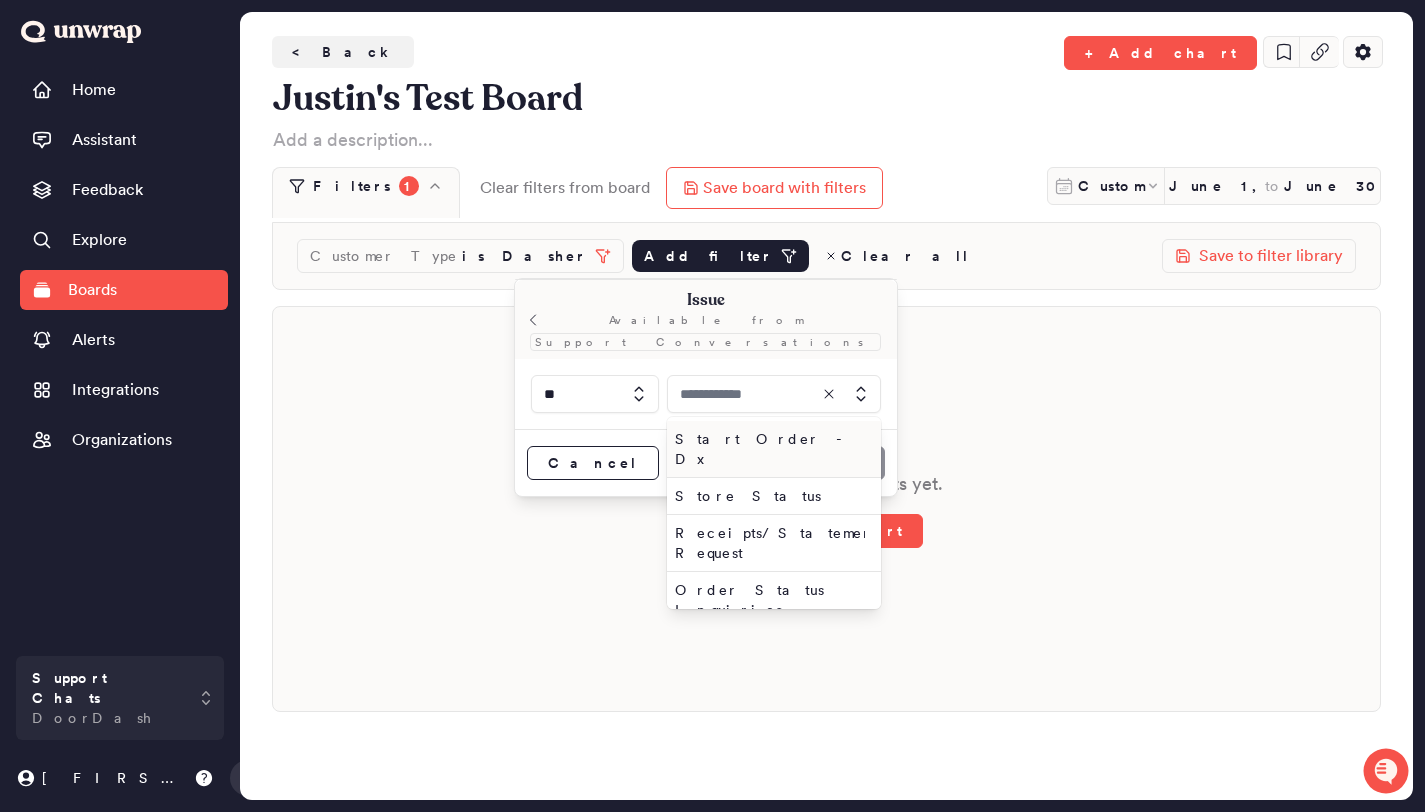 type on "**********" 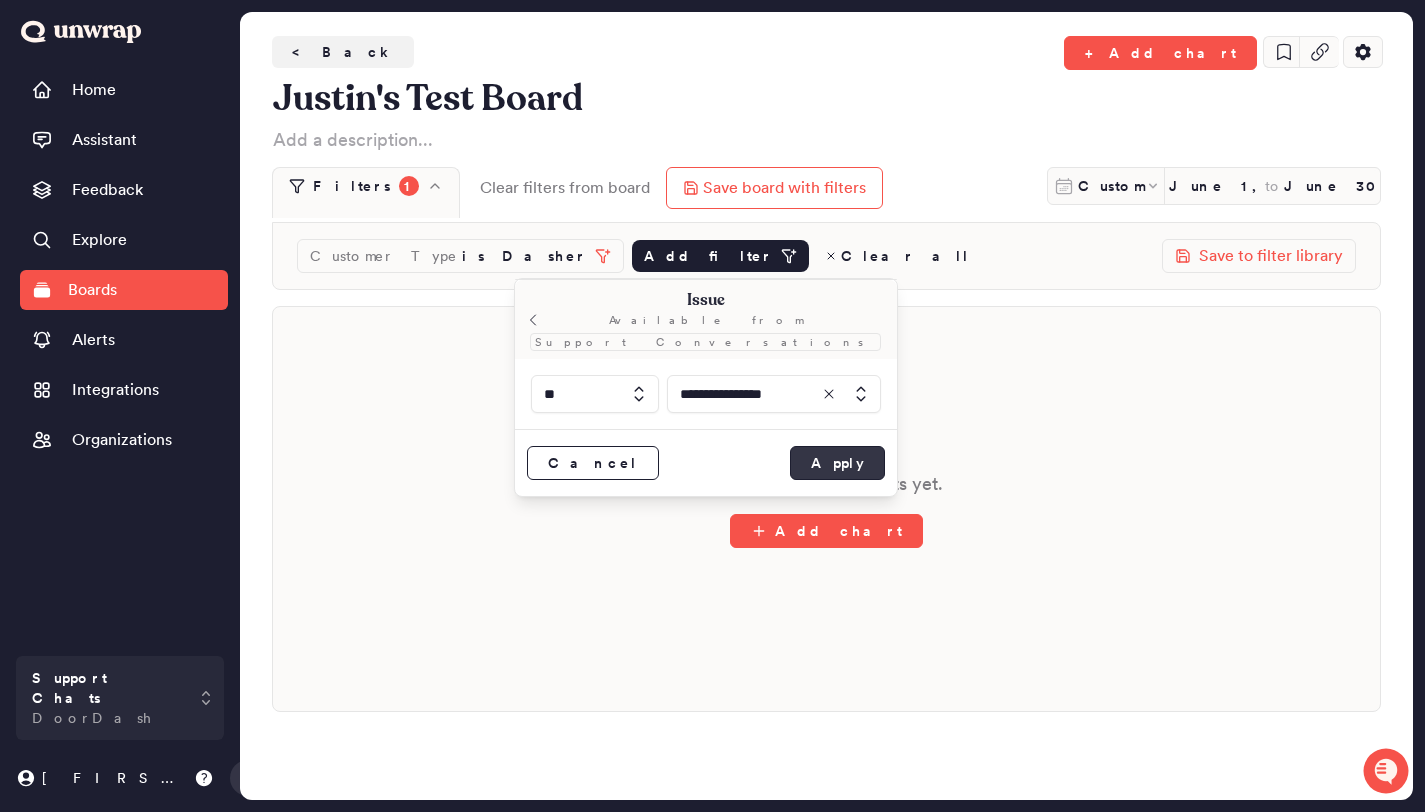 click on "Apply" at bounding box center [837, 463] 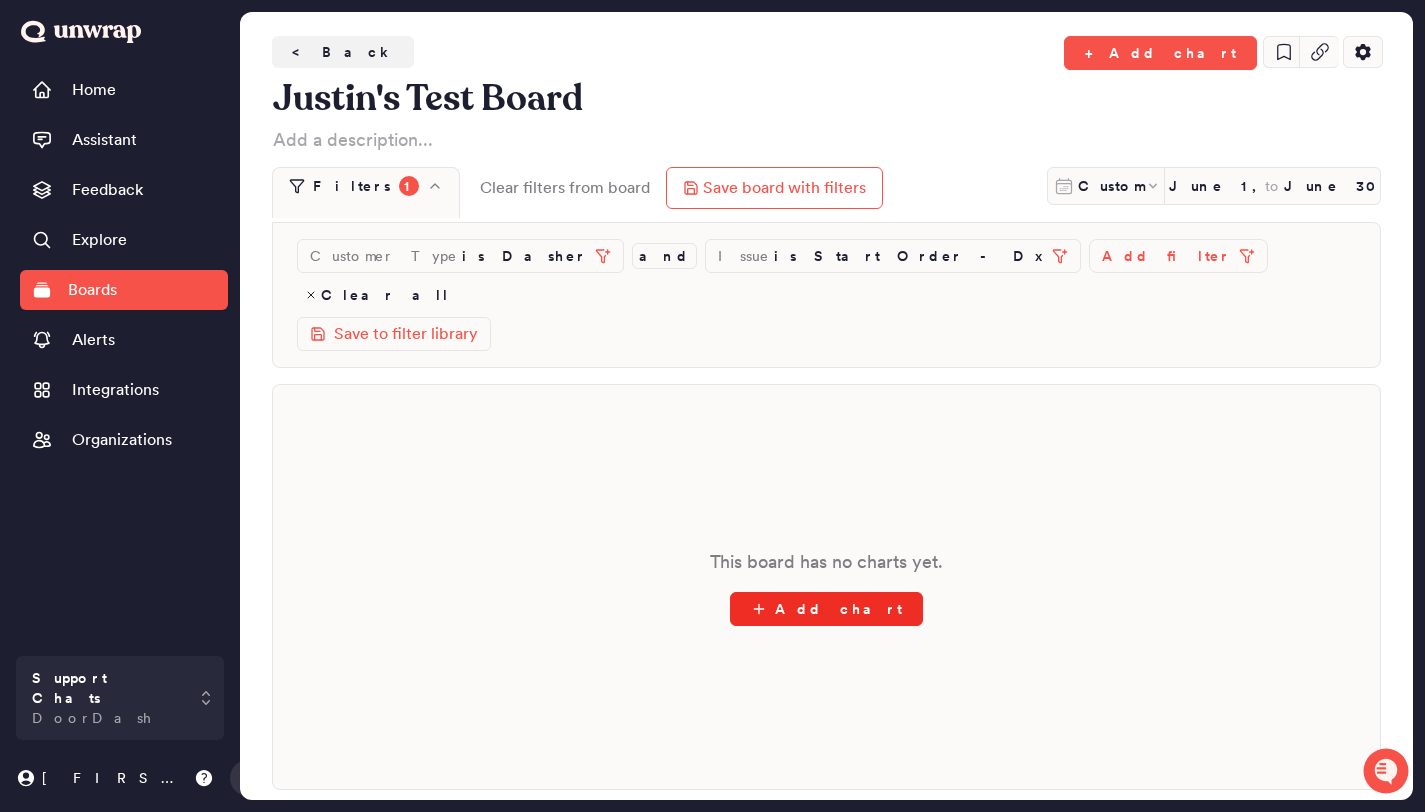 click 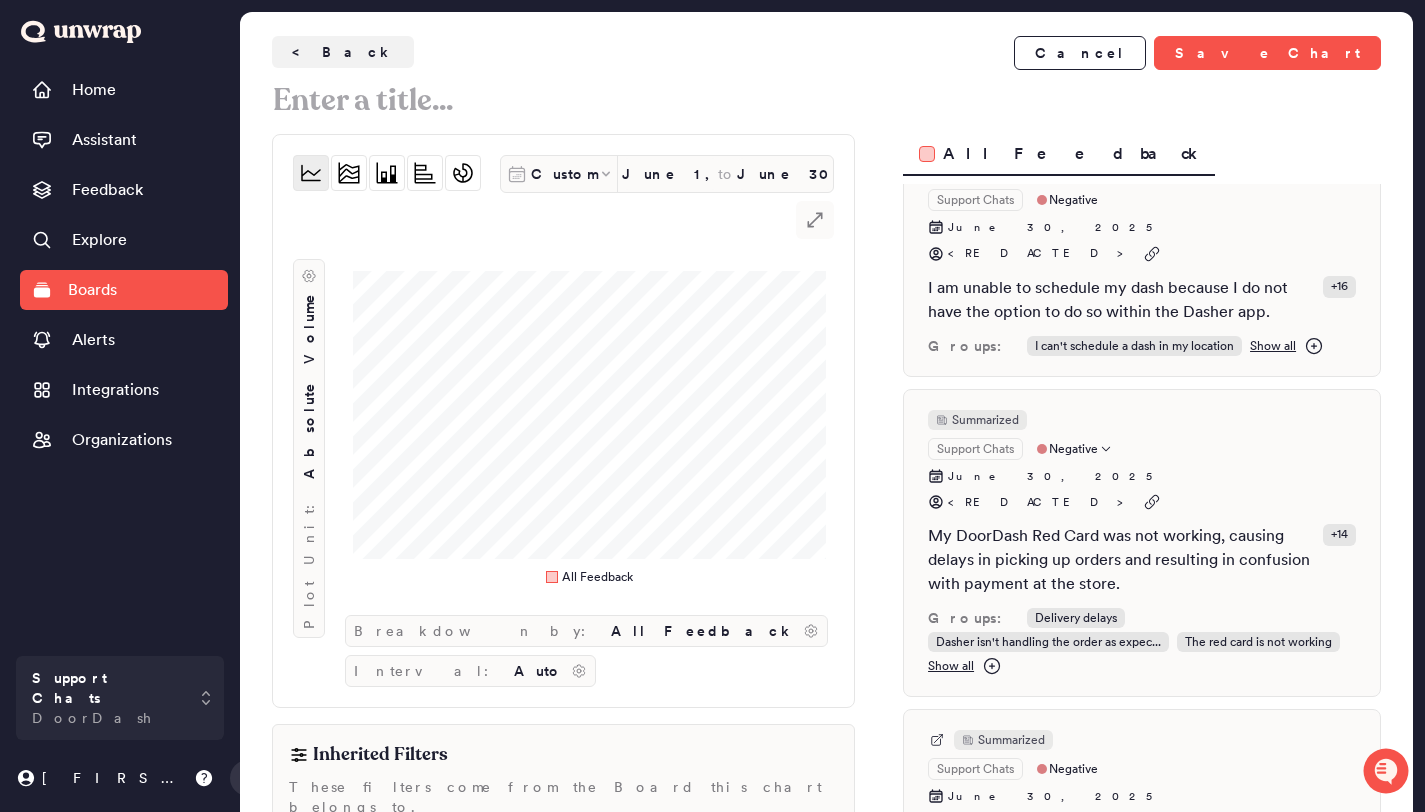 scroll, scrollTop: 0, scrollLeft: 0, axis: both 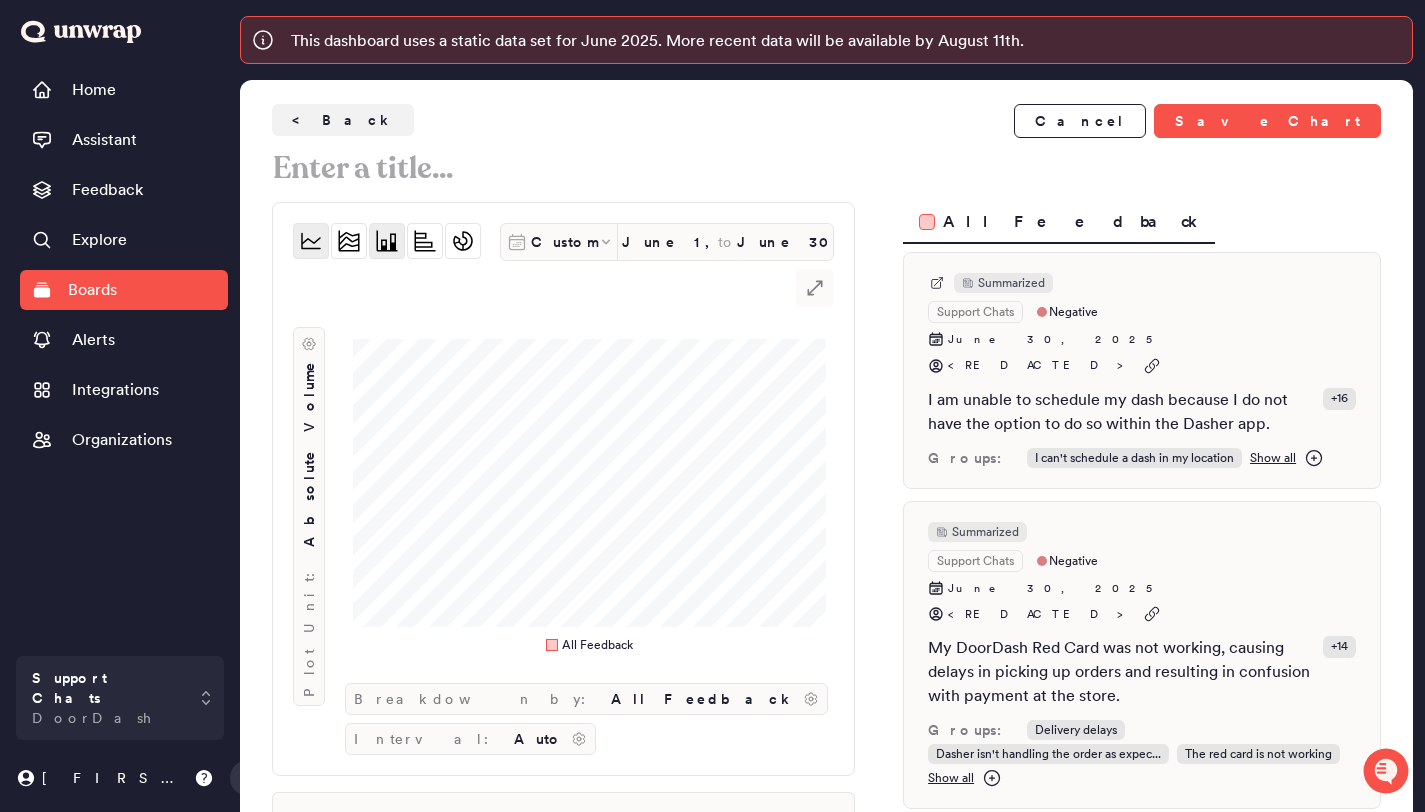 click 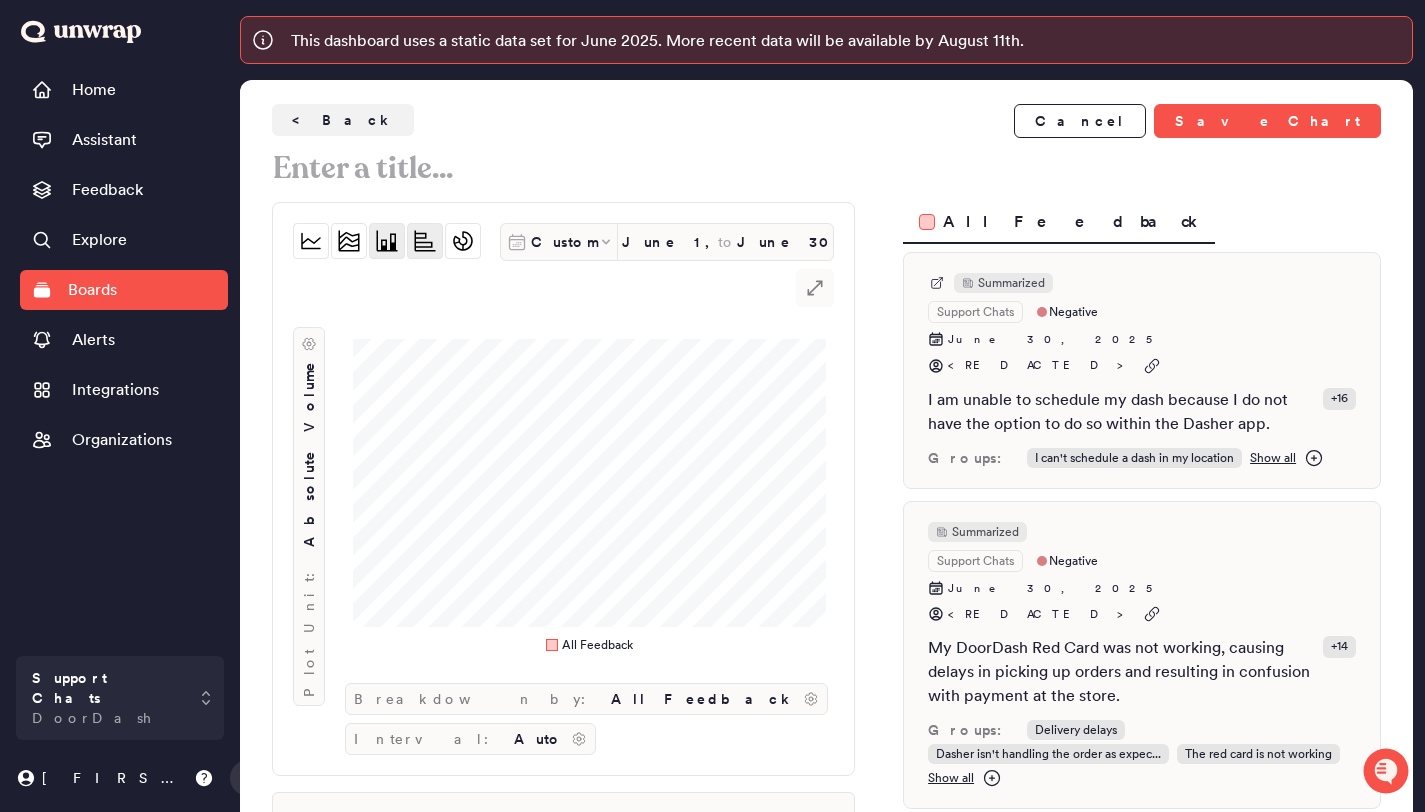 click 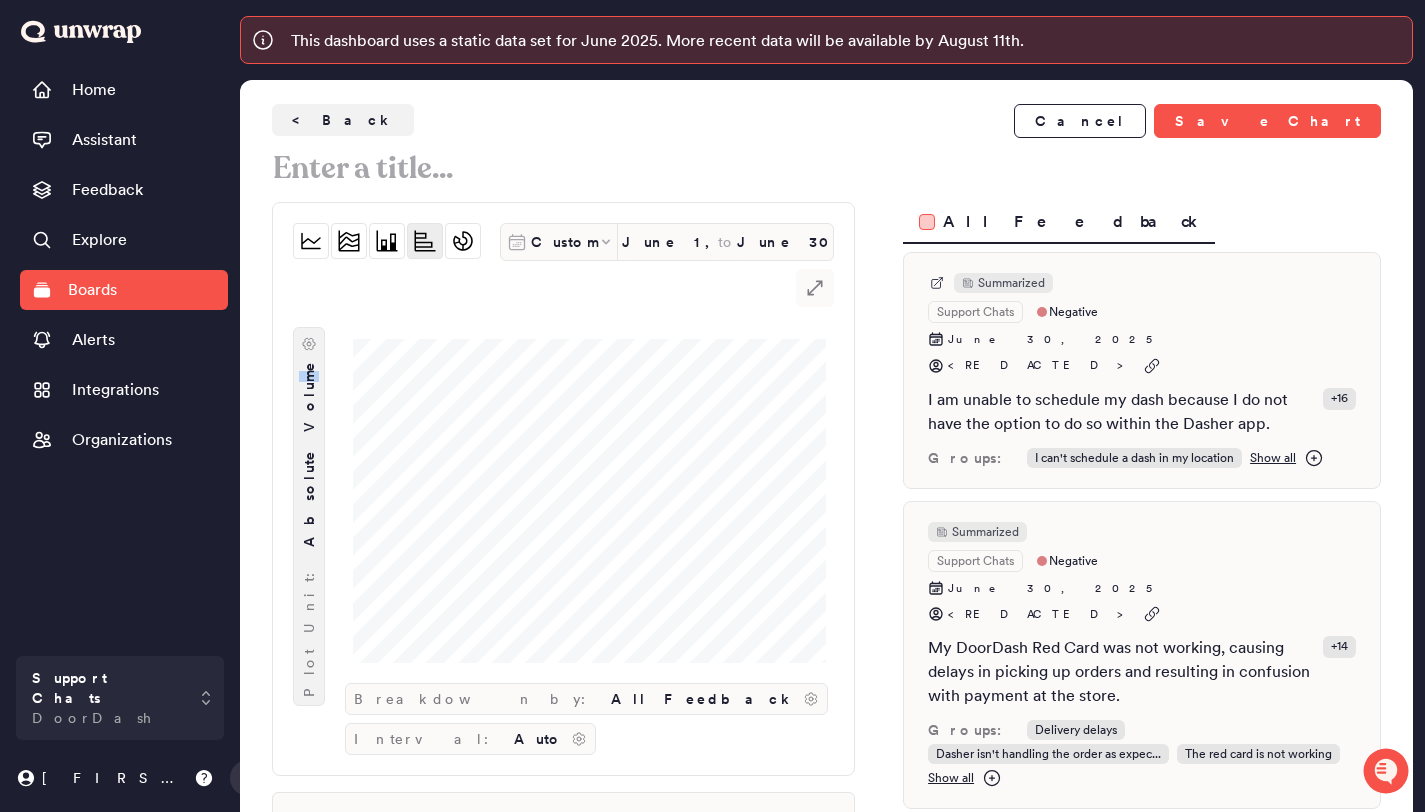 click on "Absolute Volume" at bounding box center (309, 453) 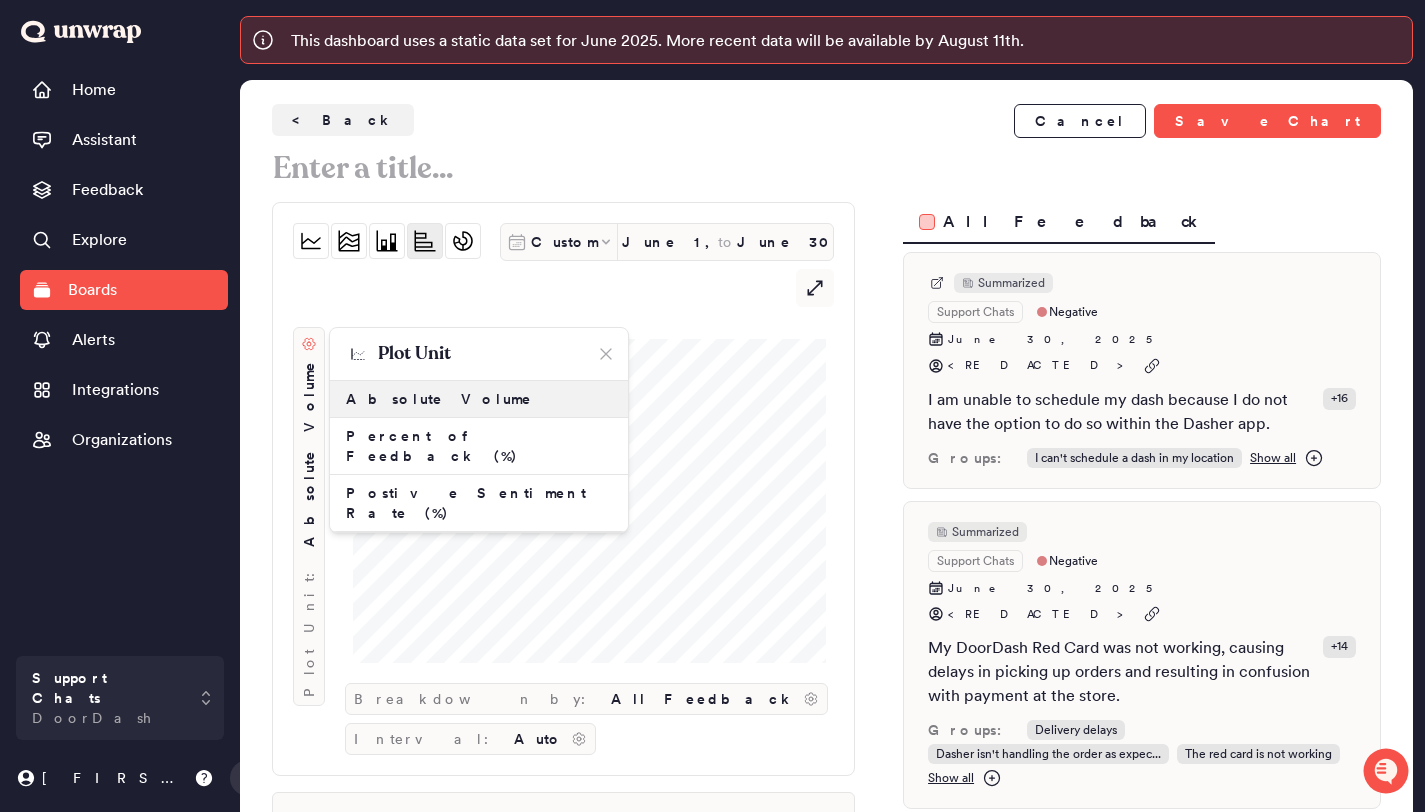 click at bounding box center [387, 265] 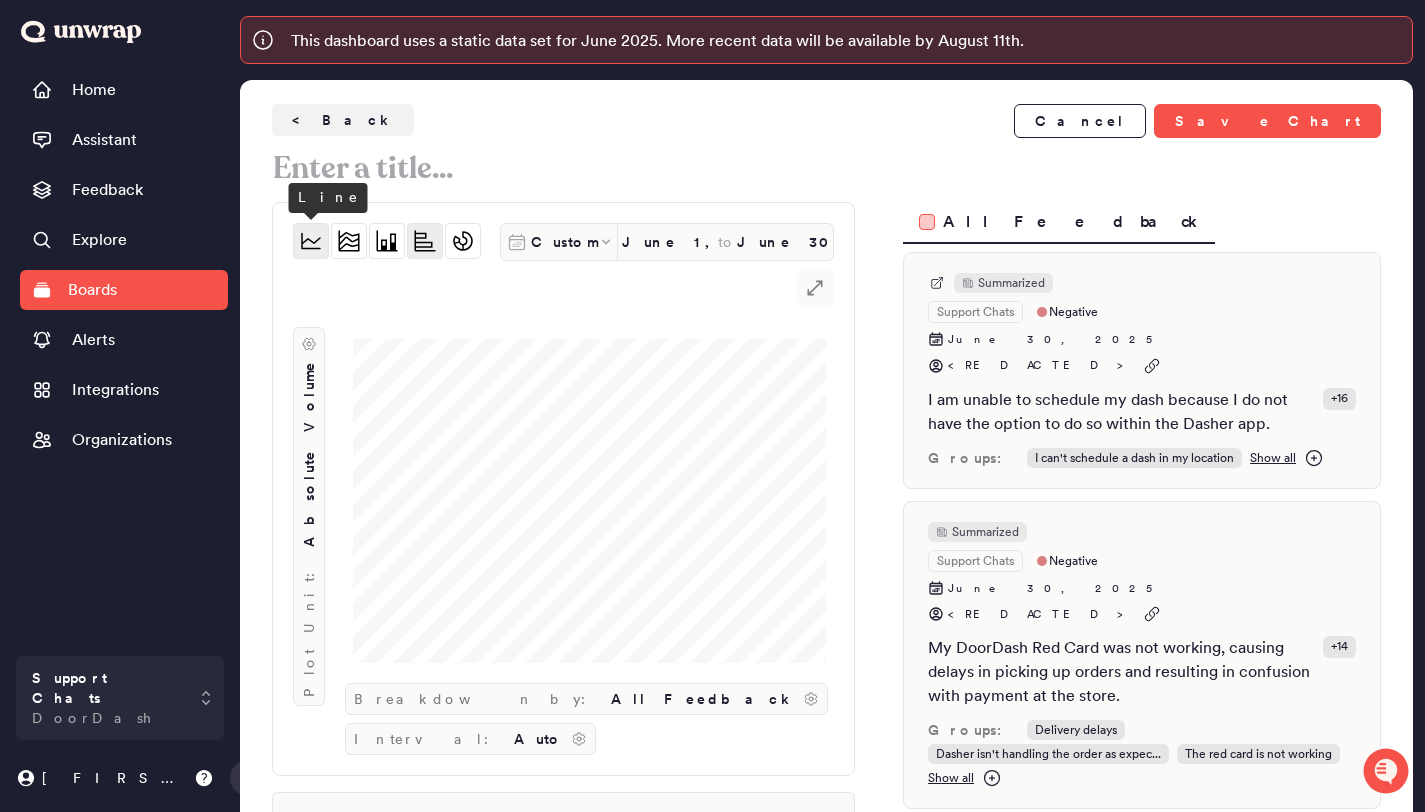 click 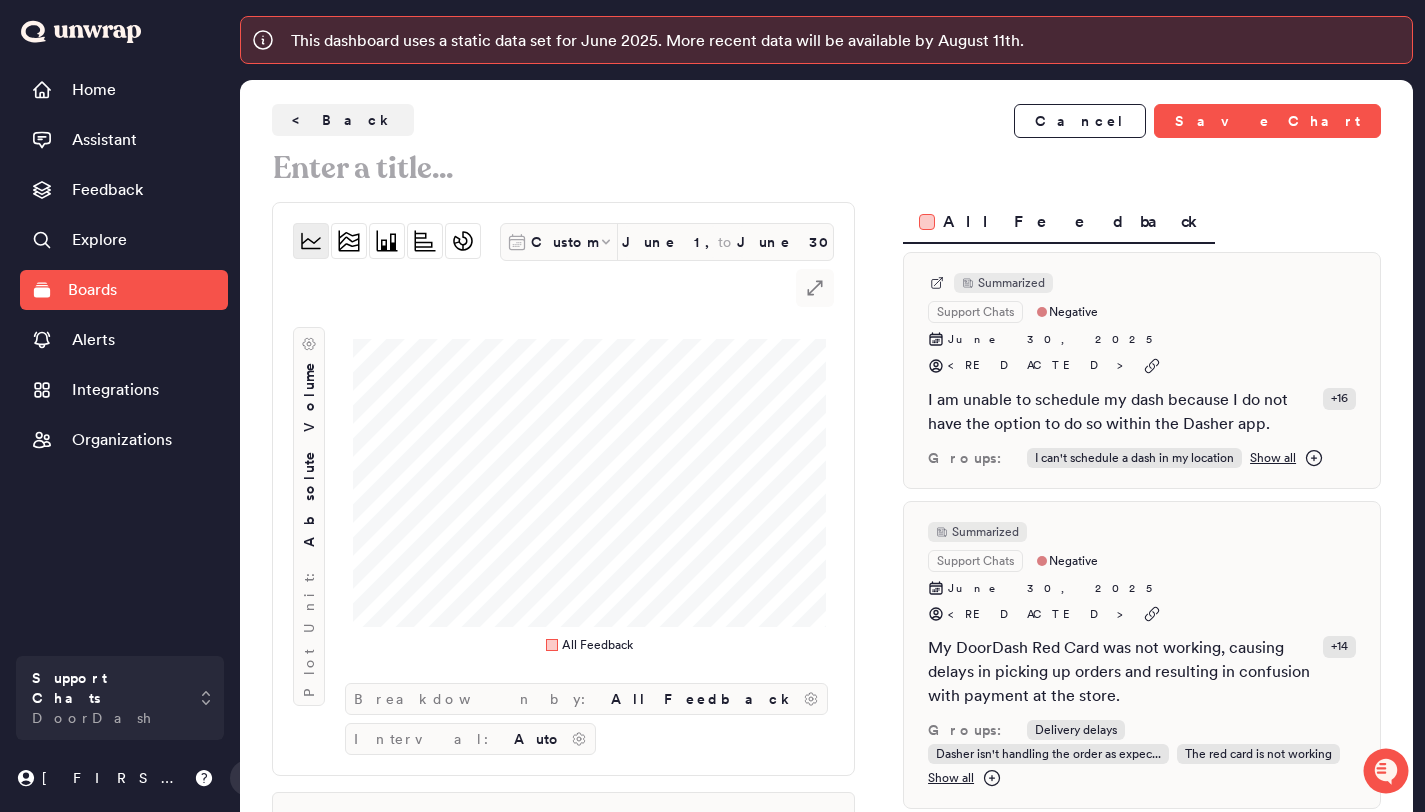 scroll, scrollTop: 228, scrollLeft: 0, axis: vertical 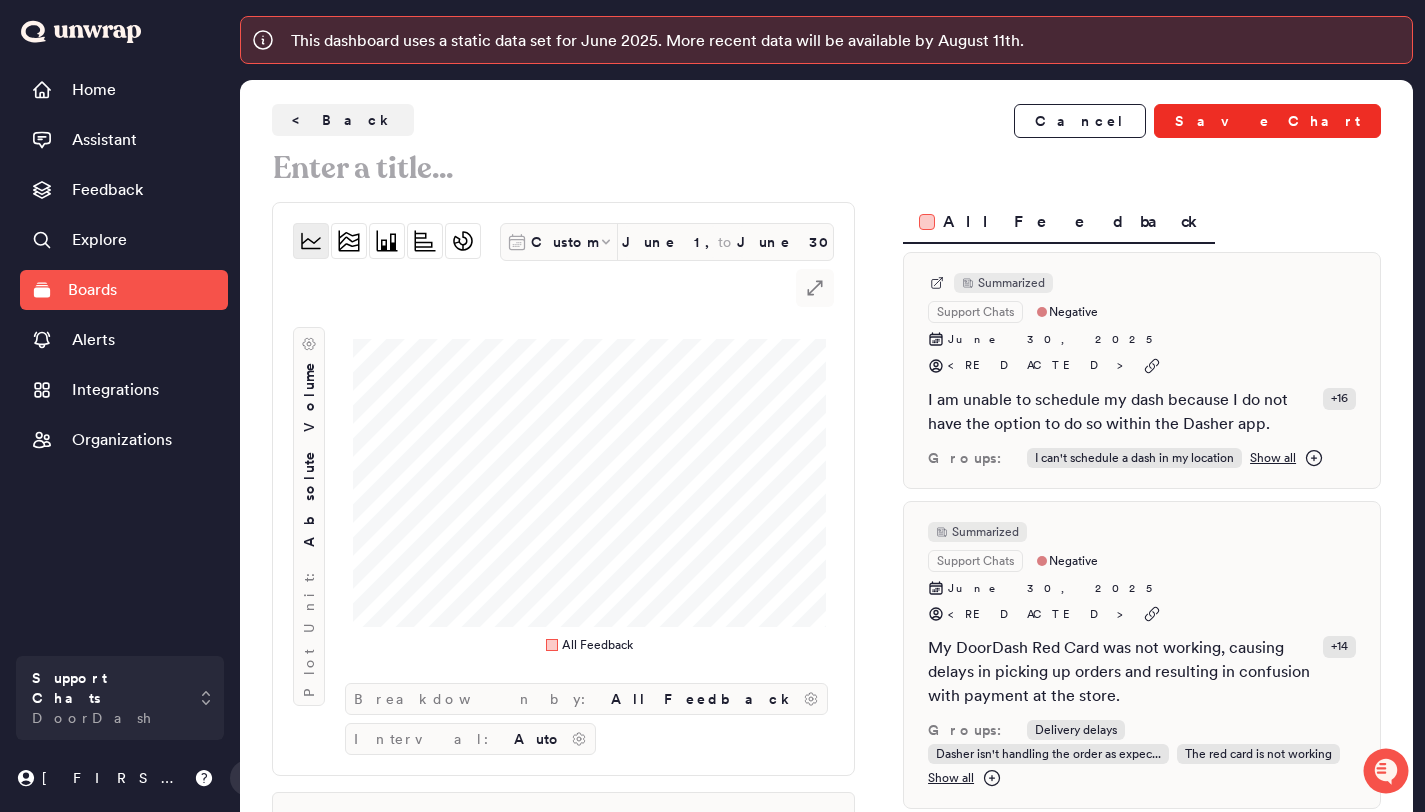 click on "Save Chart" at bounding box center [1267, 121] 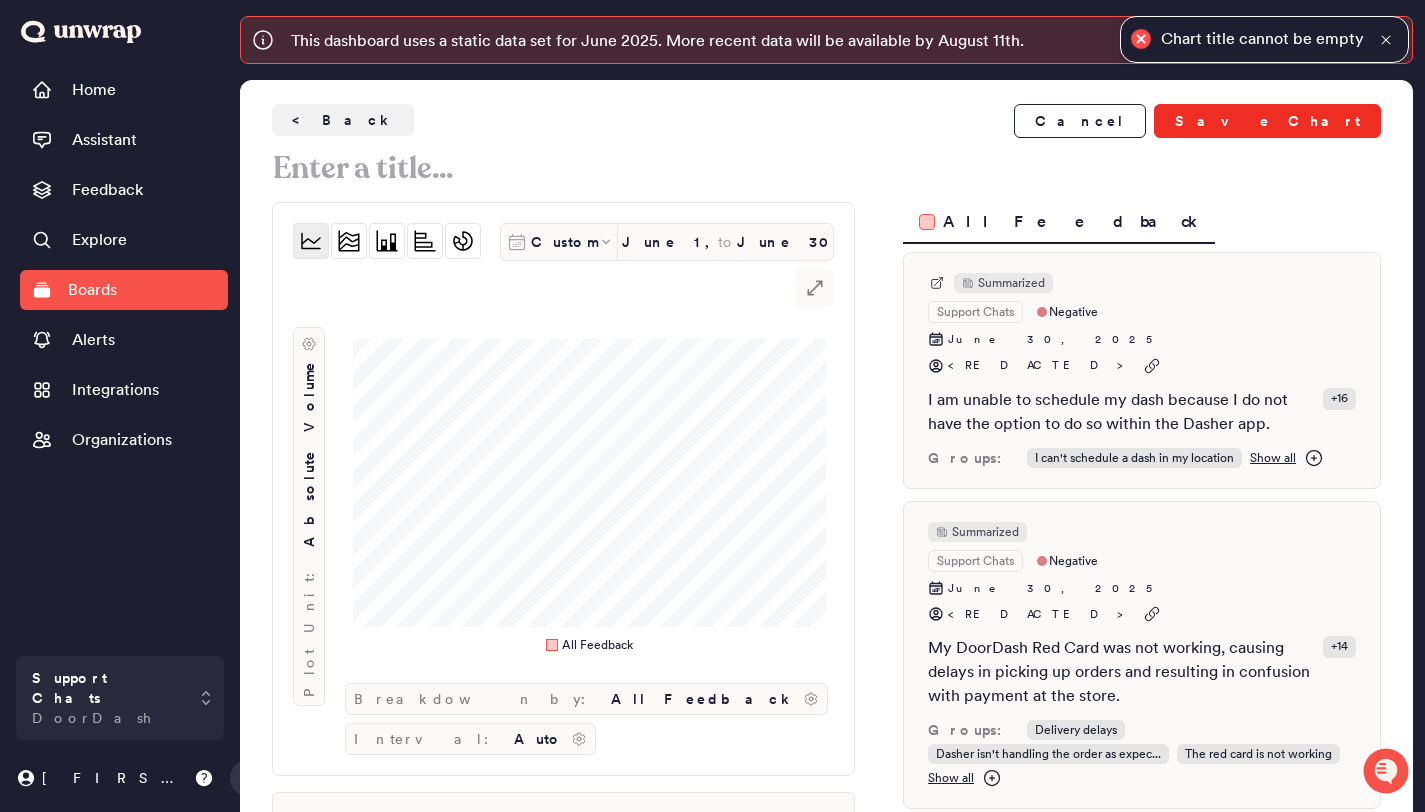 click on "Save Chart" at bounding box center (1267, 121) 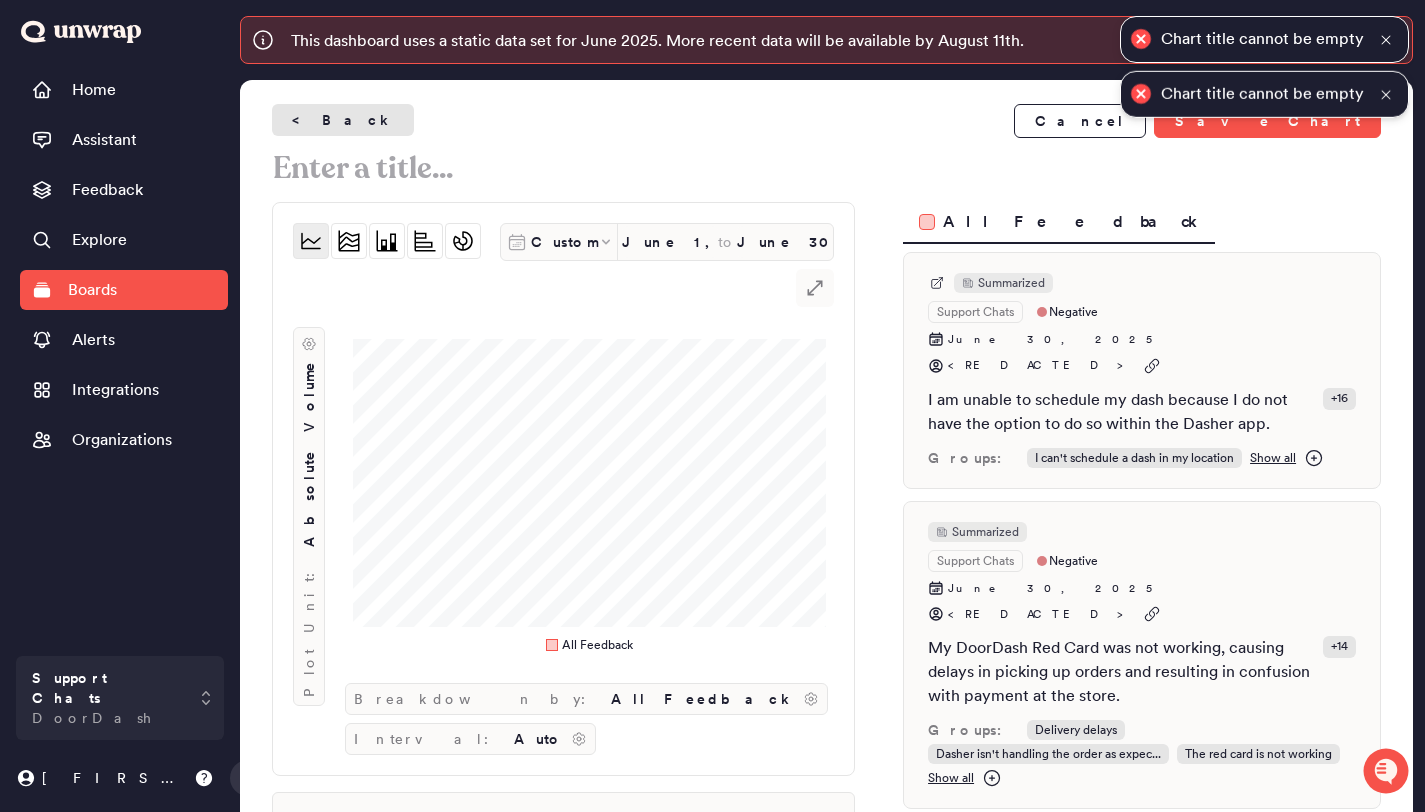click on "< Back" at bounding box center [343, 120] 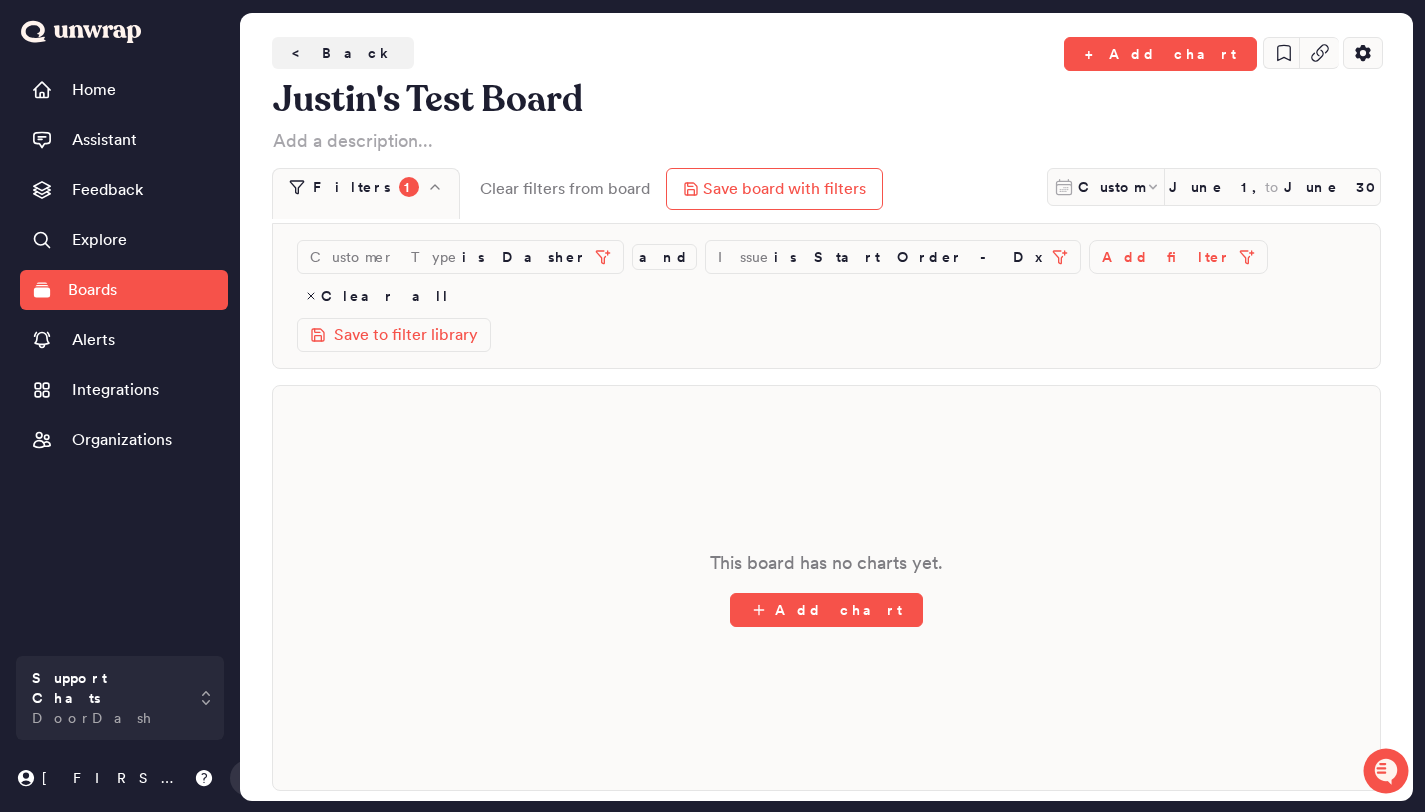 scroll, scrollTop: 68, scrollLeft: 0, axis: vertical 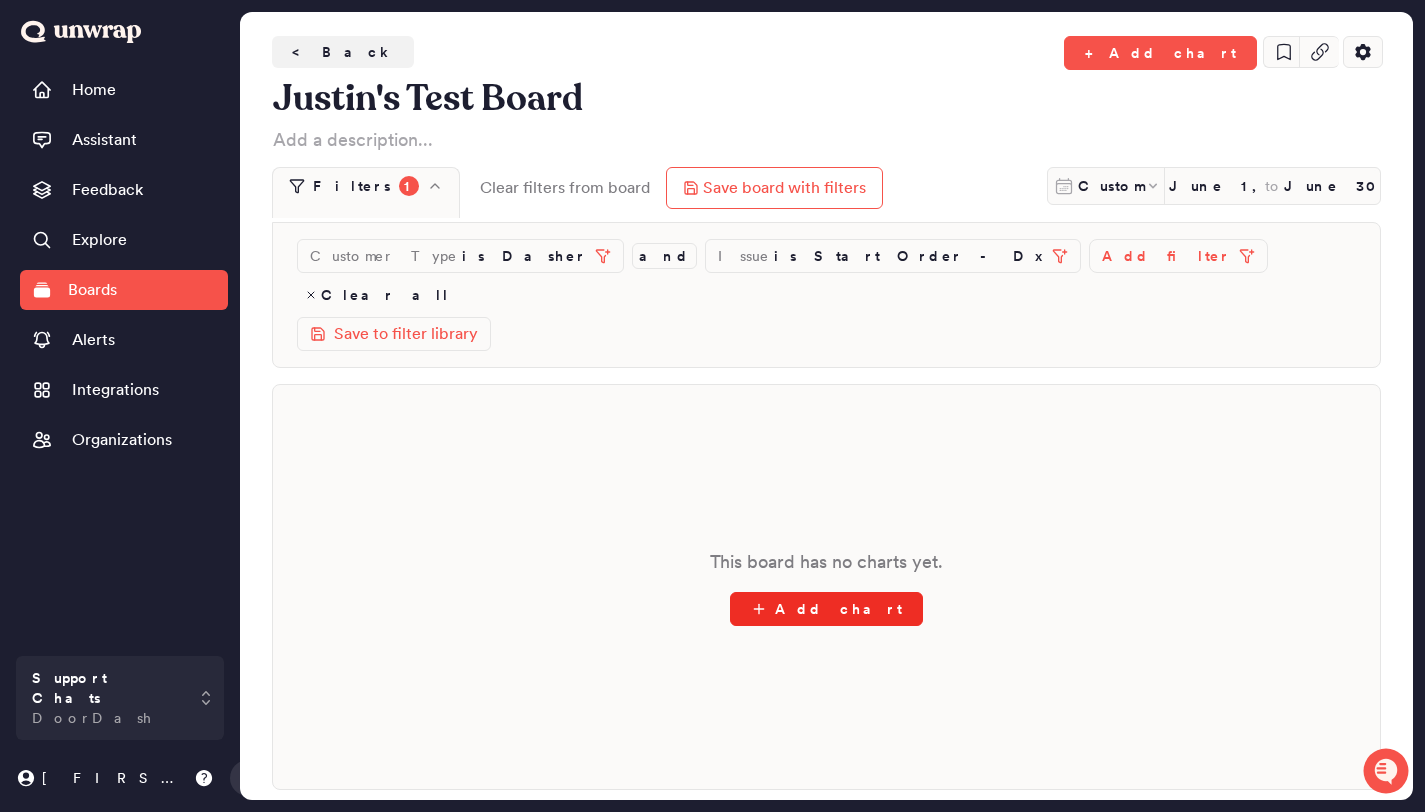 click on "Add chart" at bounding box center [826, 609] 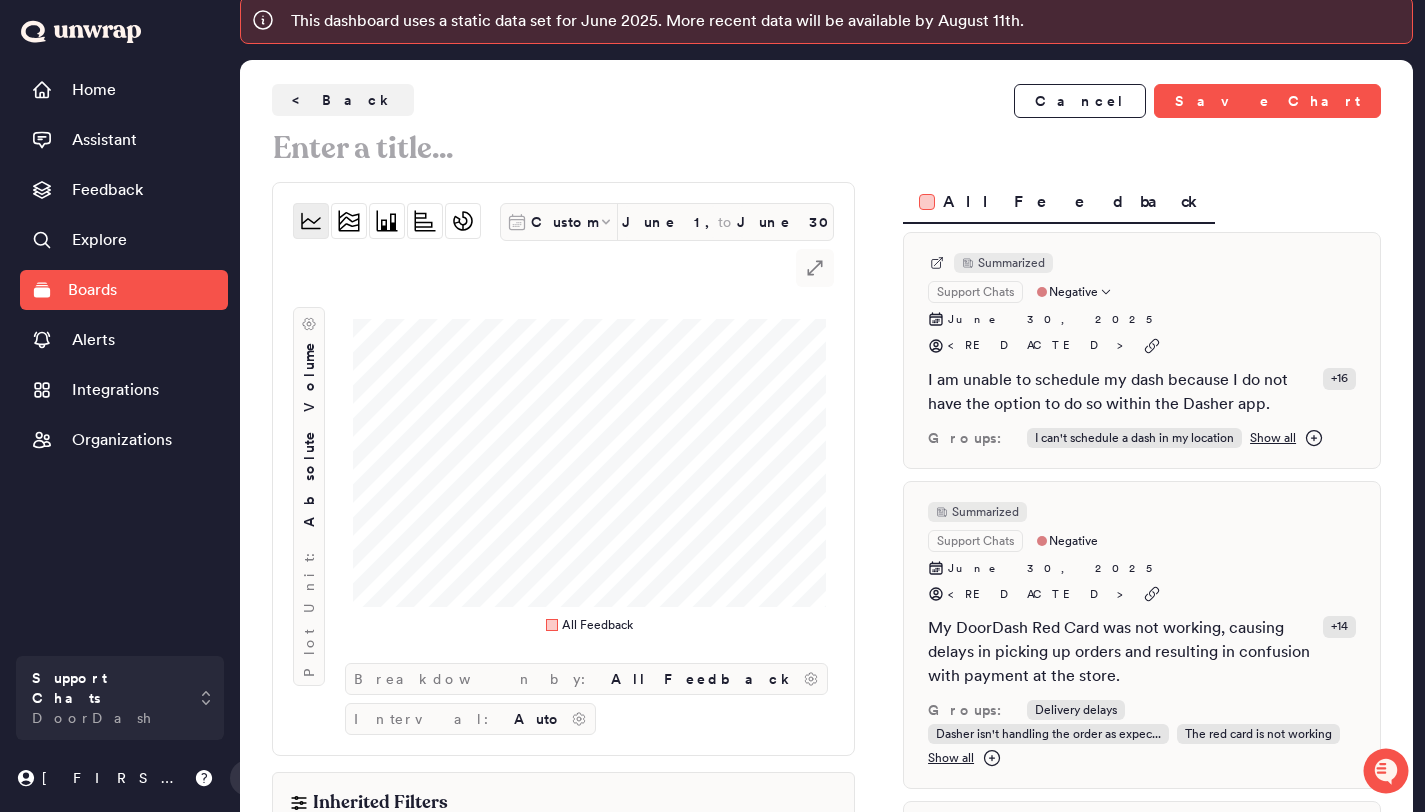 scroll, scrollTop: 0, scrollLeft: 0, axis: both 